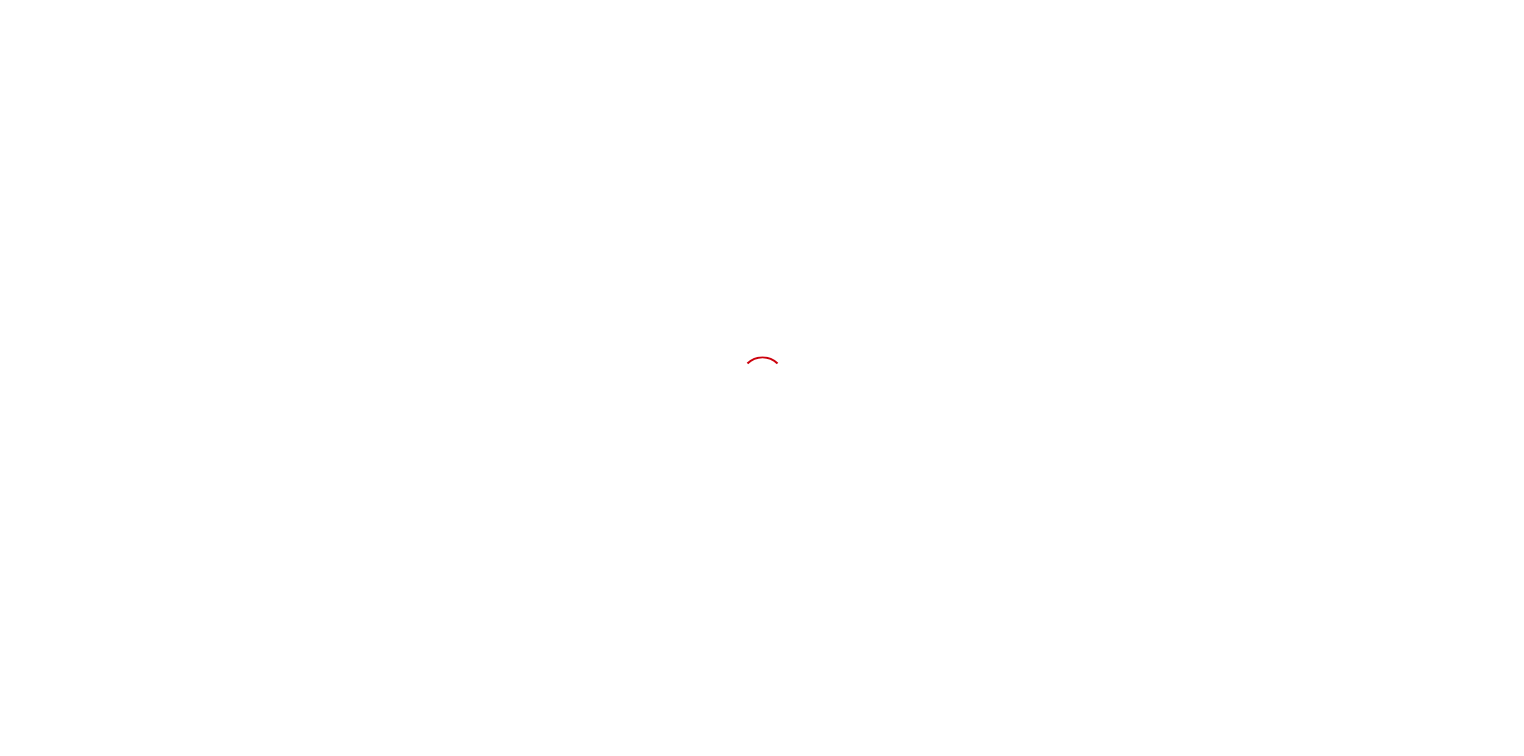 scroll, scrollTop: 0, scrollLeft: 0, axis: both 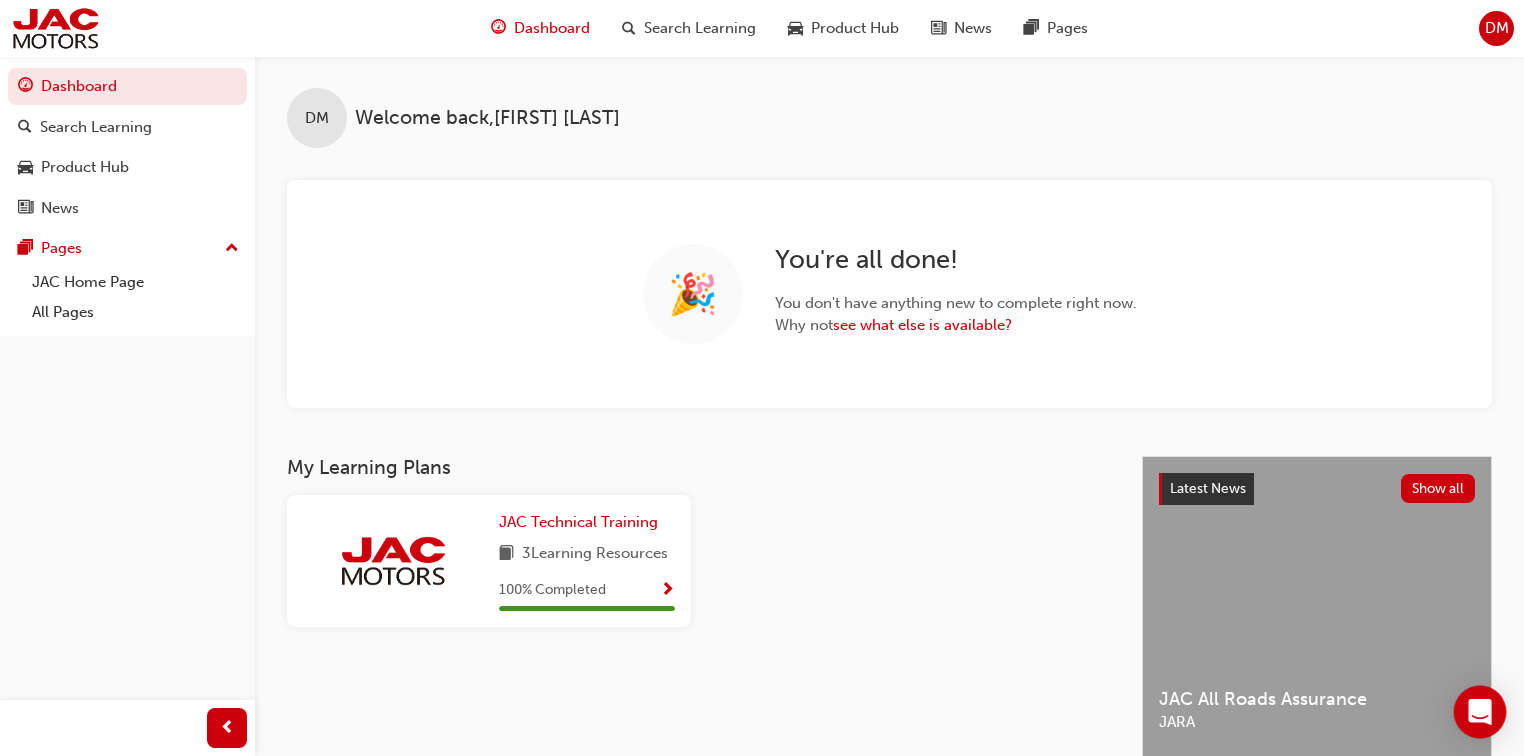 click 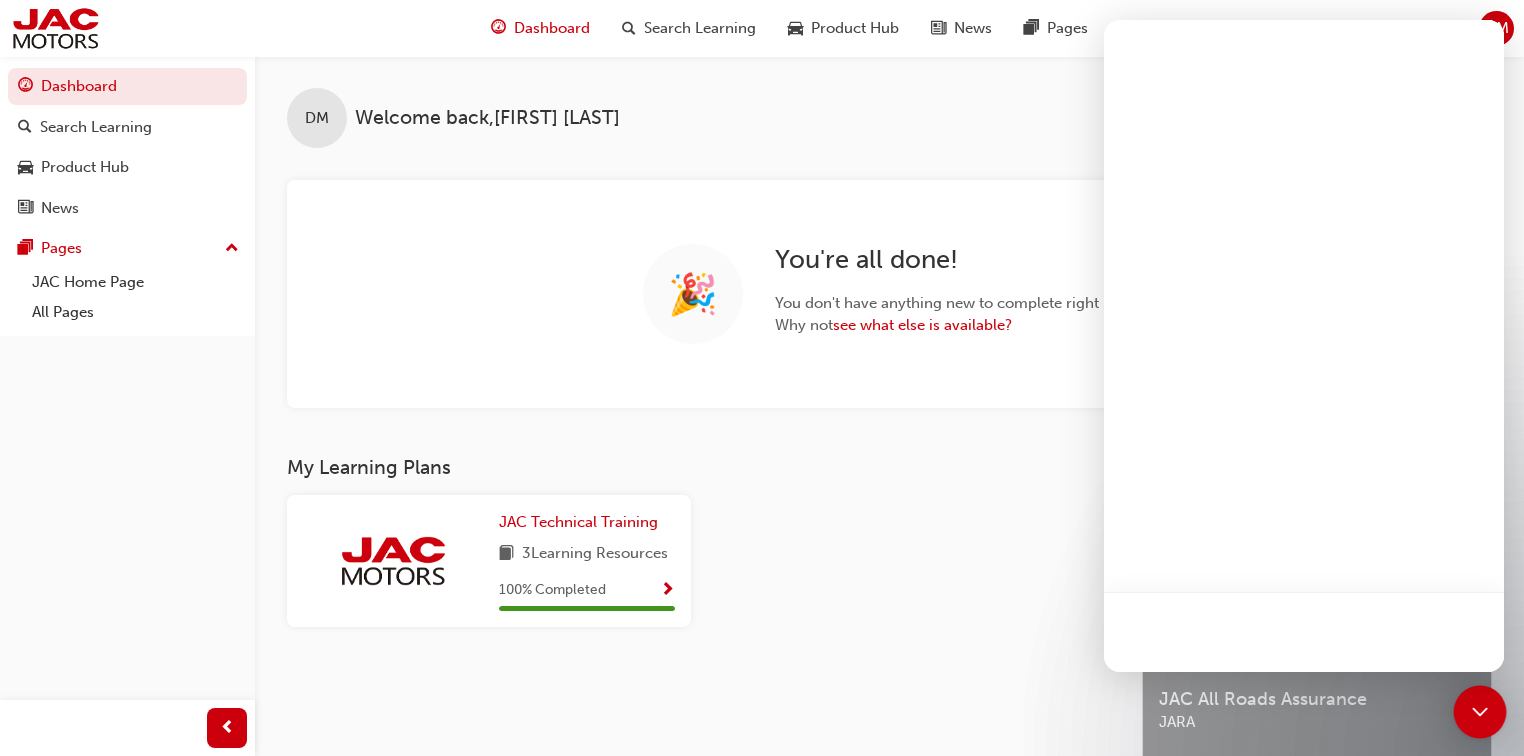 scroll, scrollTop: 0, scrollLeft: 0, axis: both 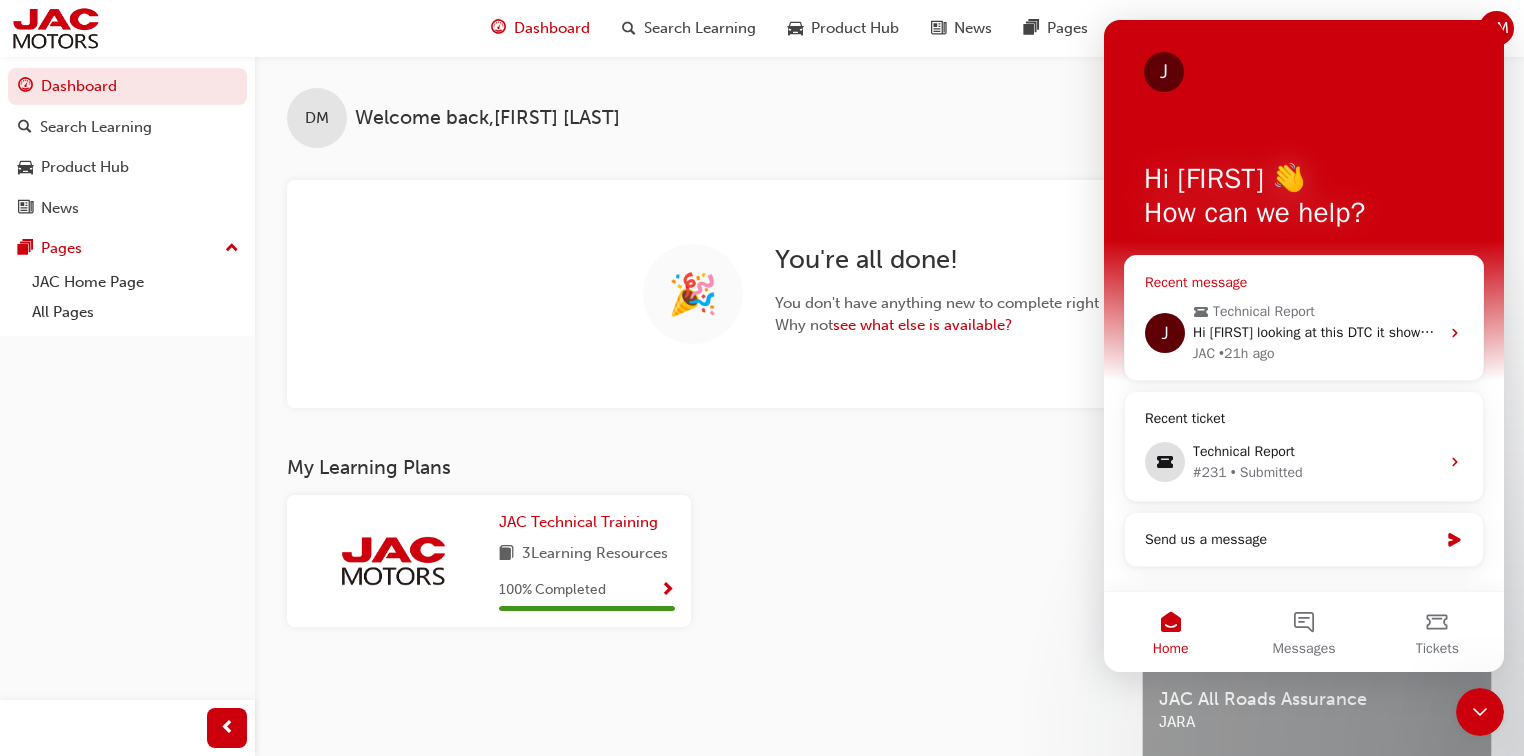 click on "Hi [FIRST] looking at this DTC it shows this is an issue with the DPF pressure sensor signal, you will have to check all of the connectors and also probable a good ideal to check the earth. there is 5 different siring plugs between the pressure sensor and the ECU in addition to checking the connector's you will need to check the with between and ensure the isn't an open circuit or a short to ground. The connectors and points you need to check are G20Ground point is the engine ECU earth but good practice to check them all P22 I2_EA & I2_AE I1_FE & I1_EF I1_FP4 & I1_P4F A02 I2_EA Engine harness connected to control harness and I2_AE Engine control harness connected to main harness 2 I1_EF Engine harness connected to body harness and I1_FE Body harness connected to engine harness I1_P4F Frame harness IV connected to body harness And I1_FP4 Body harness connected to frame harness IV1 A02 ECU For the plug locations best to check the wiring diagrams. Please update your findings Thanks [LAST]" at bounding box center (4333, 332) 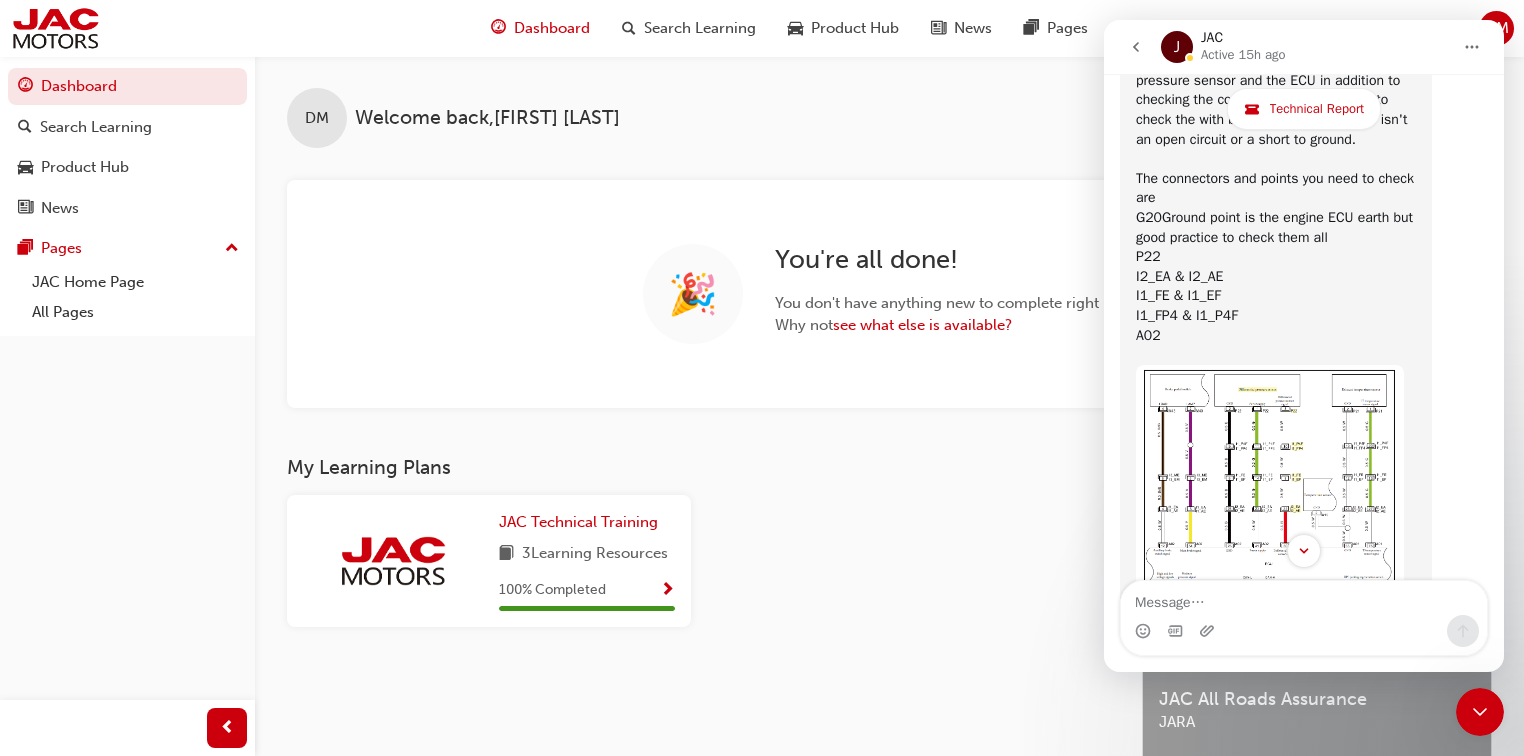 scroll, scrollTop: 4162, scrollLeft: 0, axis: vertical 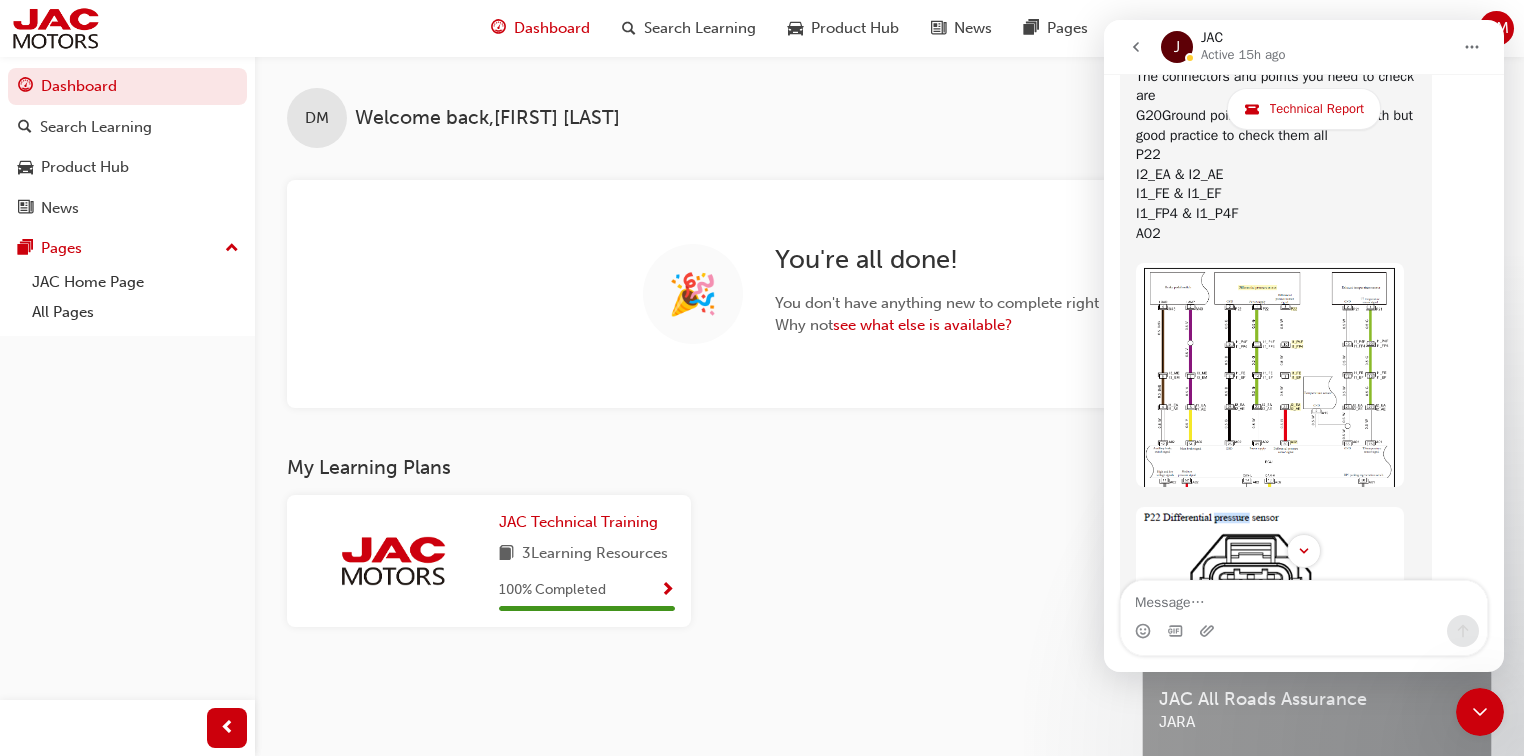 click at bounding box center (1270, 375) 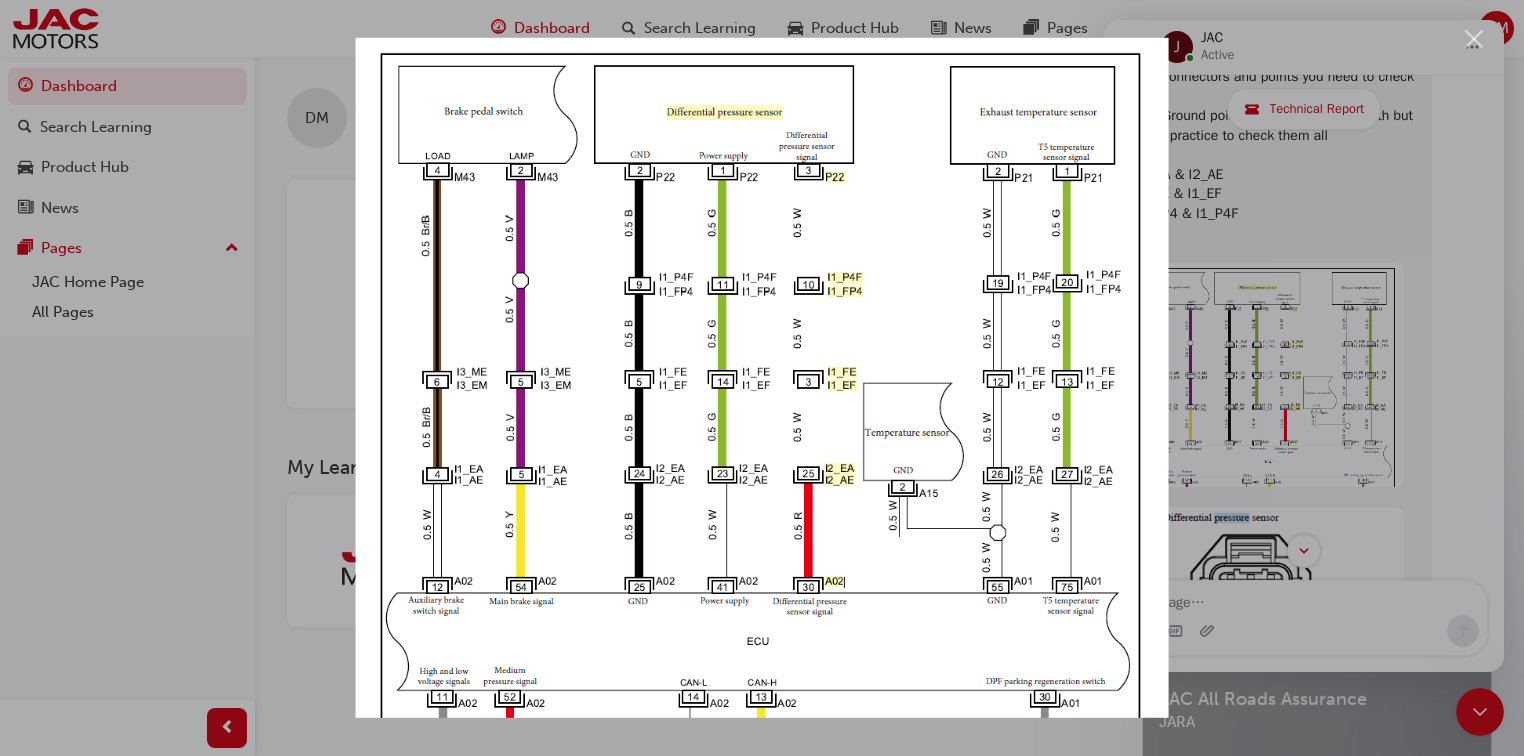click at bounding box center (1474, 39) 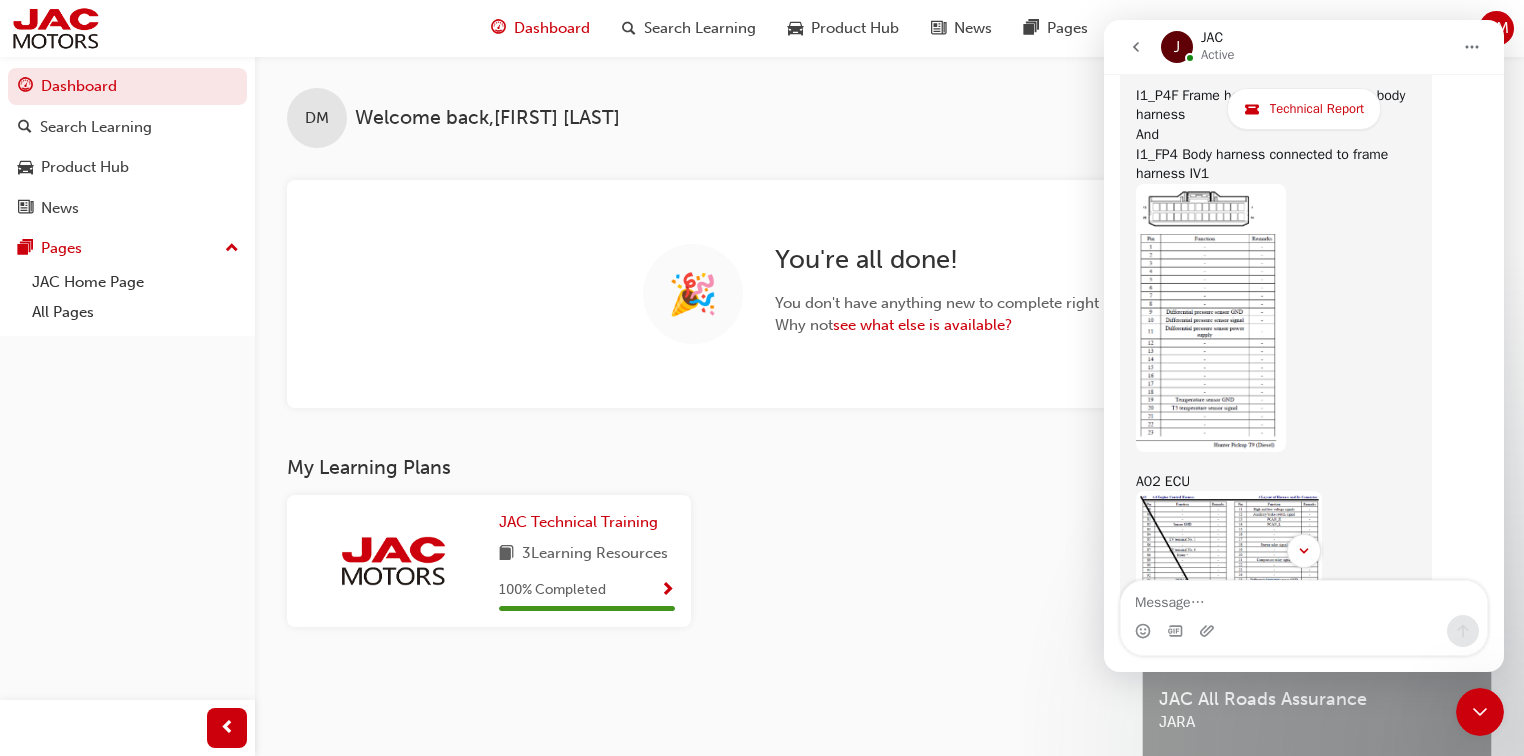scroll, scrollTop: 5922, scrollLeft: 0, axis: vertical 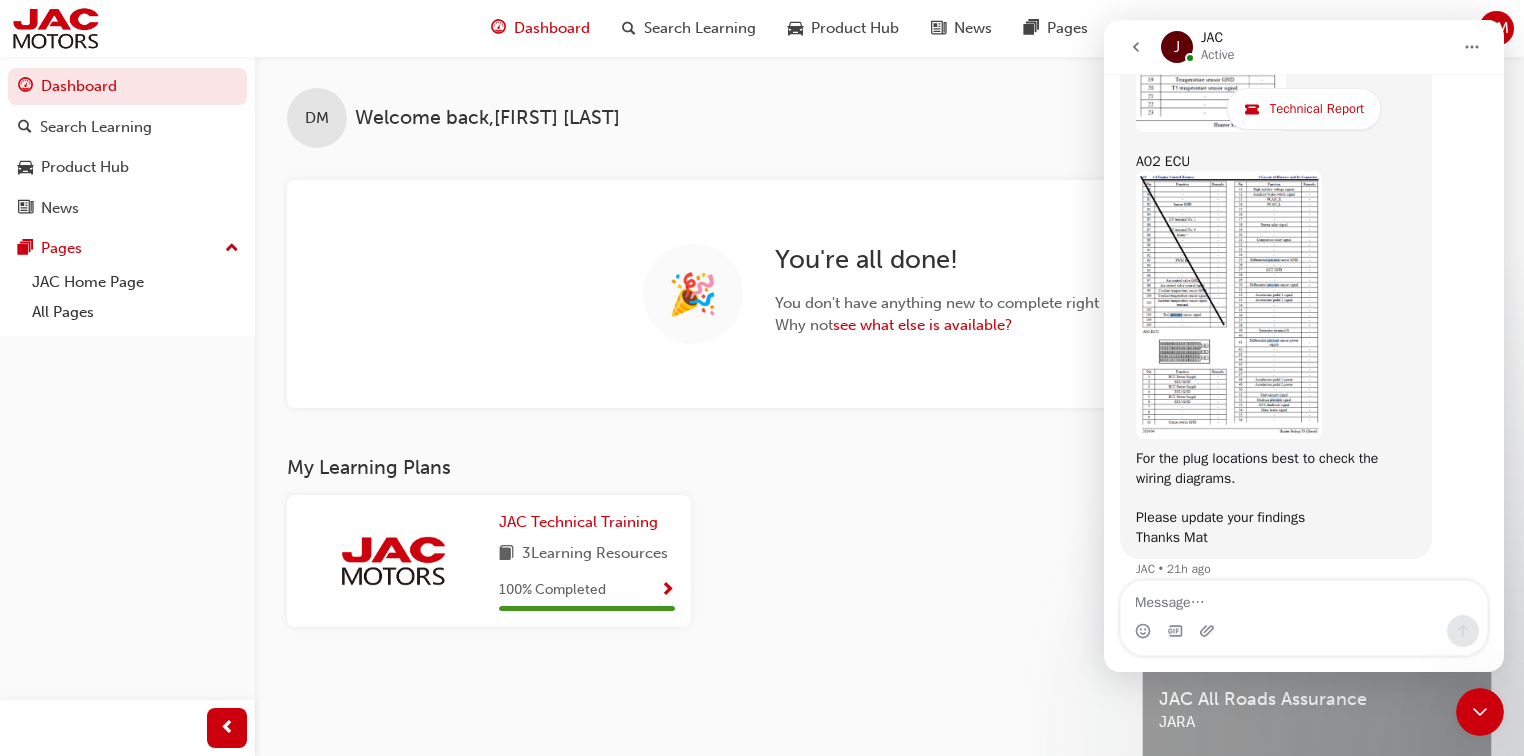 click on "JAC Technical Training 3  Learning Resources 100 % Completed" at bounding box center [698, 569] 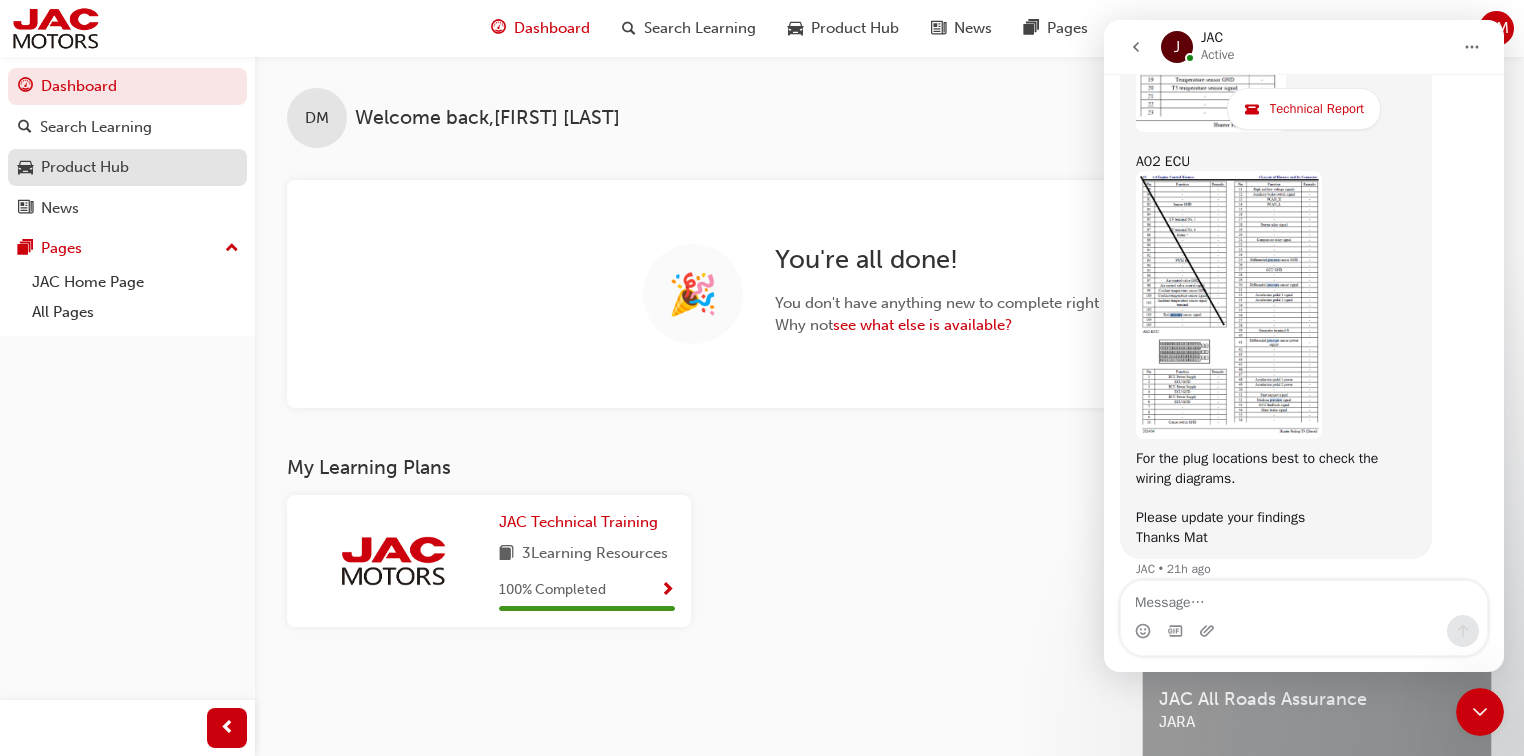 click on "Product Hub" at bounding box center [85, 167] 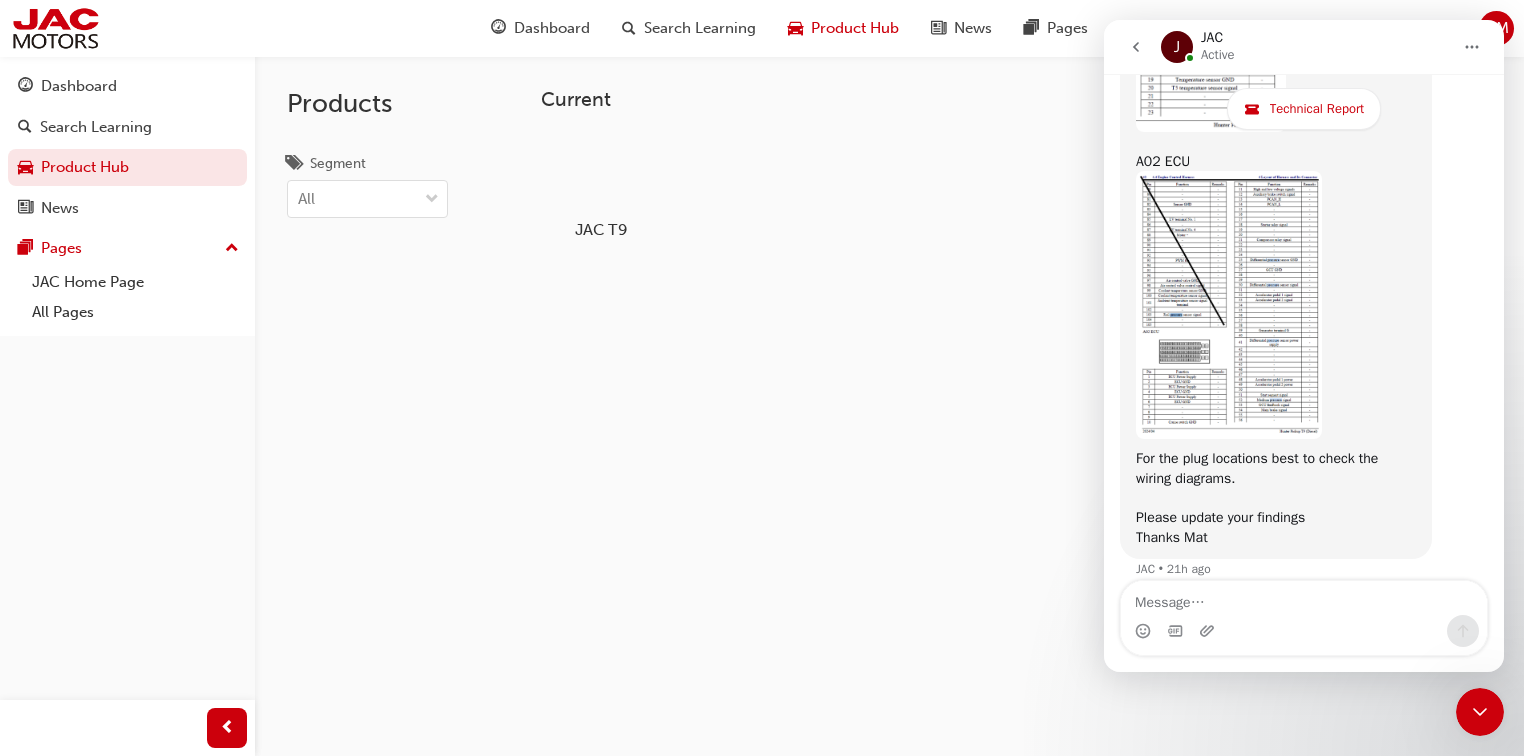 click on "JAC T9" at bounding box center [600, 229] 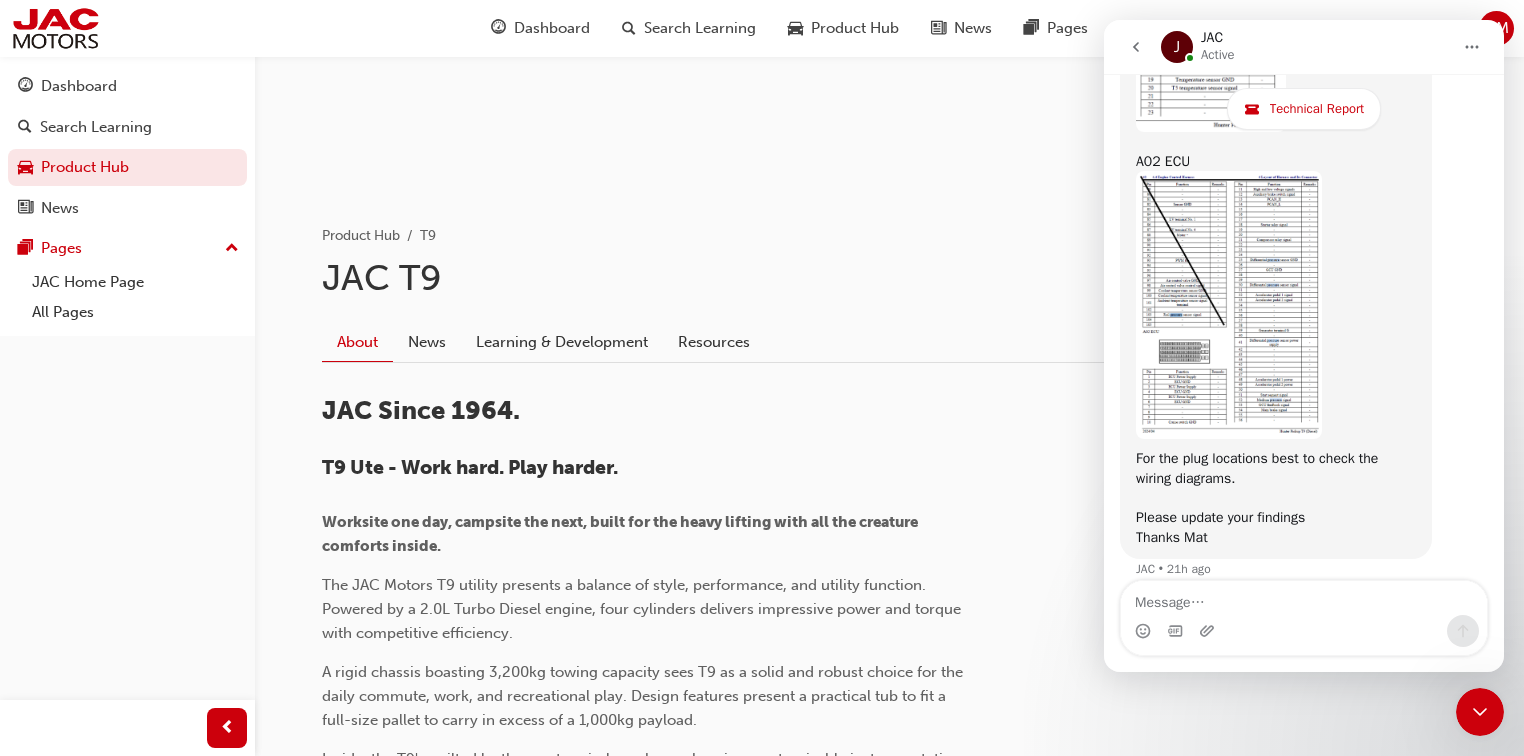 scroll, scrollTop: 240, scrollLeft: 0, axis: vertical 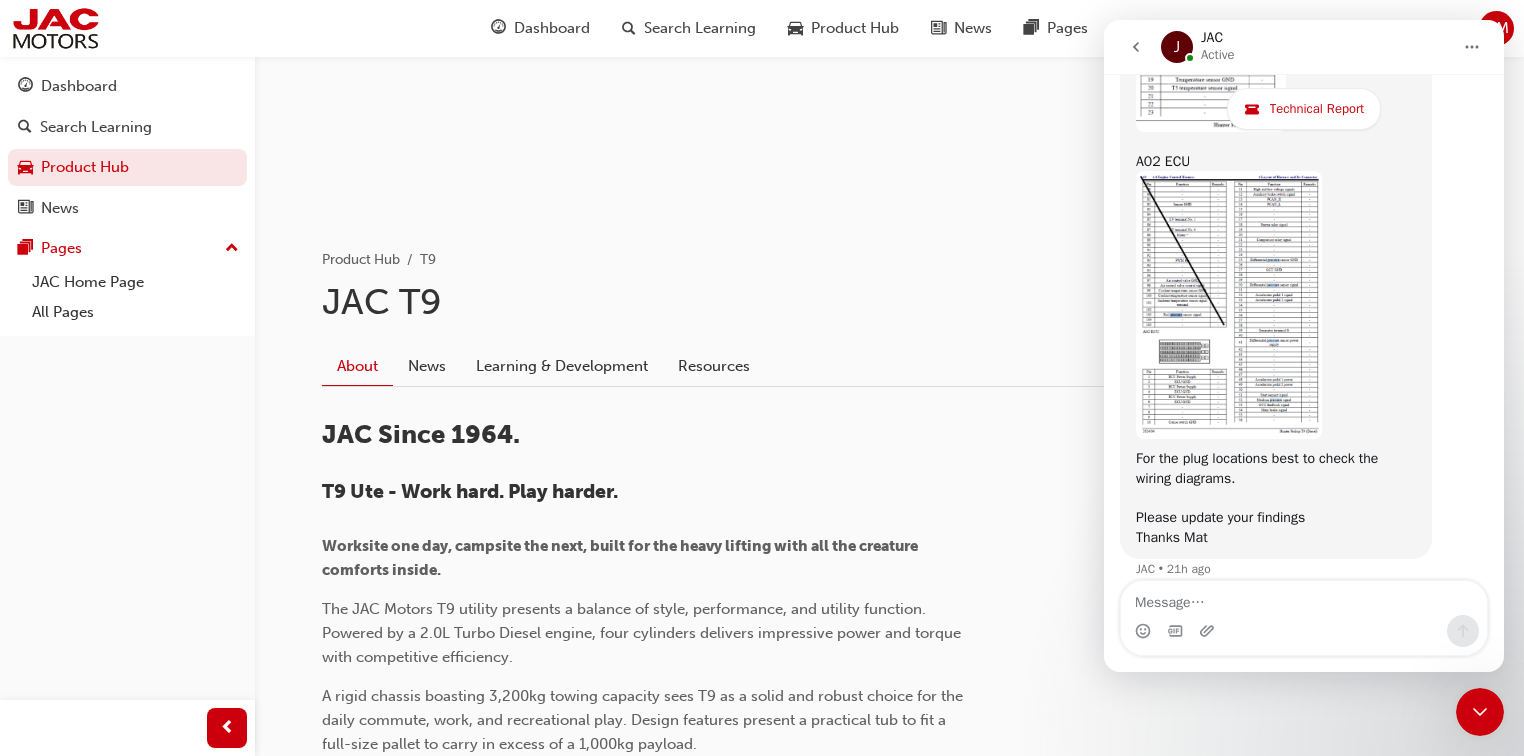 click 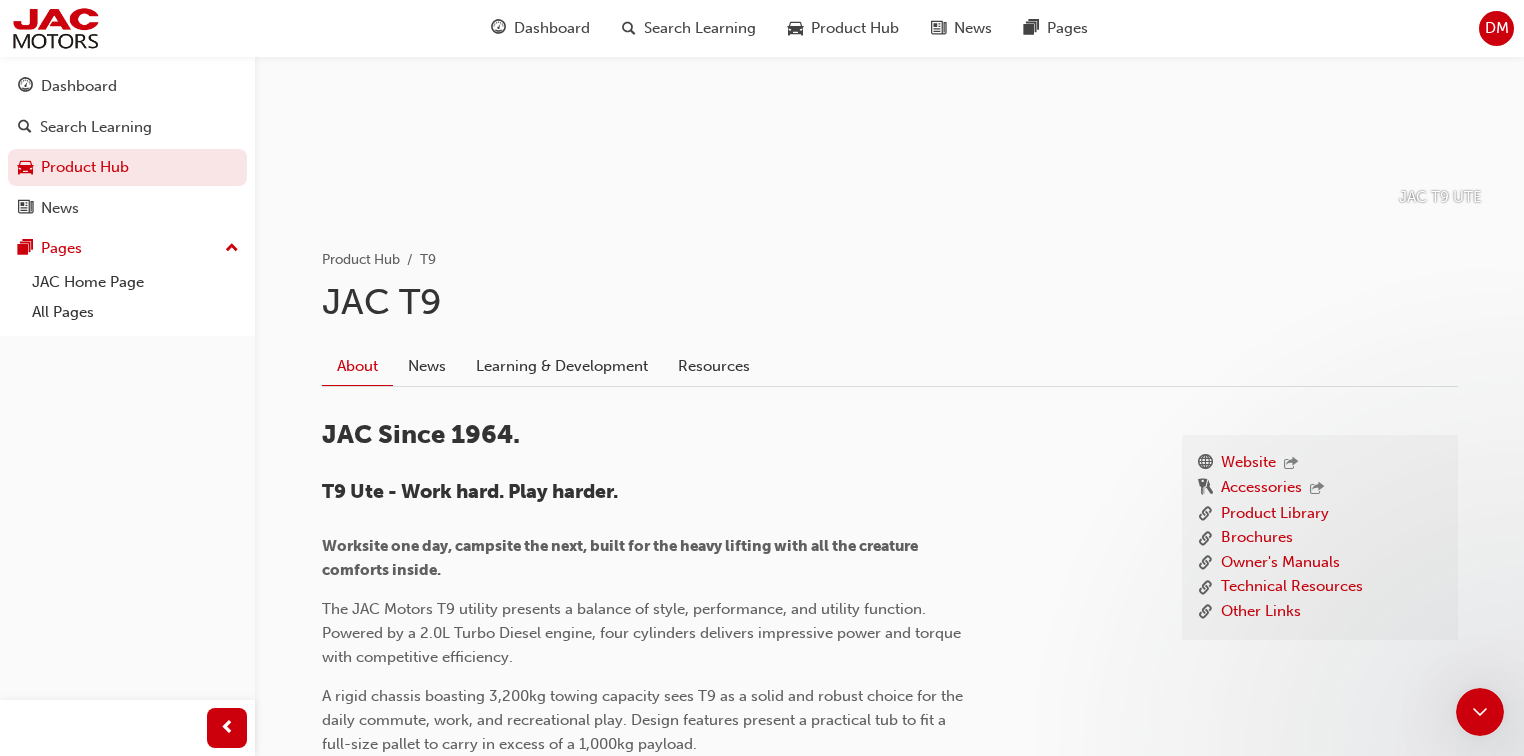 scroll, scrollTop: 0, scrollLeft: 0, axis: both 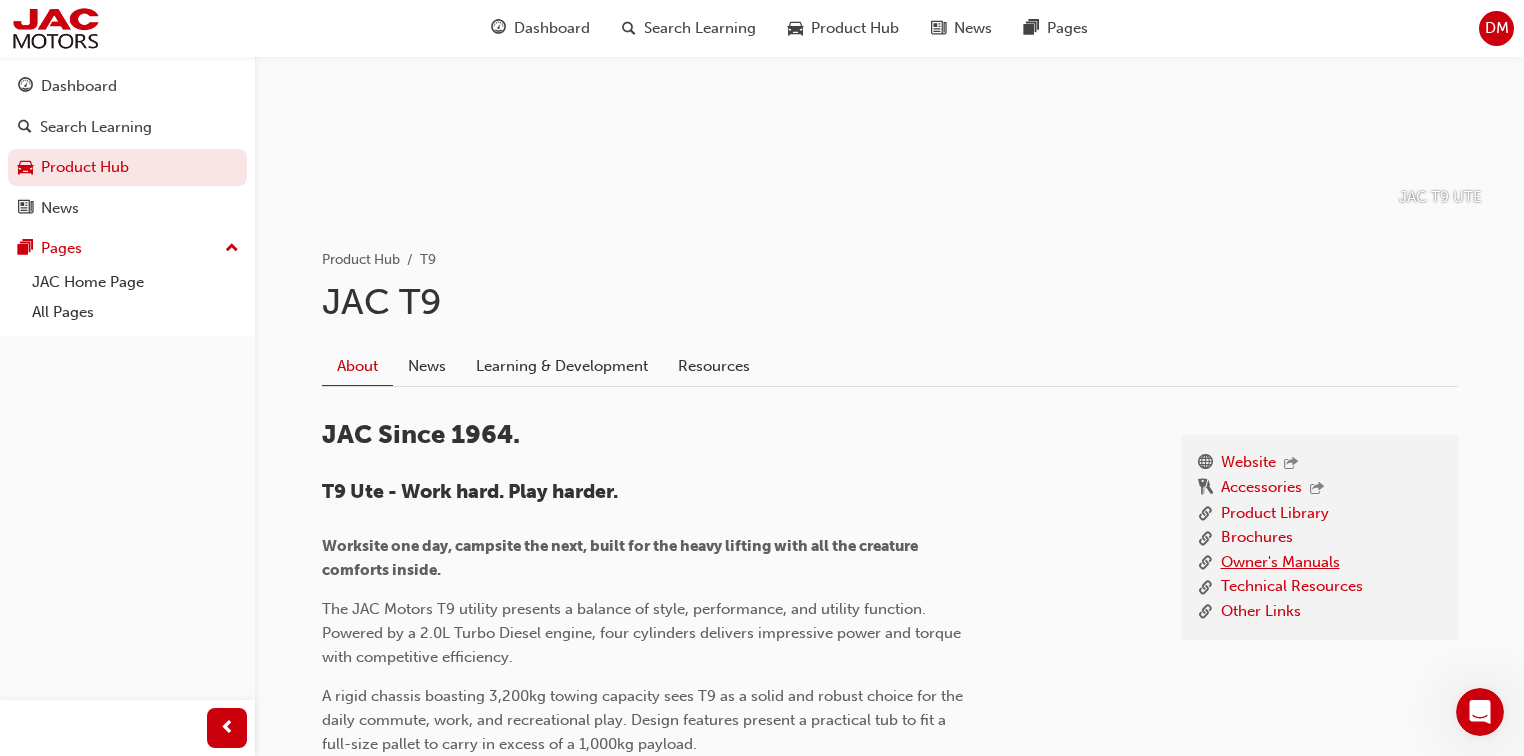 click on "Owner's Manuals" at bounding box center (1280, 563) 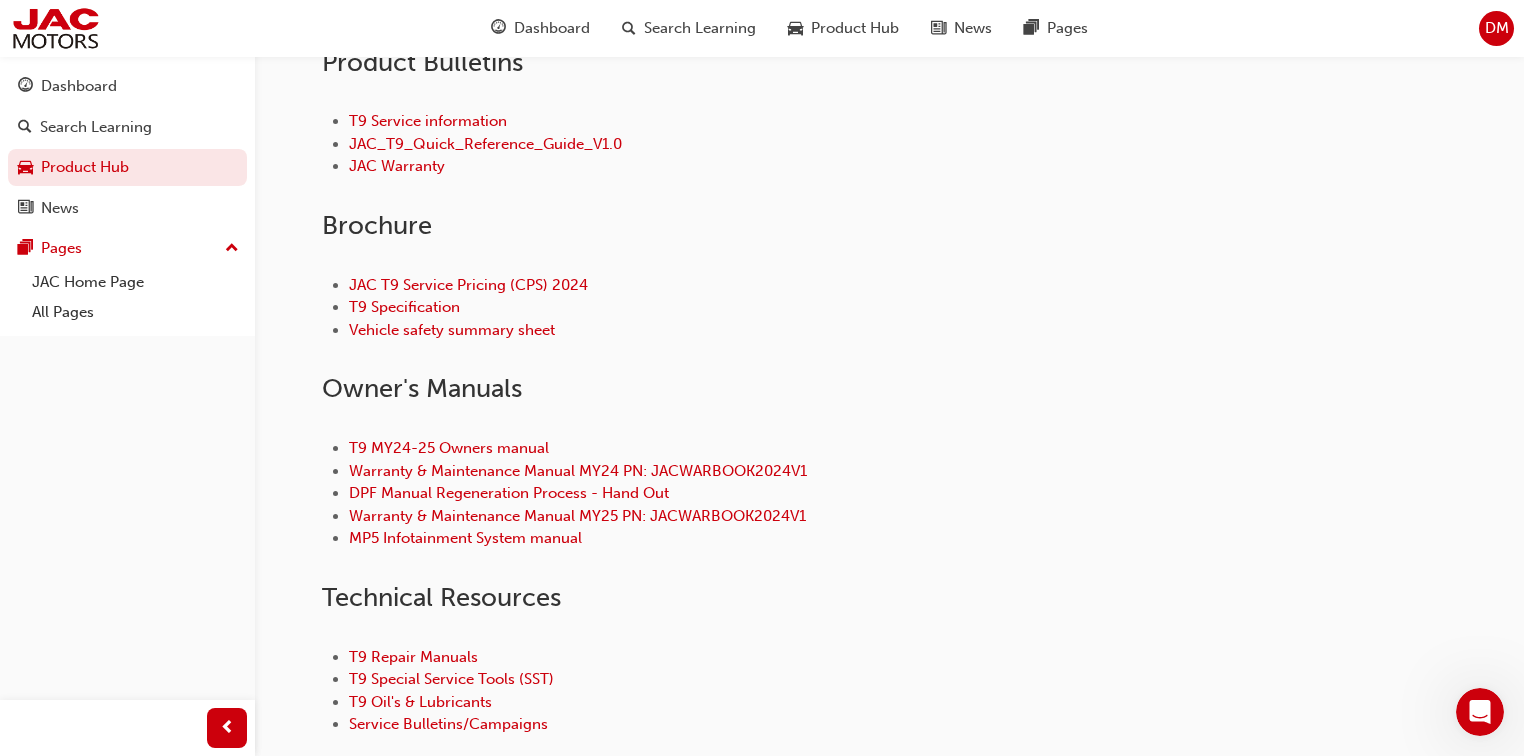 scroll, scrollTop: 640, scrollLeft: 0, axis: vertical 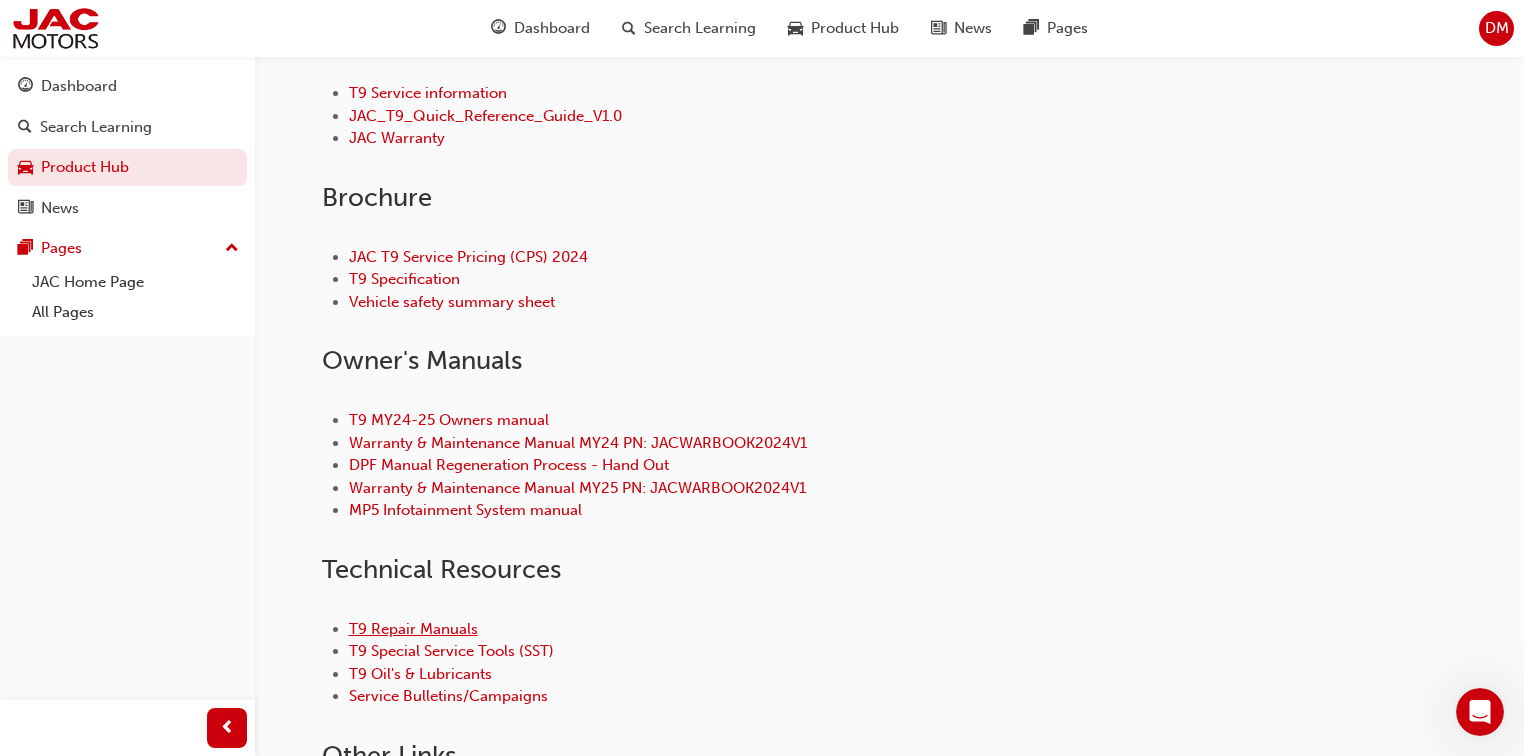 click on "T9 Repair Manuals" at bounding box center [413, 629] 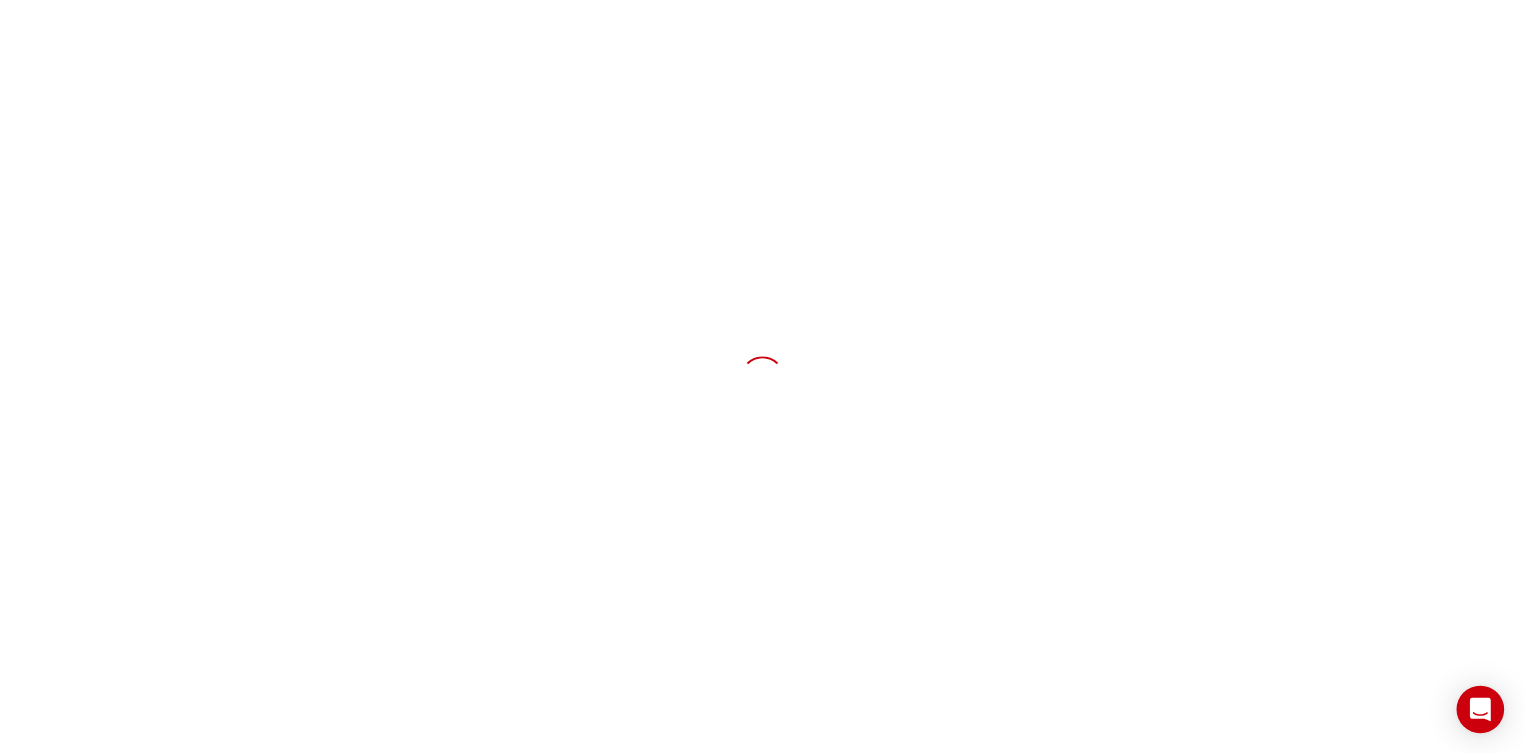 scroll, scrollTop: 0, scrollLeft: 0, axis: both 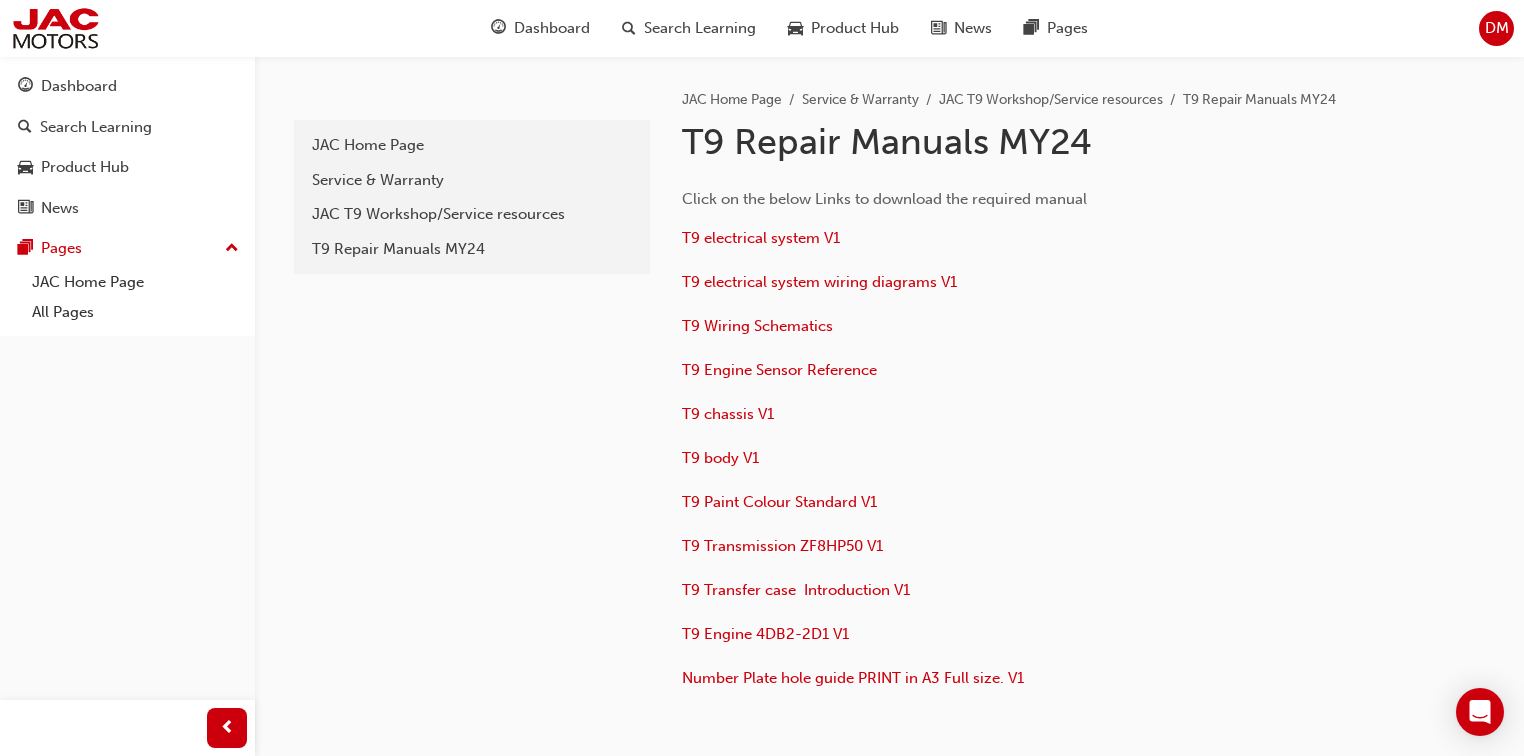 drag, startPoint x: 816, startPoint y: 564, endPoint x: 662, endPoint y: 496, distance: 168.34488 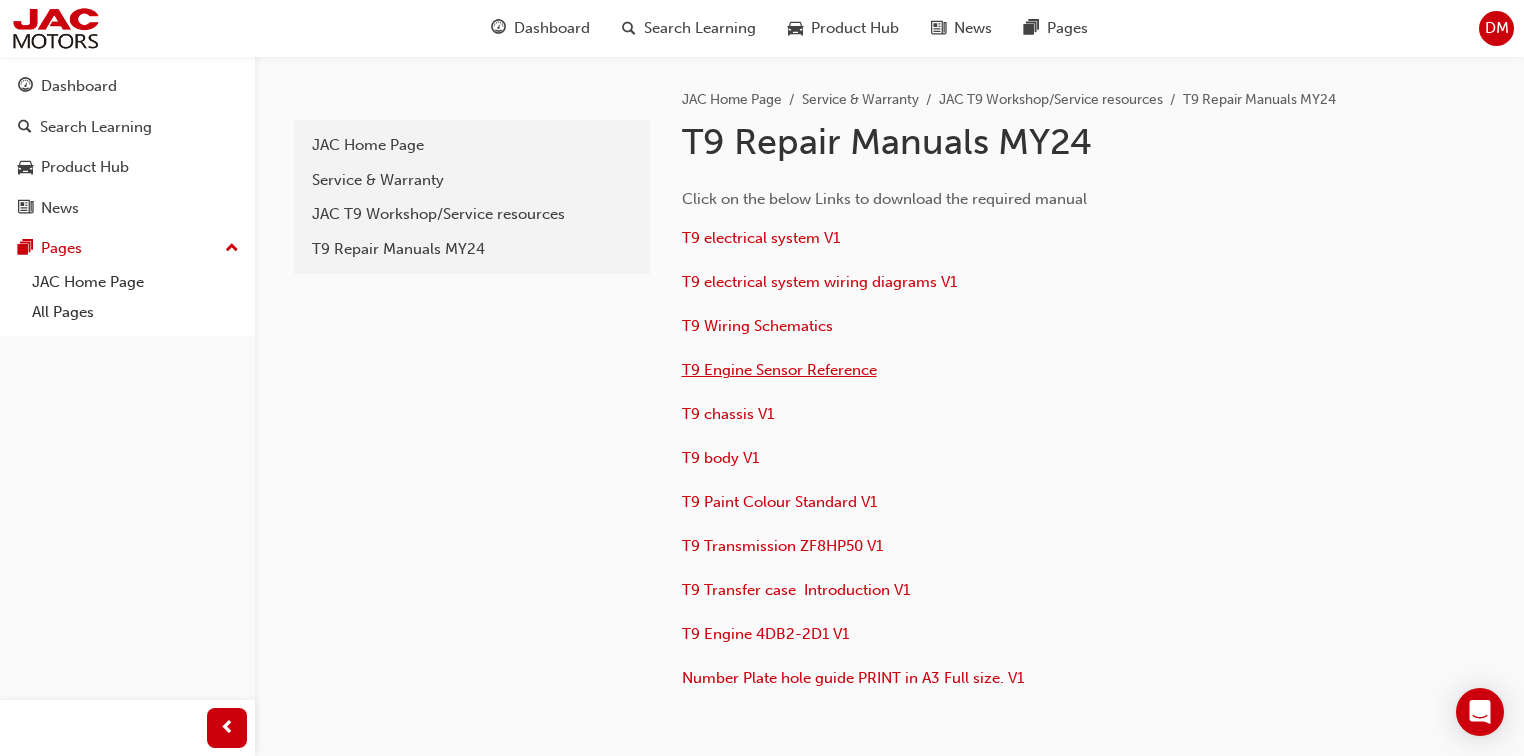 click on "T9 Engine Sensor Reference" at bounding box center [779, 370] 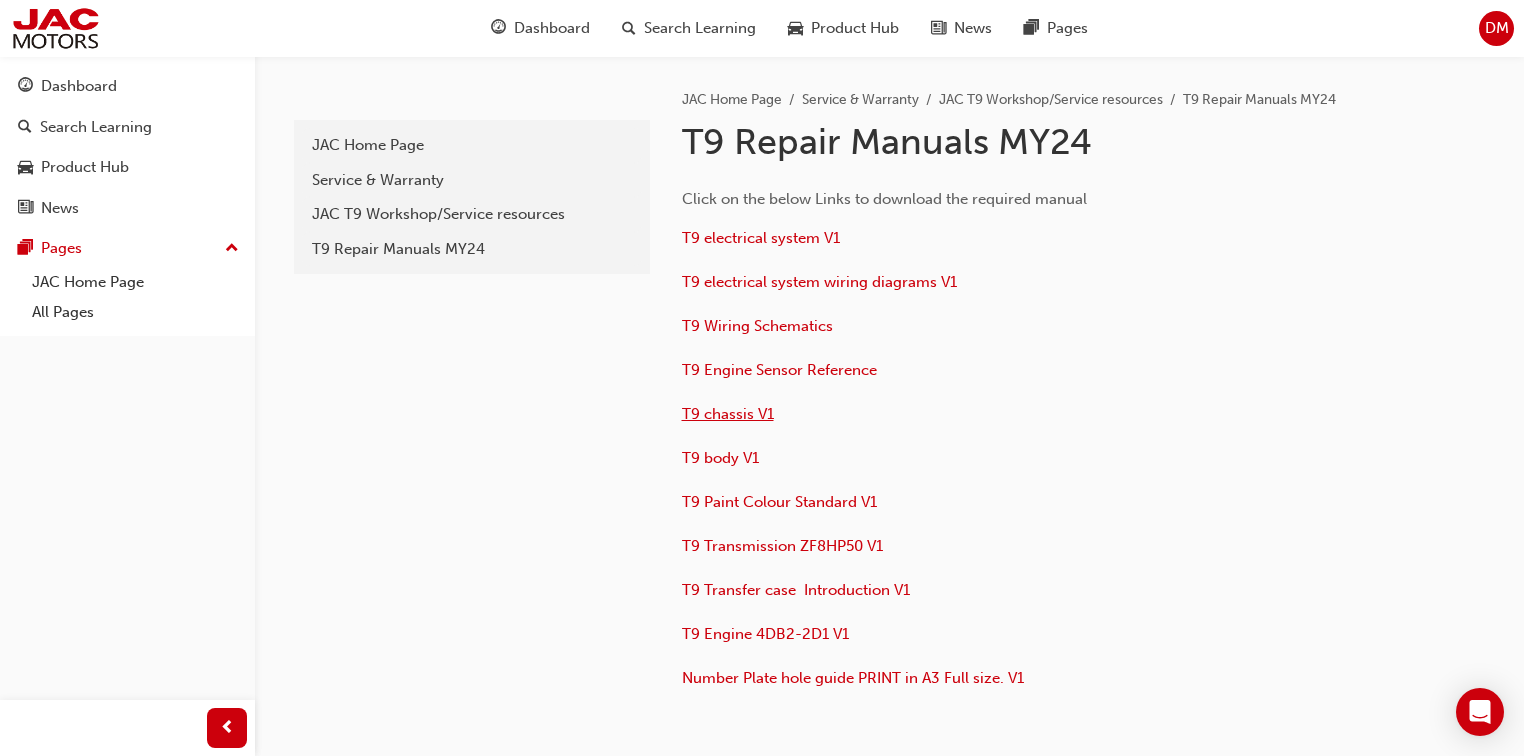 click on "T9 chassis V1" at bounding box center [728, 414] 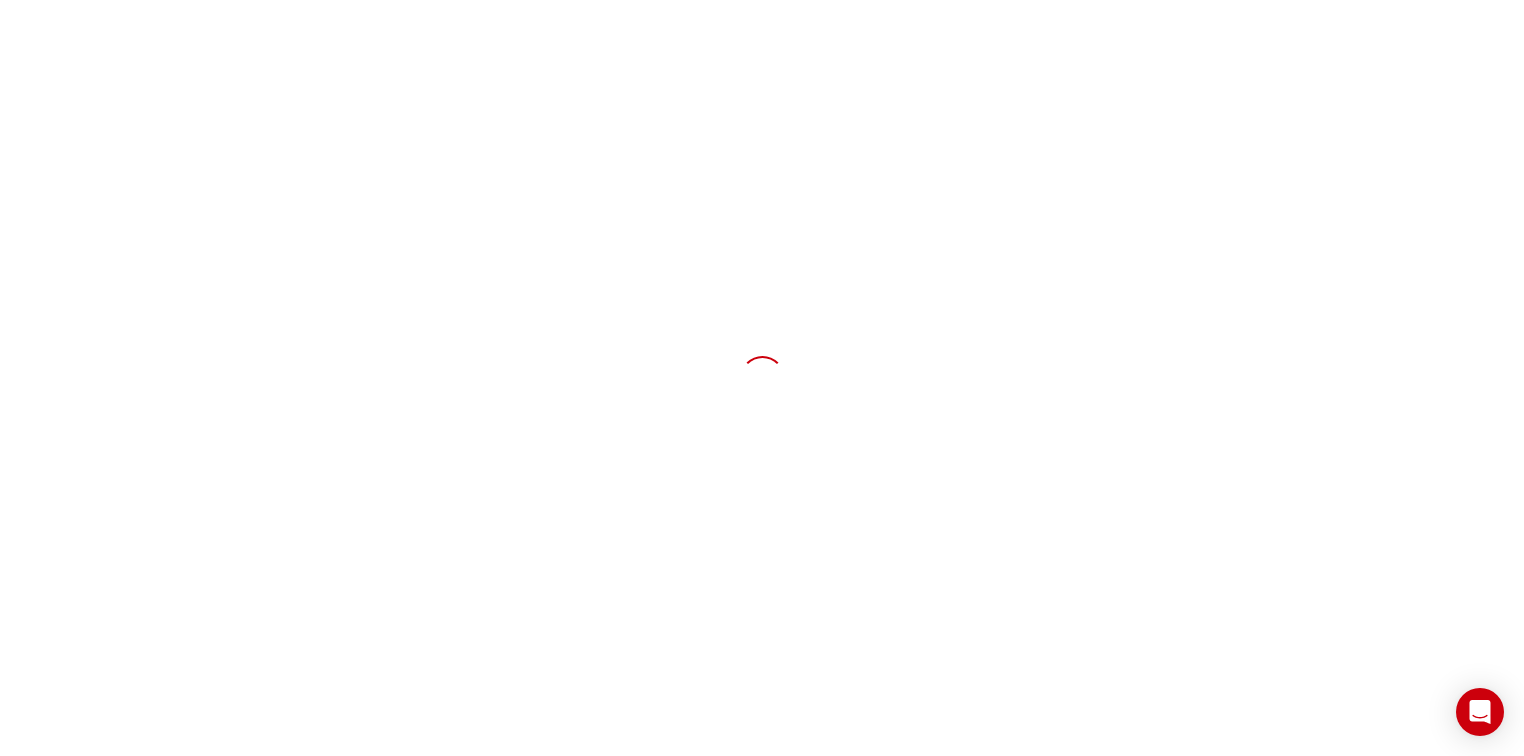 scroll, scrollTop: 0, scrollLeft: 0, axis: both 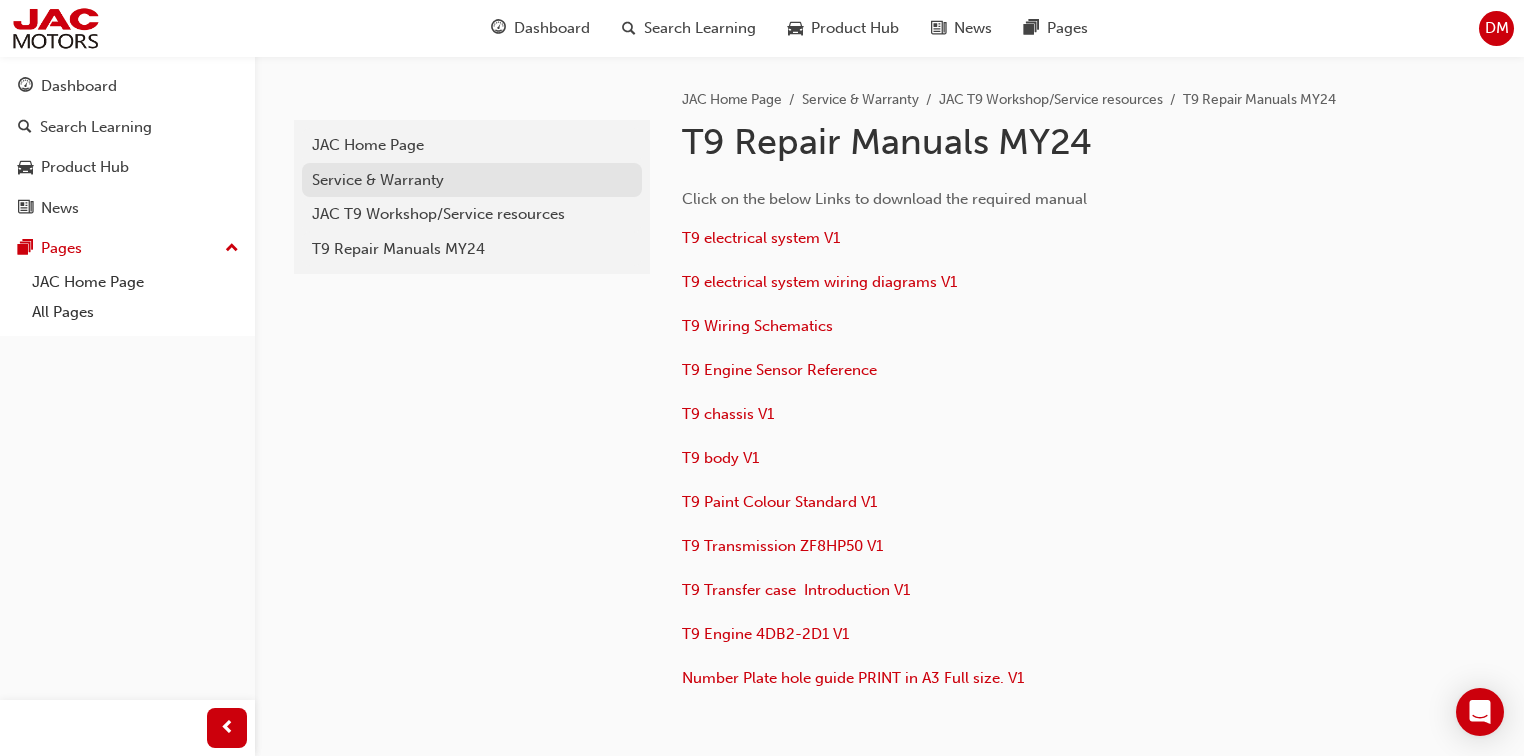 click on "Service & Warranty" at bounding box center [472, 180] 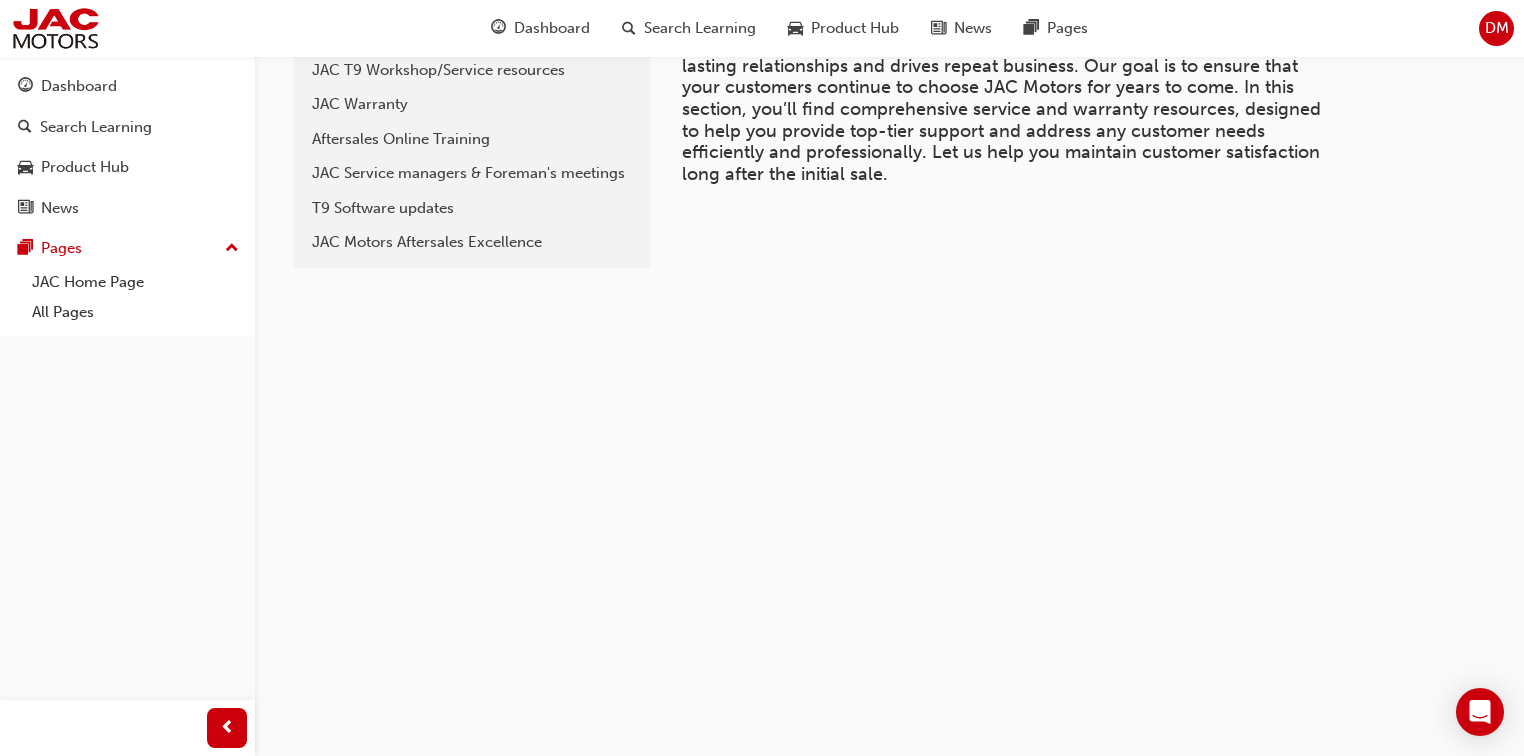 scroll, scrollTop: 222, scrollLeft: 0, axis: vertical 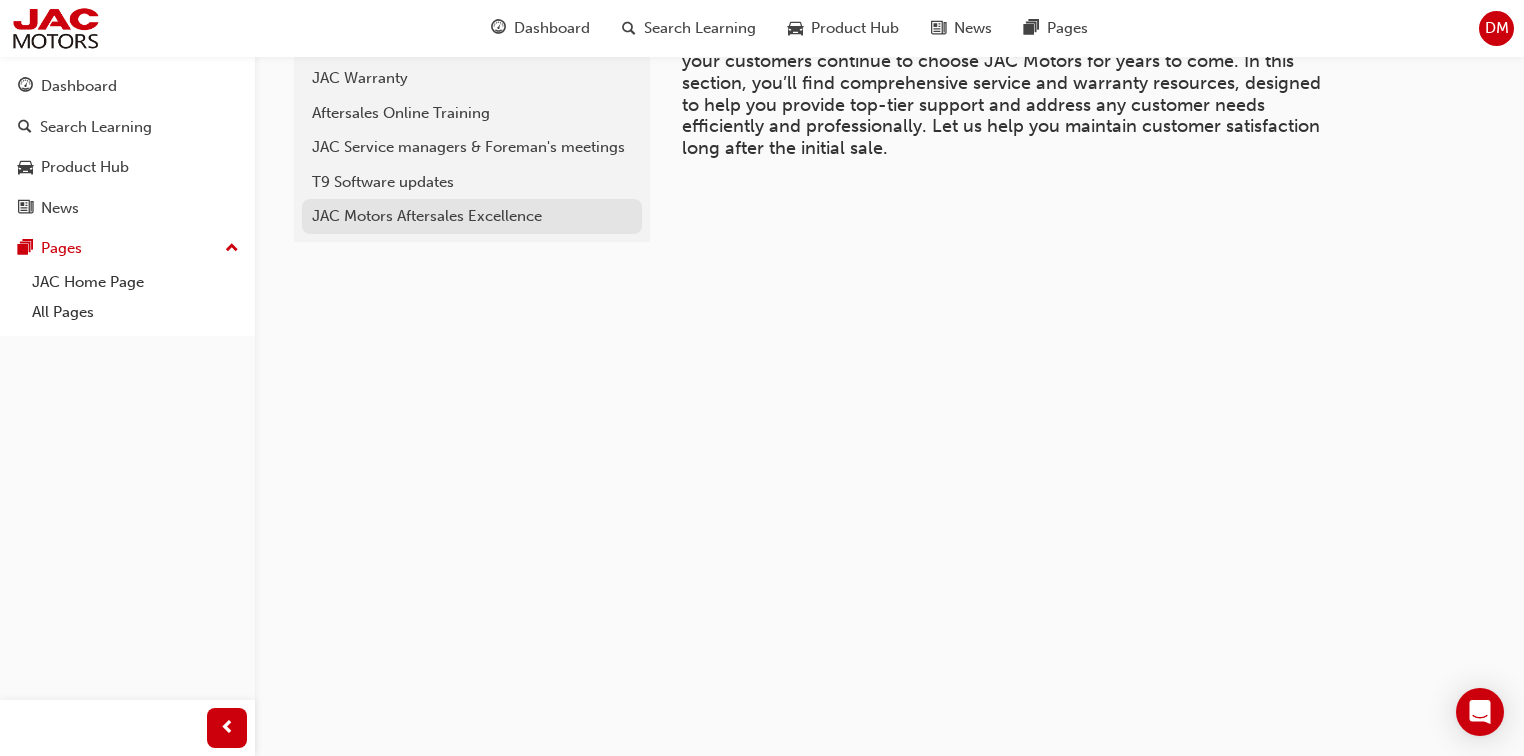 click on "JAC Motors Aftersales Excellence" at bounding box center [472, 216] 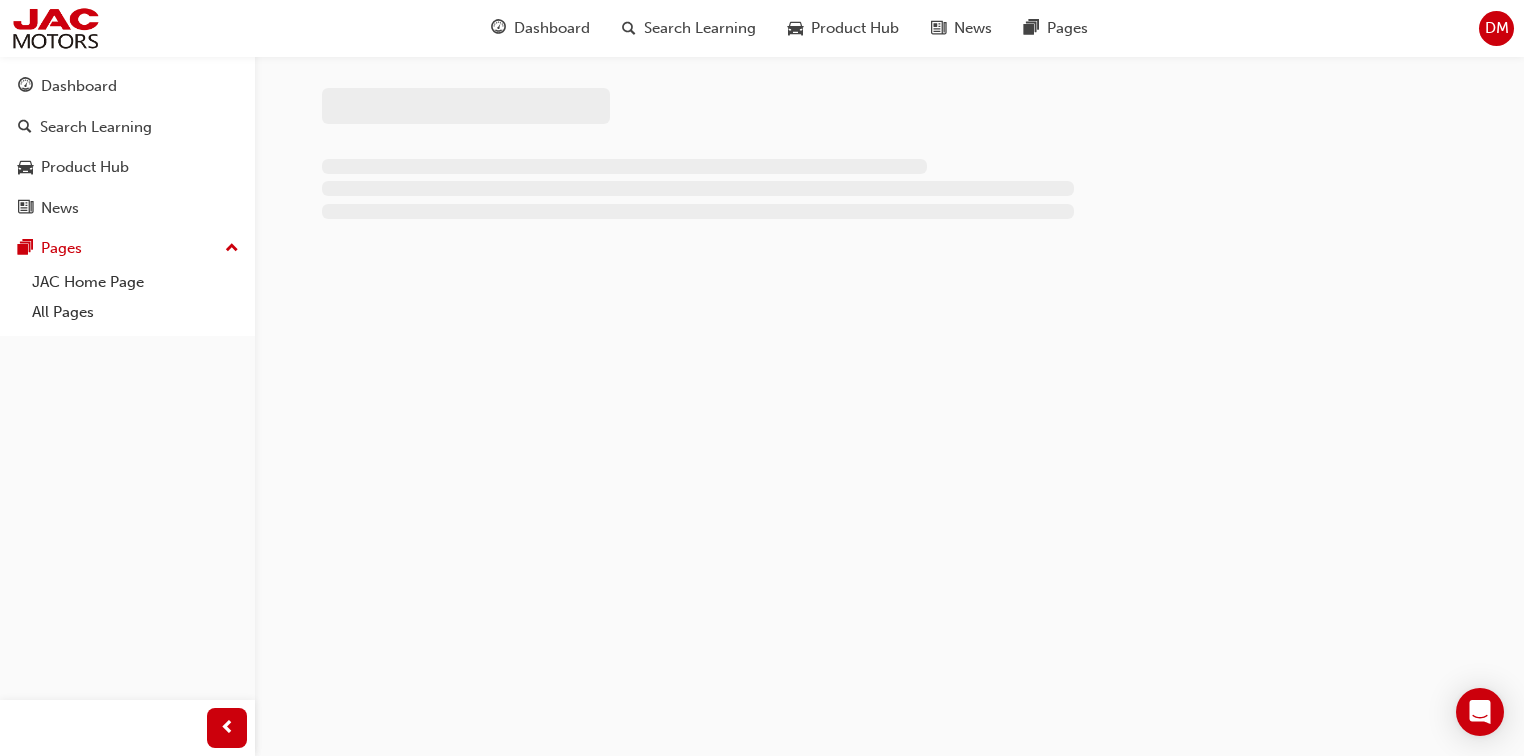 scroll, scrollTop: 0, scrollLeft: 0, axis: both 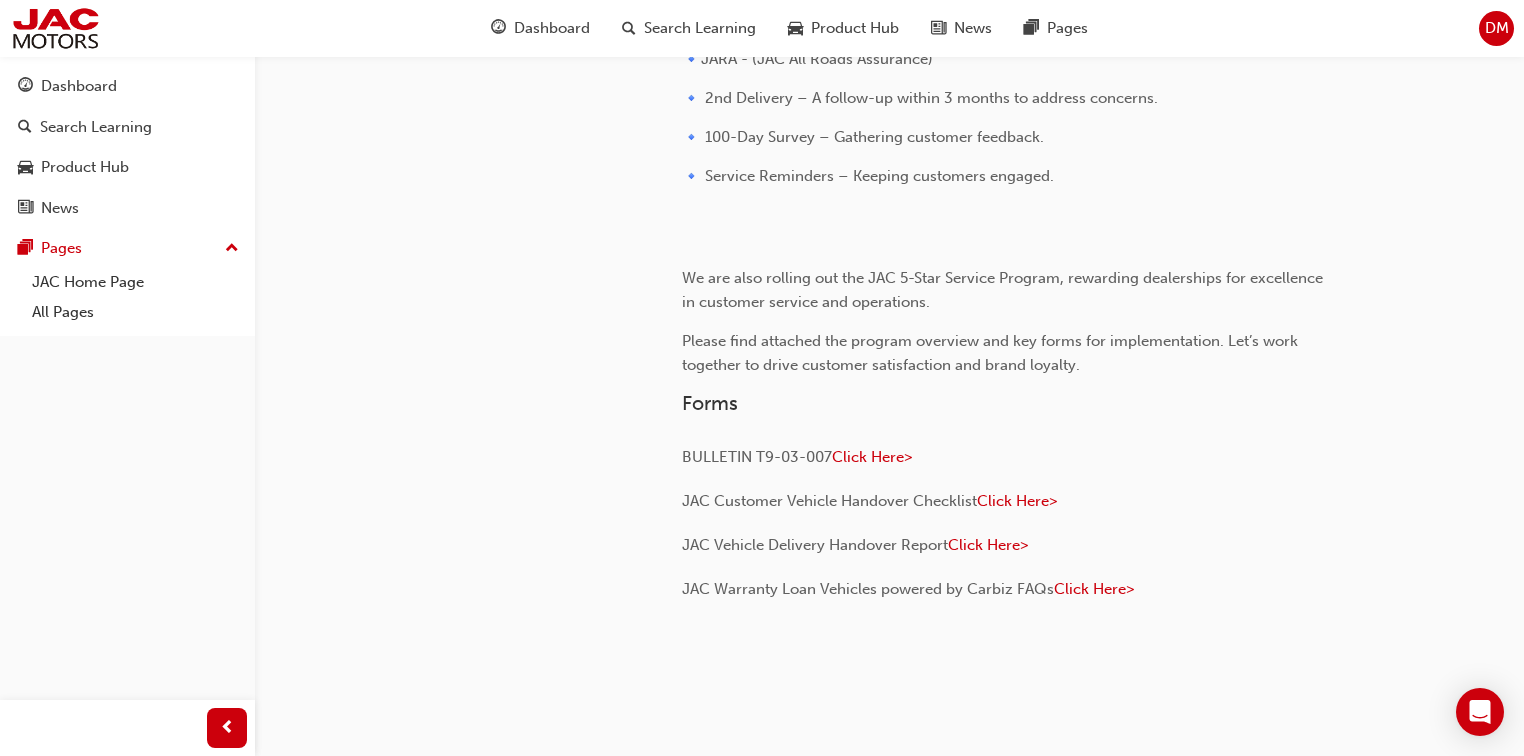 click at bounding box center [682, 244] 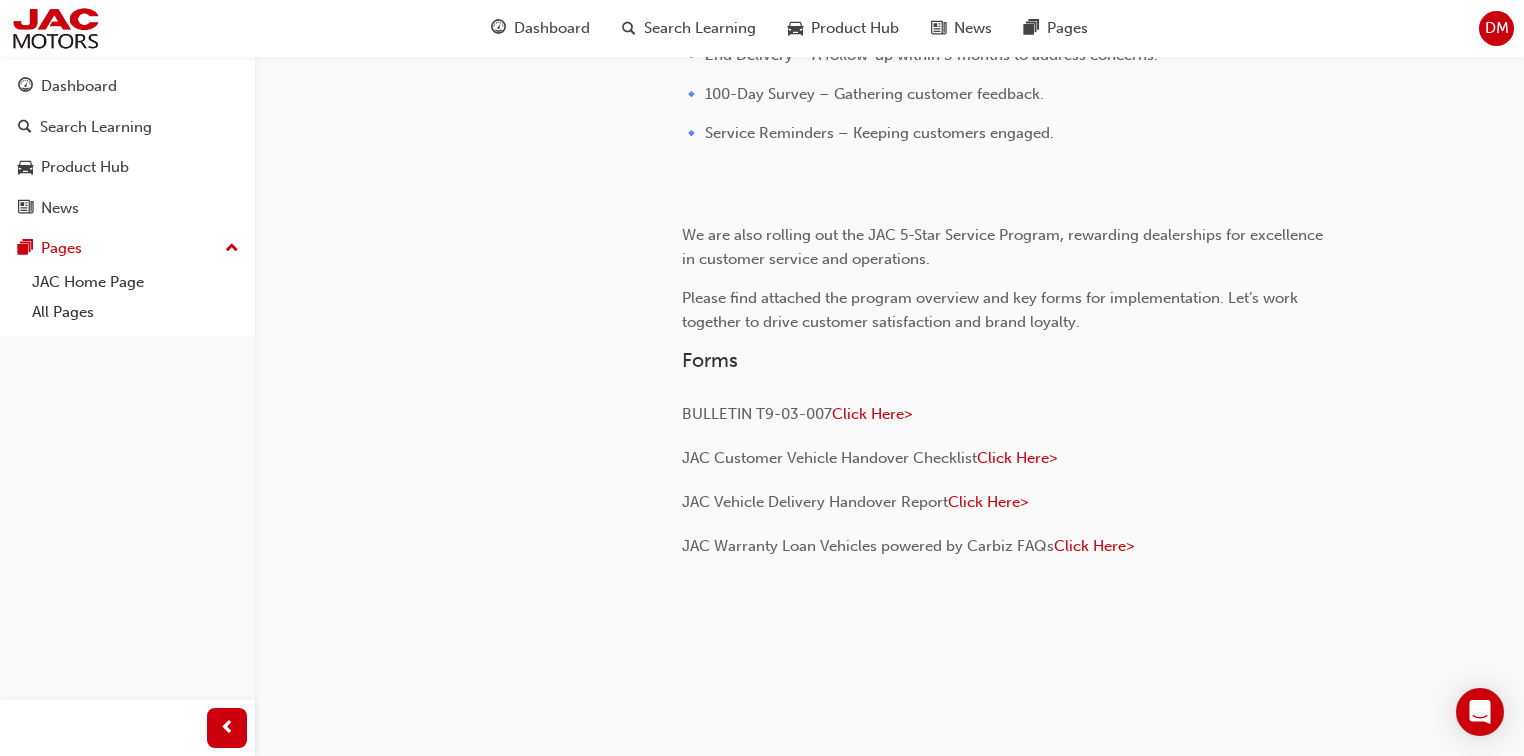 scroll, scrollTop: 560, scrollLeft: 0, axis: vertical 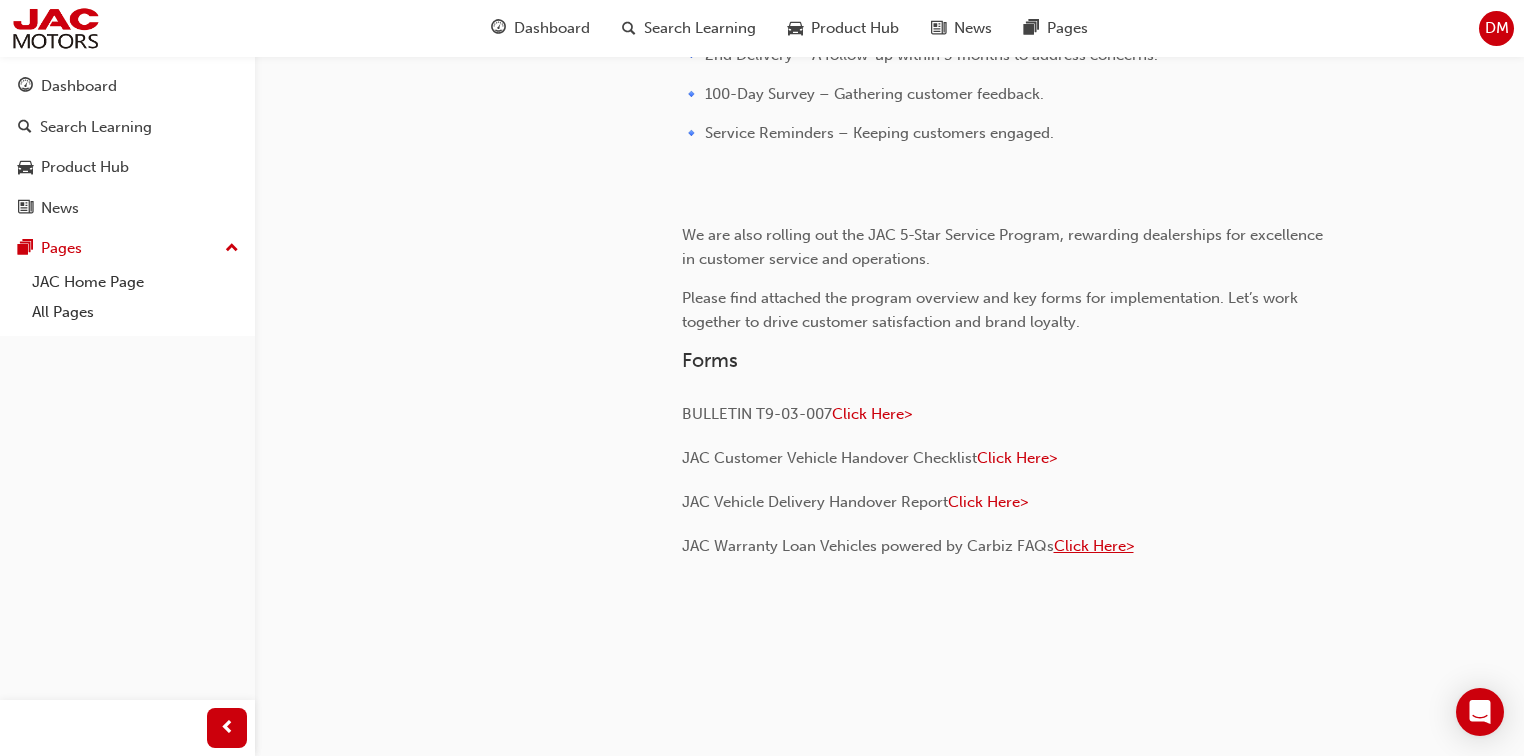 click on "Click Here>" at bounding box center [1094, 546] 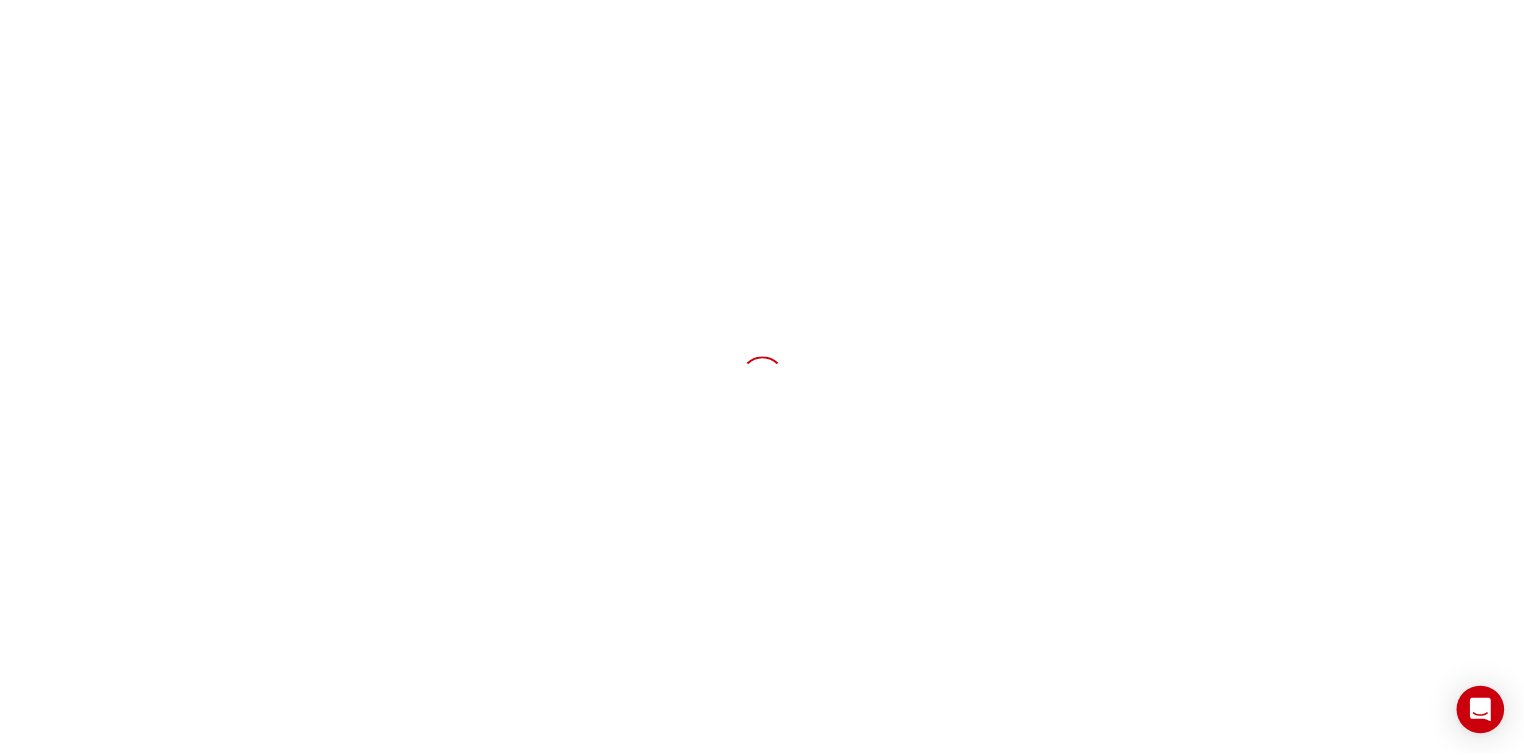 scroll, scrollTop: 0, scrollLeft: 0, axis: both 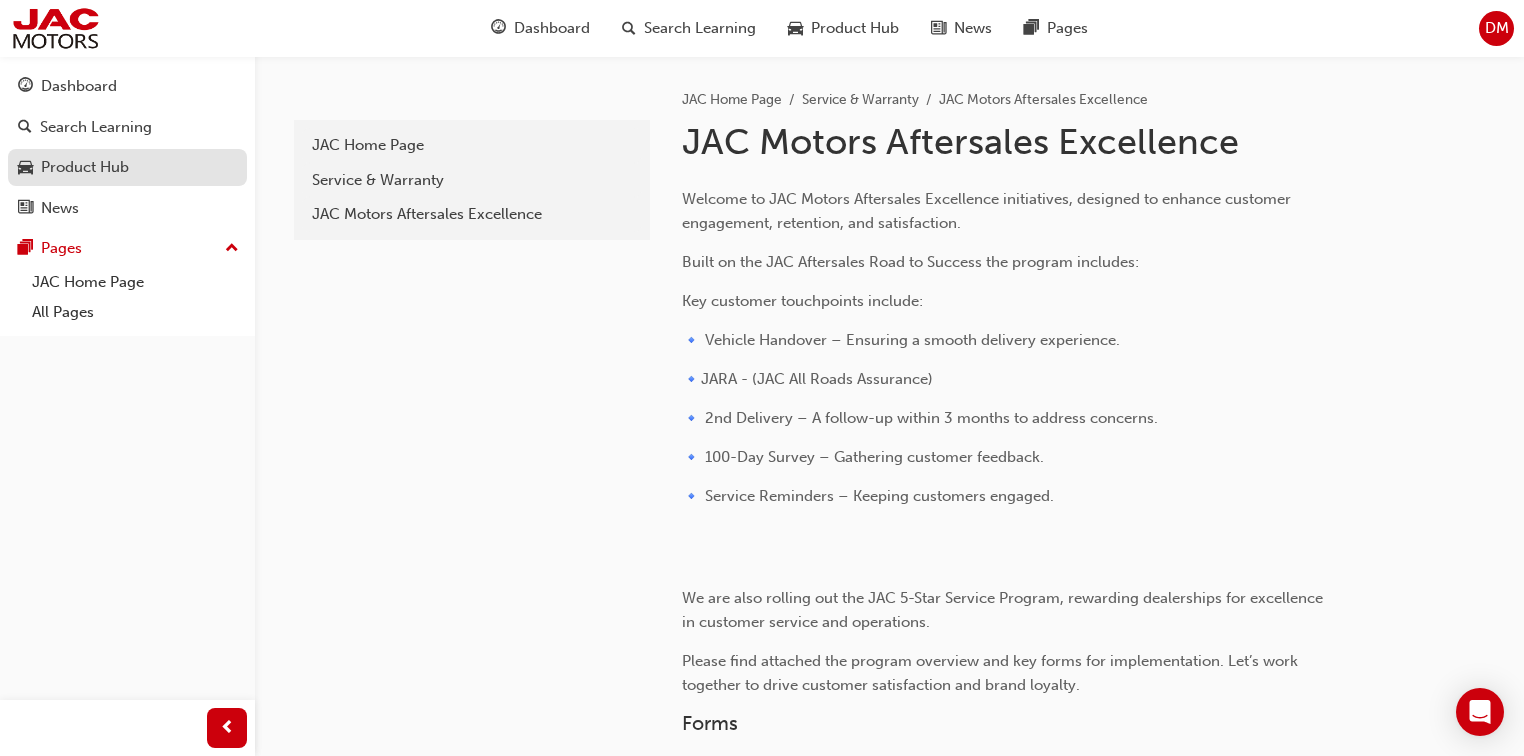 click on "Product Hub" at bounding box center [127, 167] 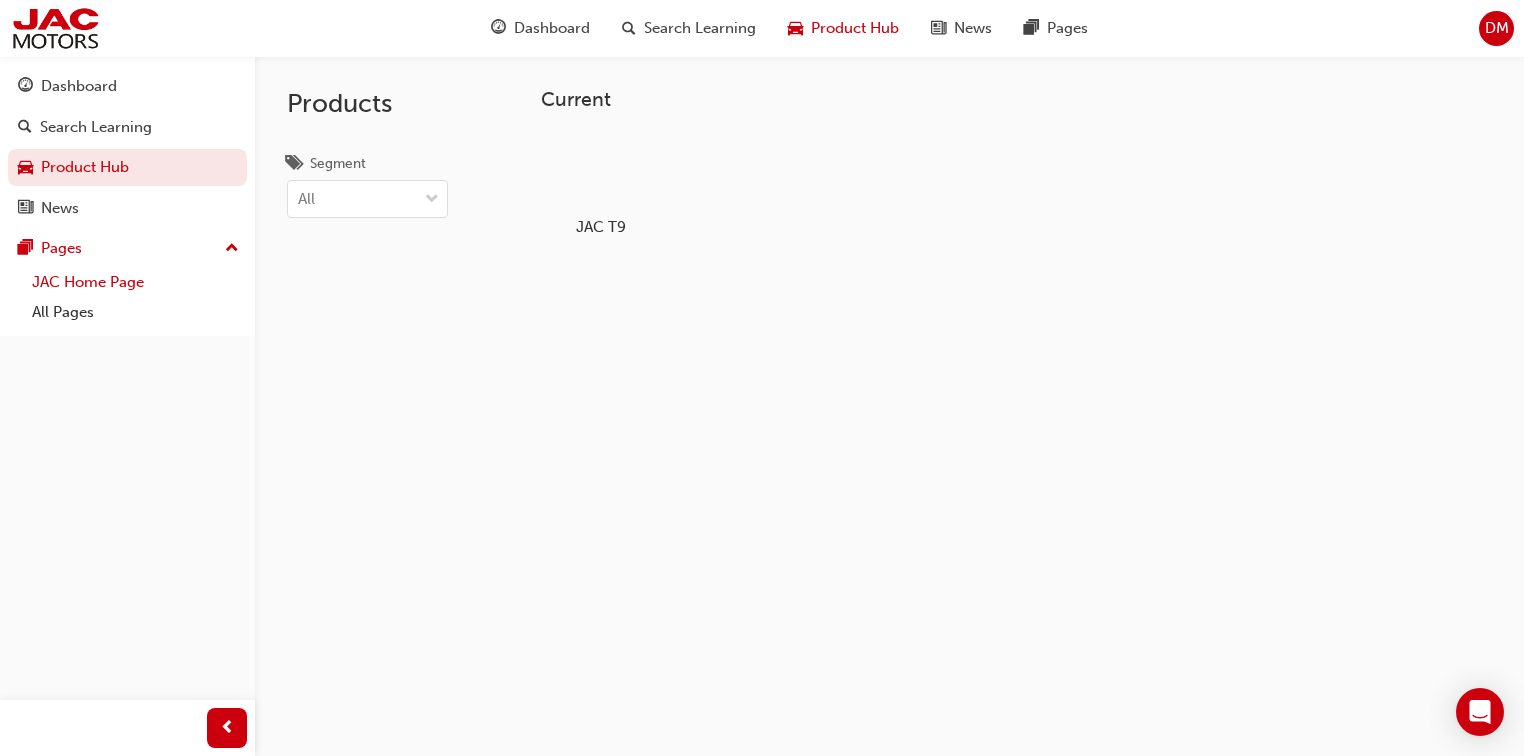 click on "JAC Home Page" at bounding box center (135, 282) 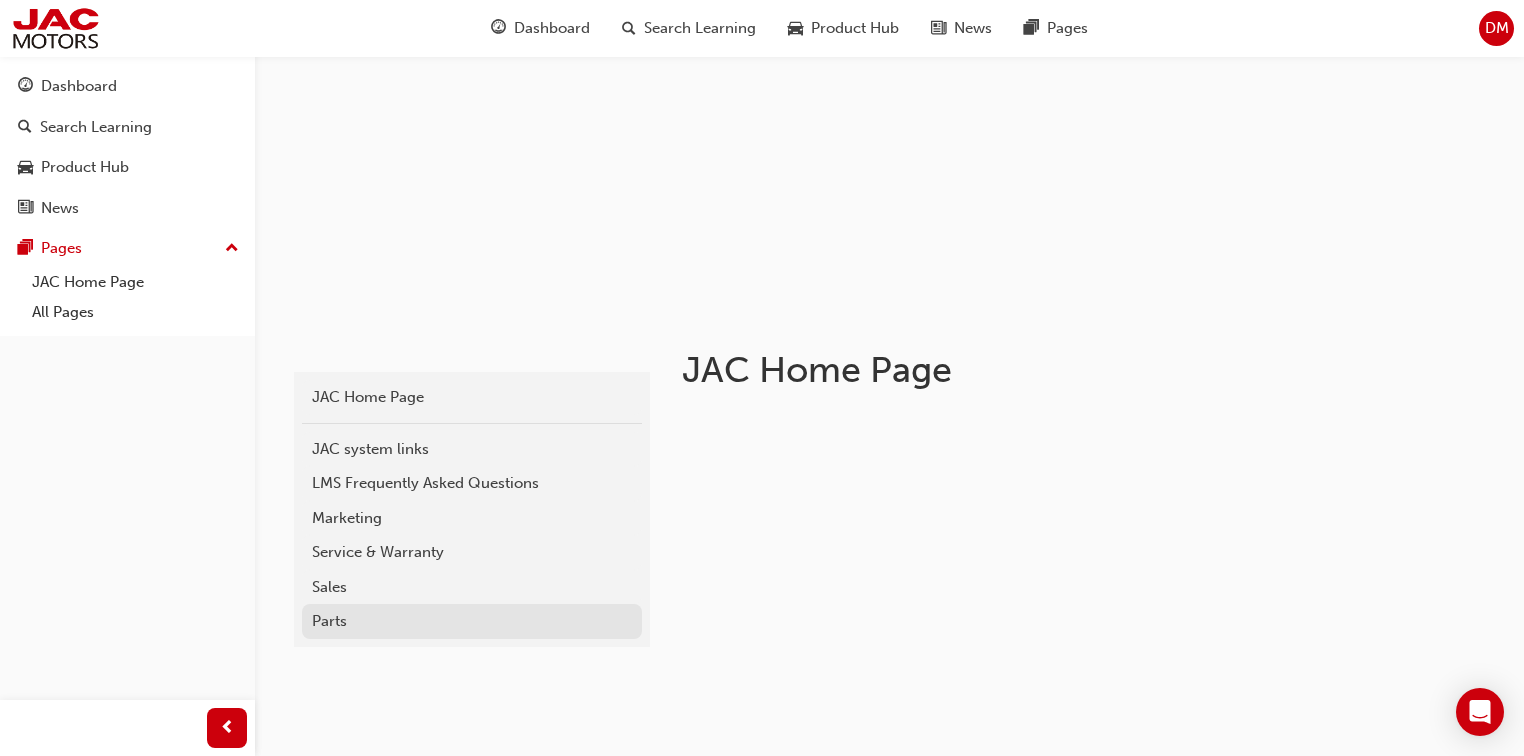 scroll, scrollTop: 160, scrollLeft: 0, axis: vertical 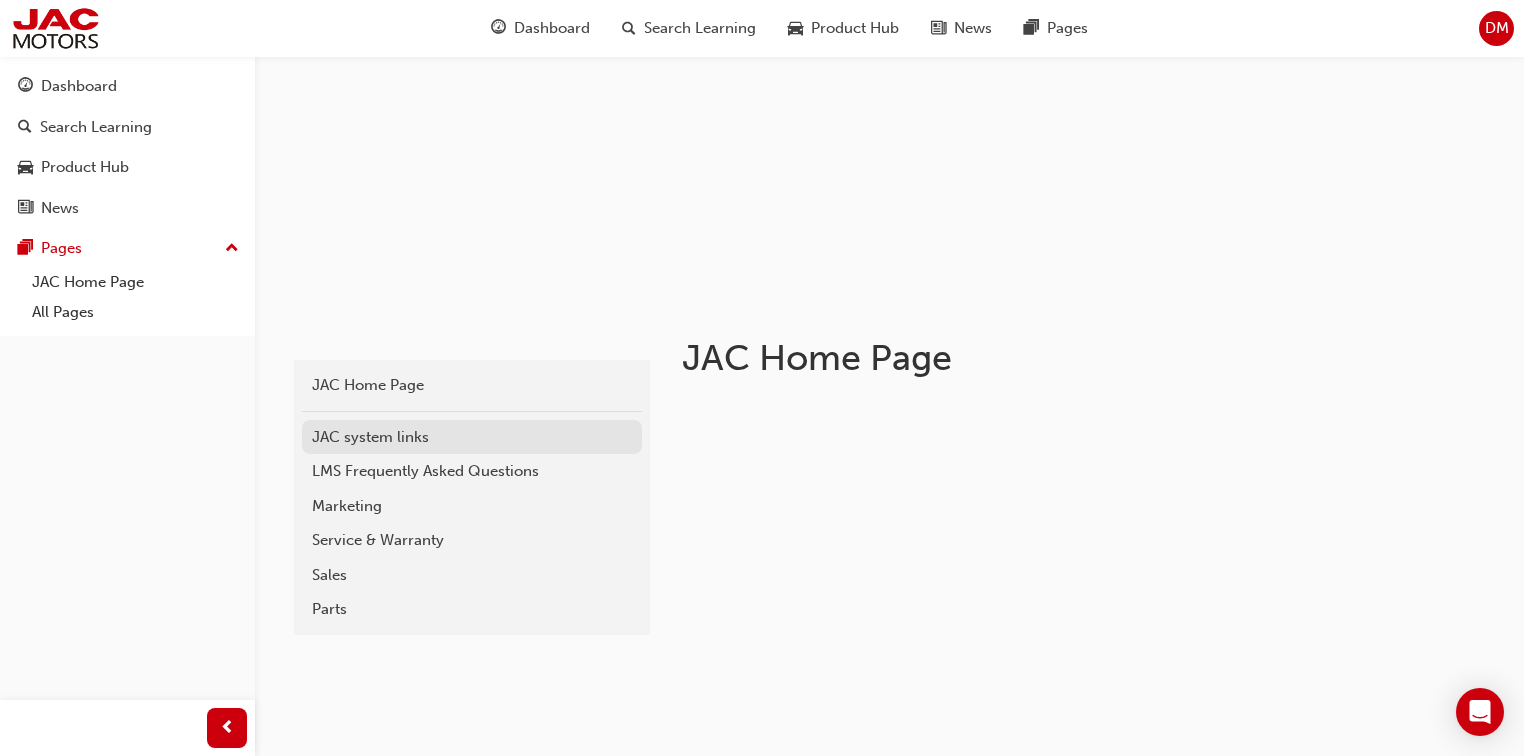 click on "JAC system links" at bounding box center (472, 437) 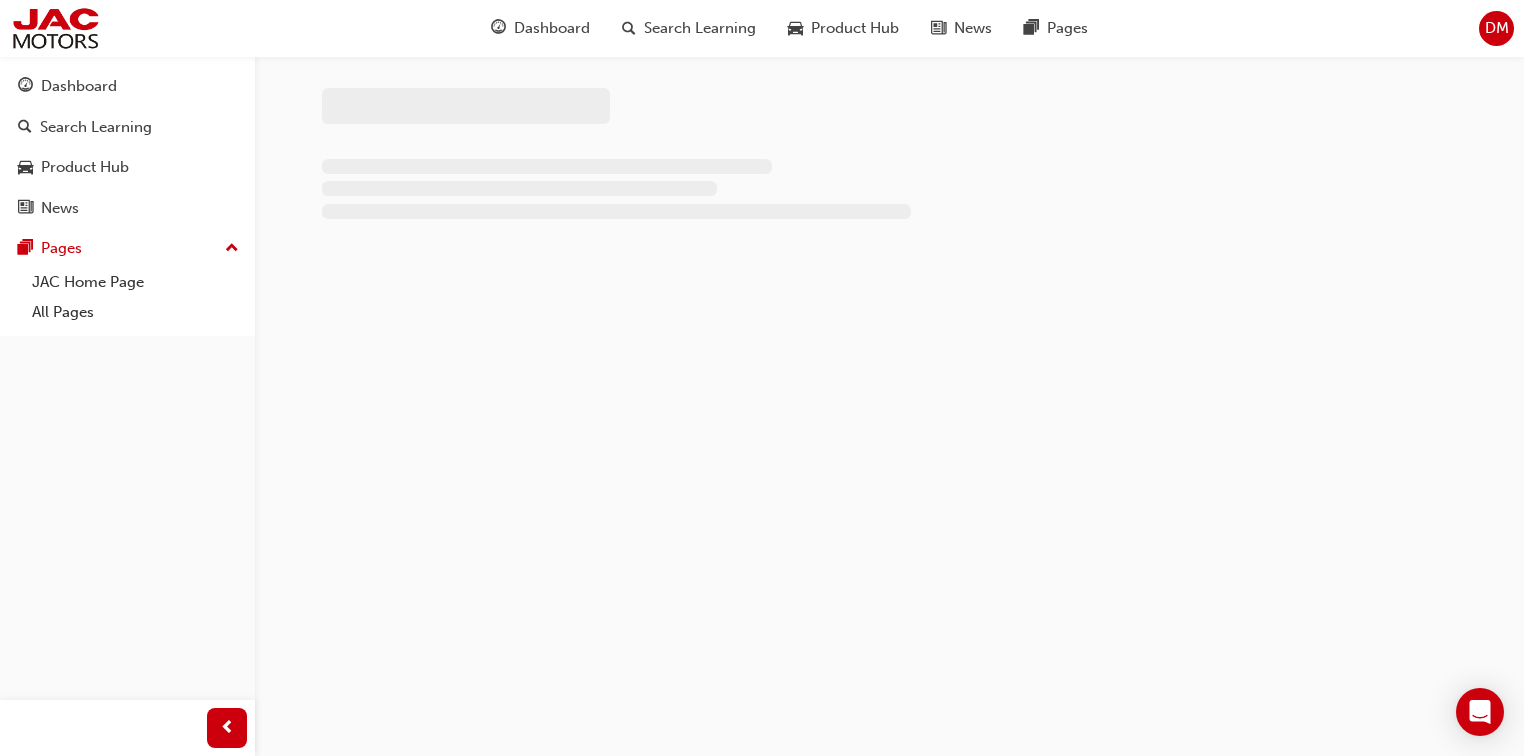 scroll, scrollTop: 0, scrollLeft: 0, axis: both 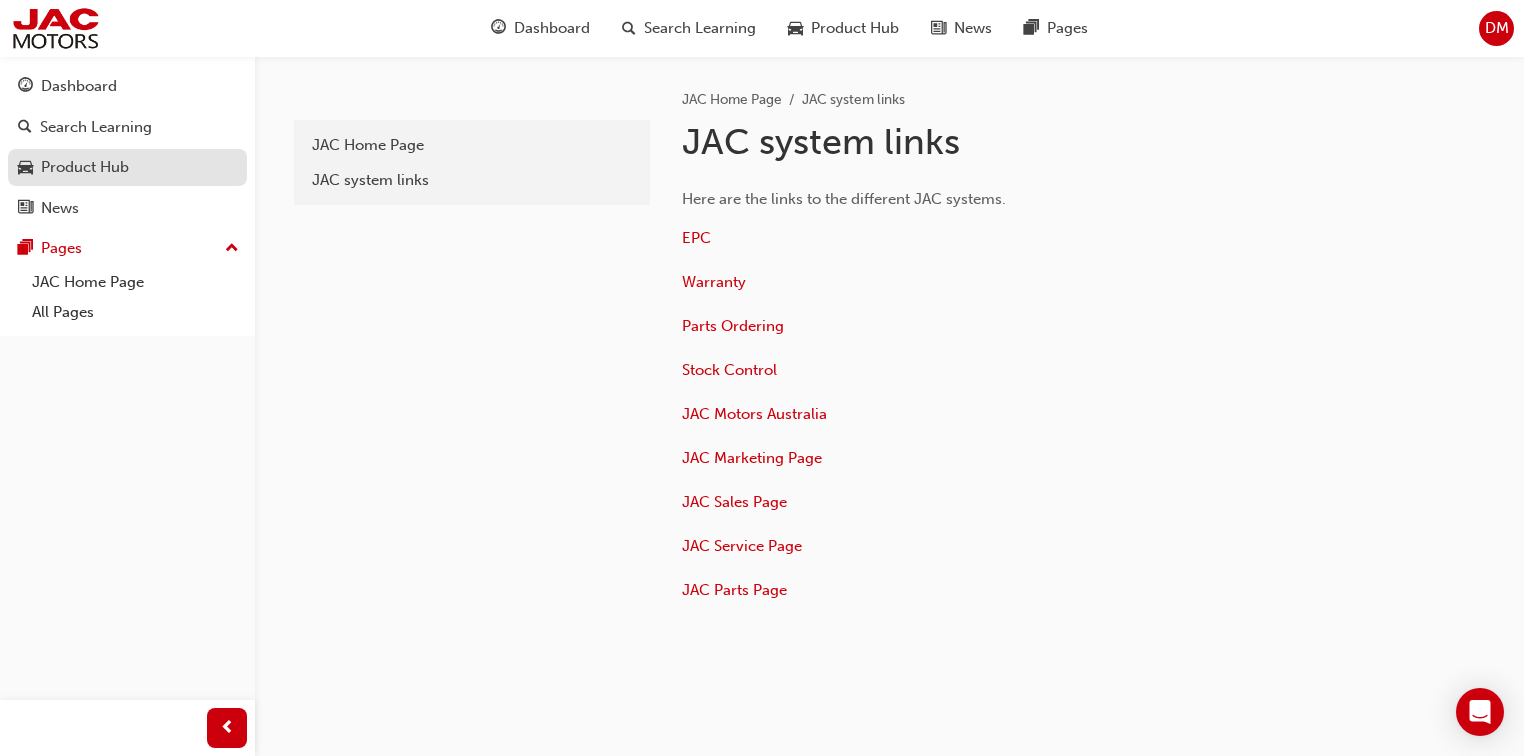 click on "Product Hub" at bounding box center [85, 167] 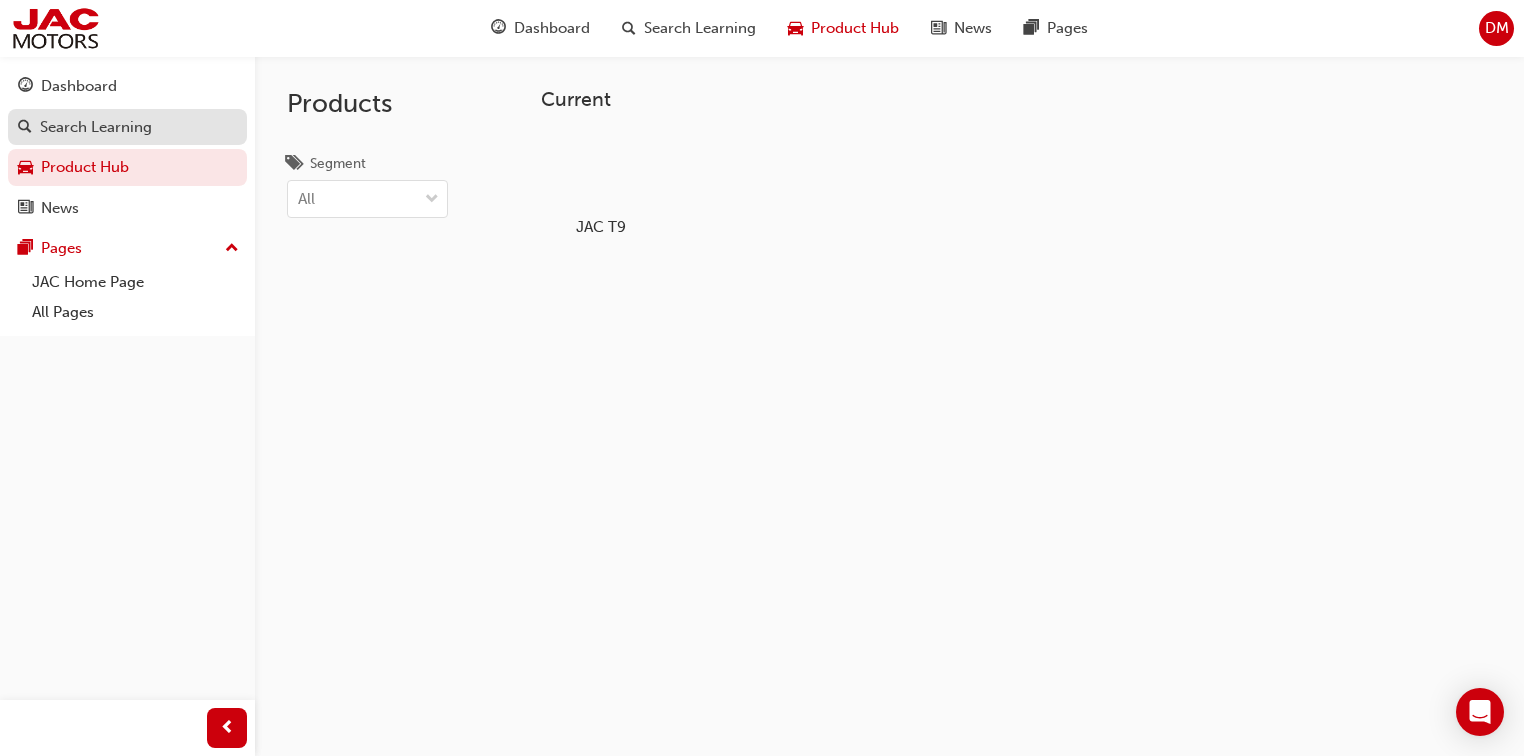click on "Search Learning" at bounding box center (96, 127) 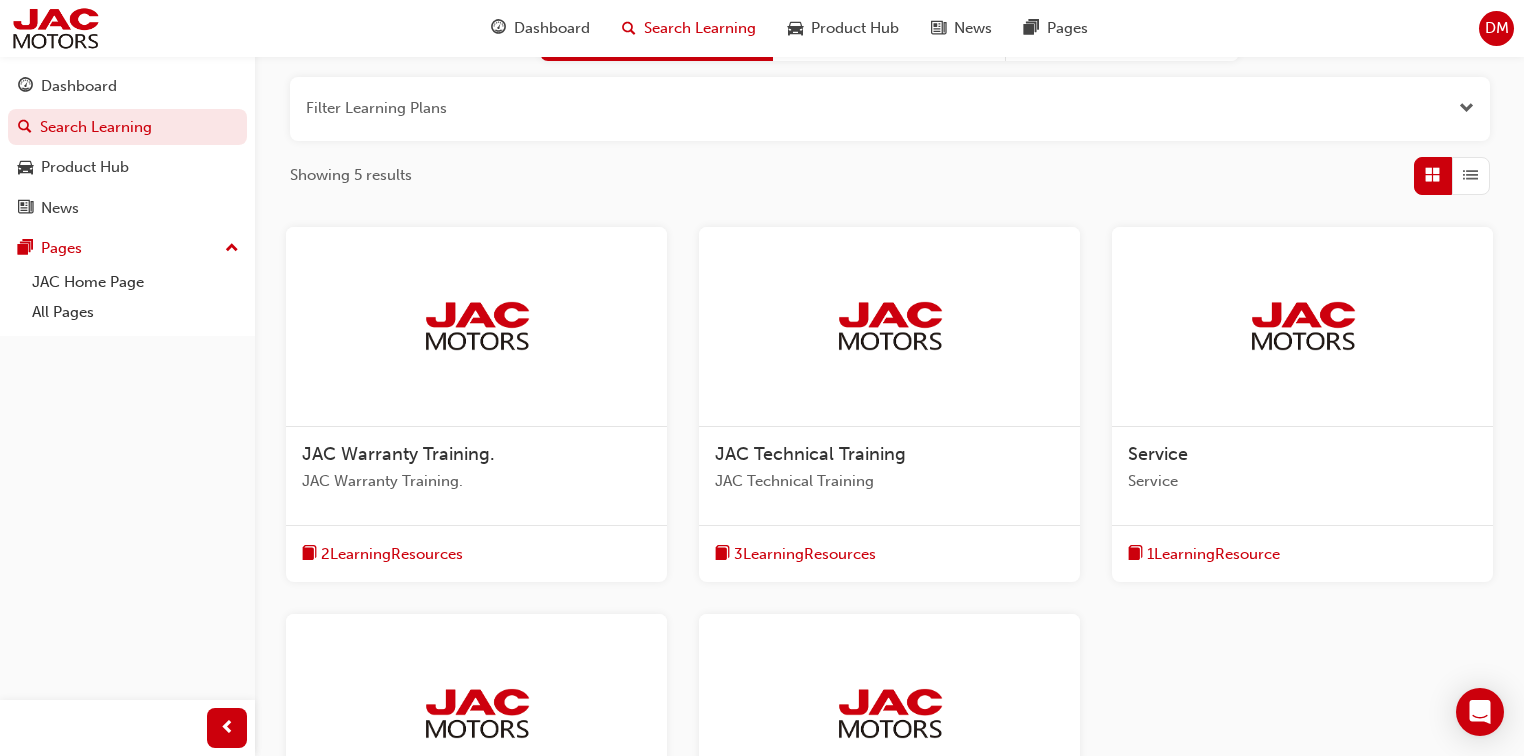 scroll, scrollTop: 240, scrollLeft: 0, axis: vertical 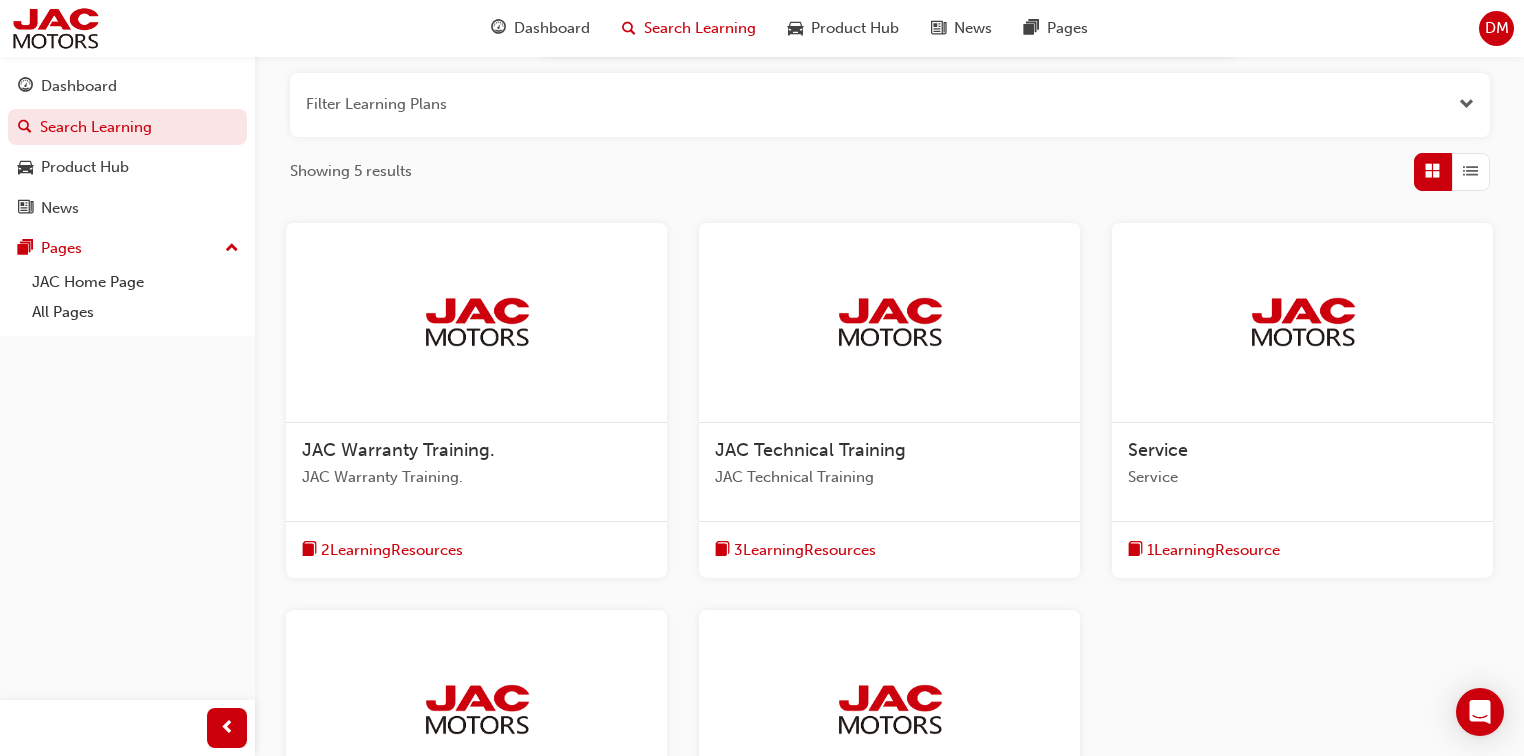 click on "3  Learning  Resources" at bounding box center (805, 550) 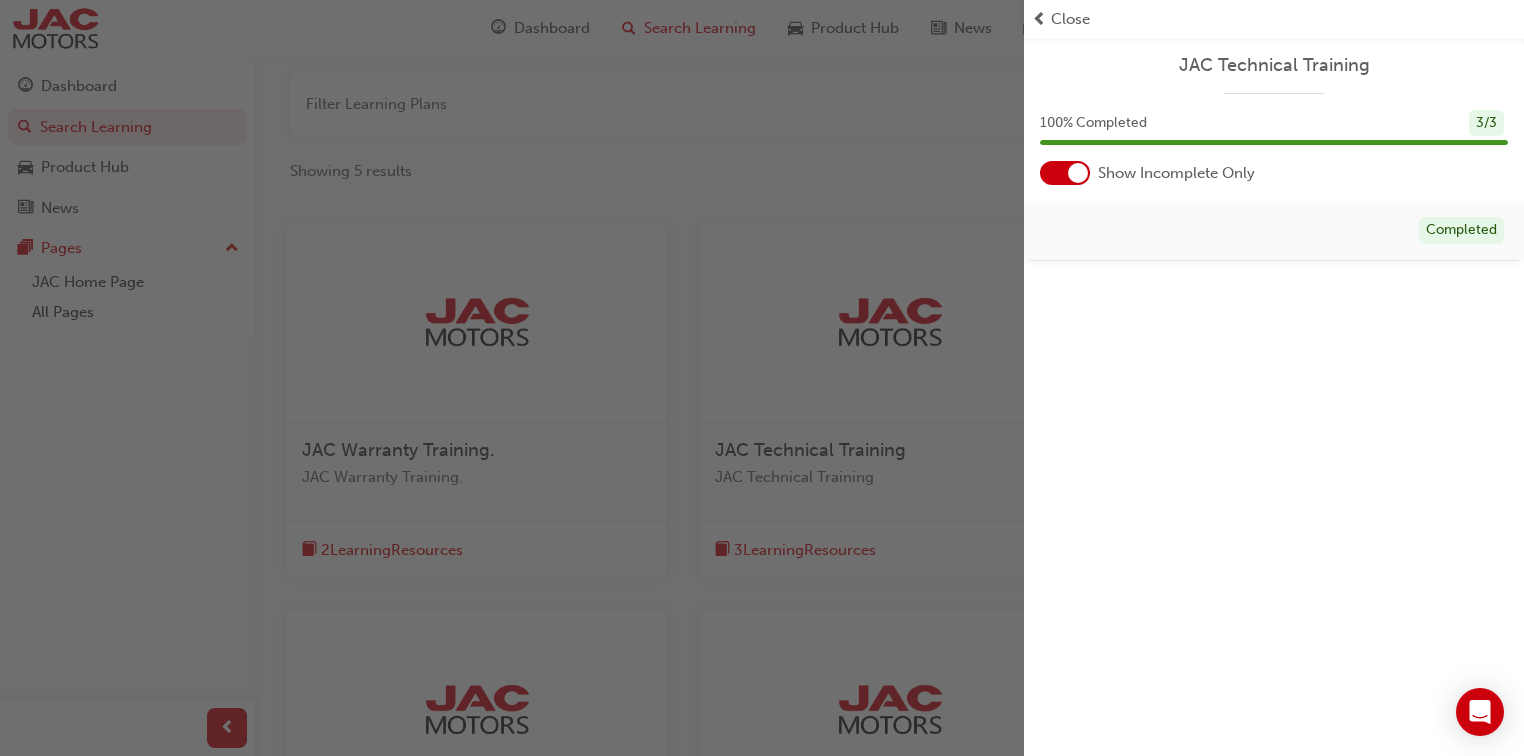 click at bounding box center (512, 378) 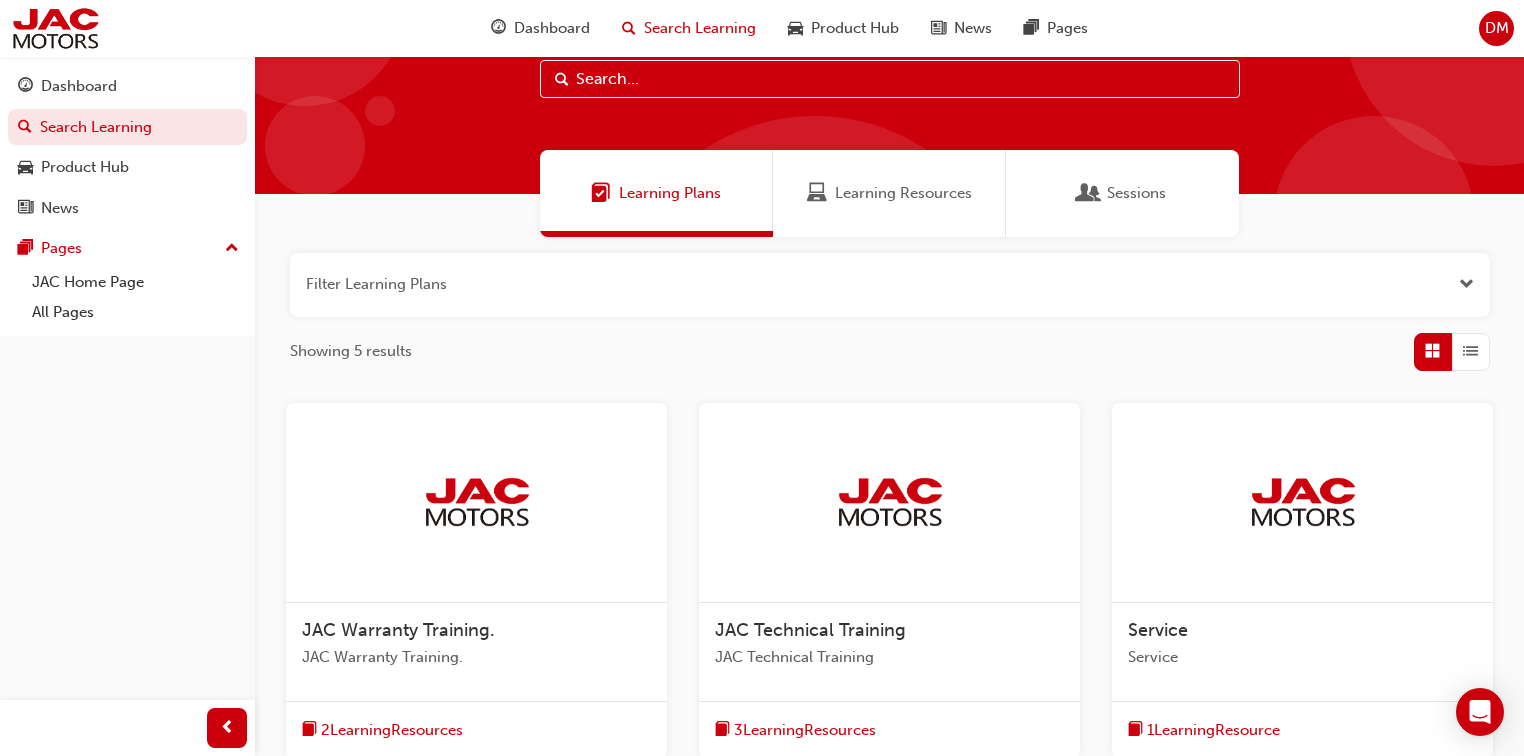 scroll, scrollTop: 49, scrollLeft: 0, axis: vertical 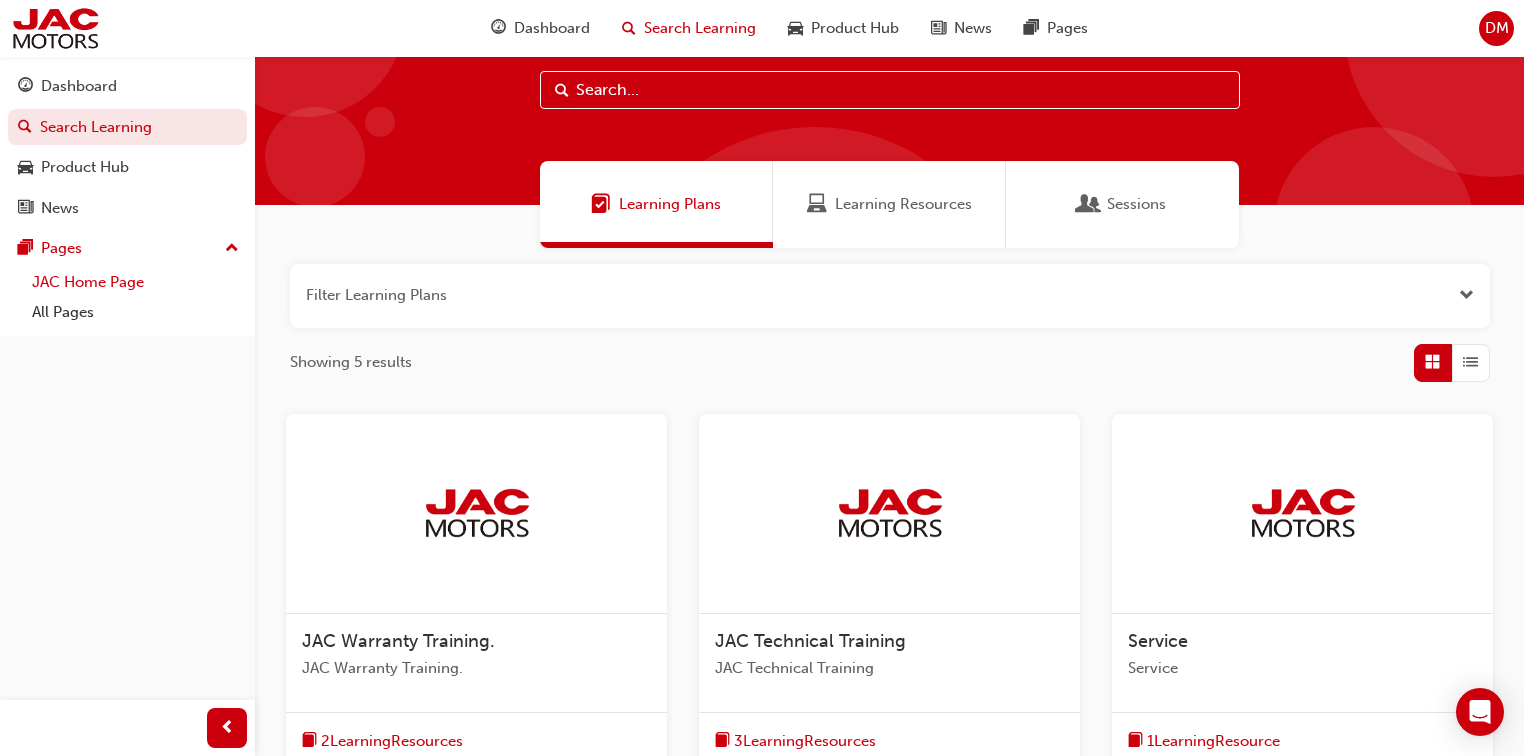 click on "JAC Home Page" at bounding box center (135, 282) 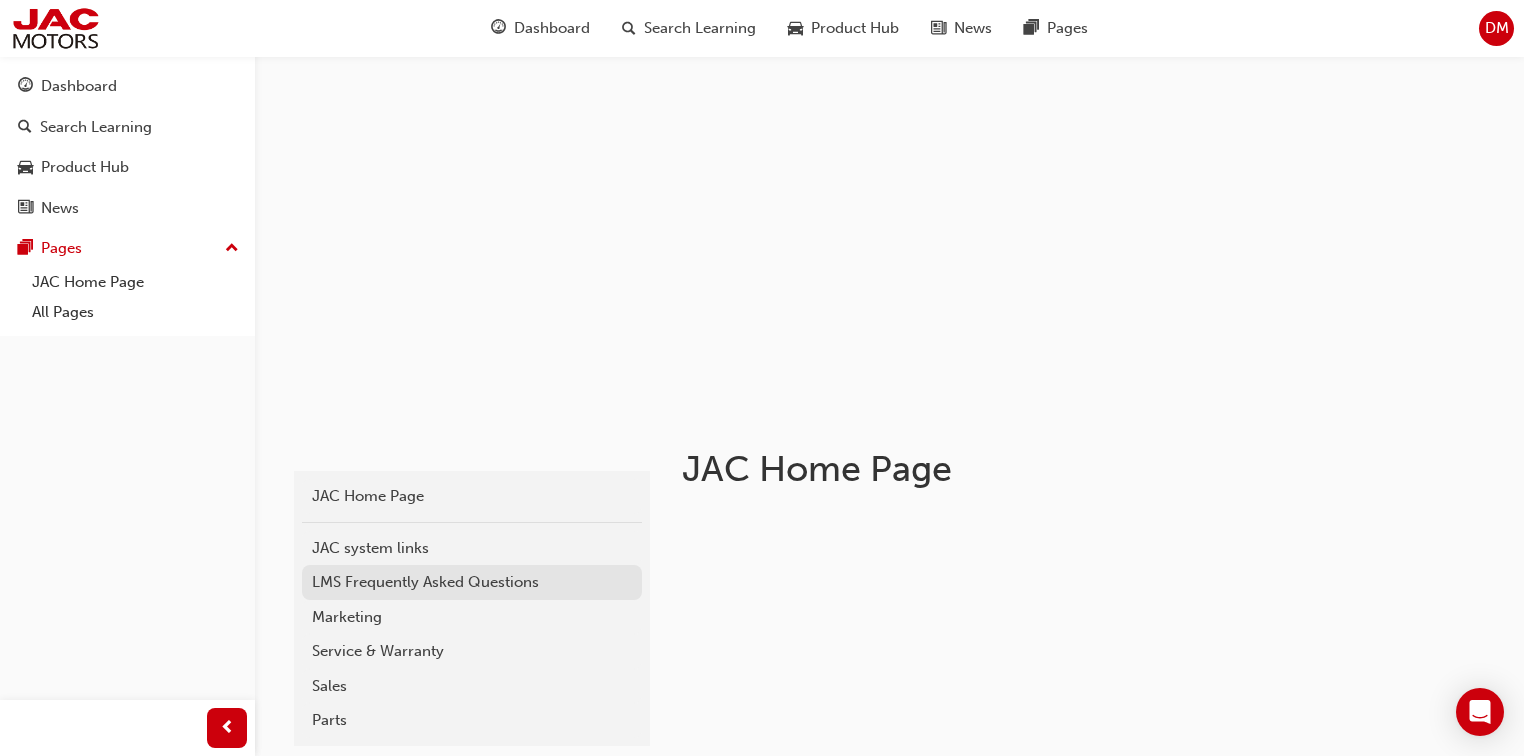 scroll, scrollTop: 209, scrollLeft: 0, axis: vertical 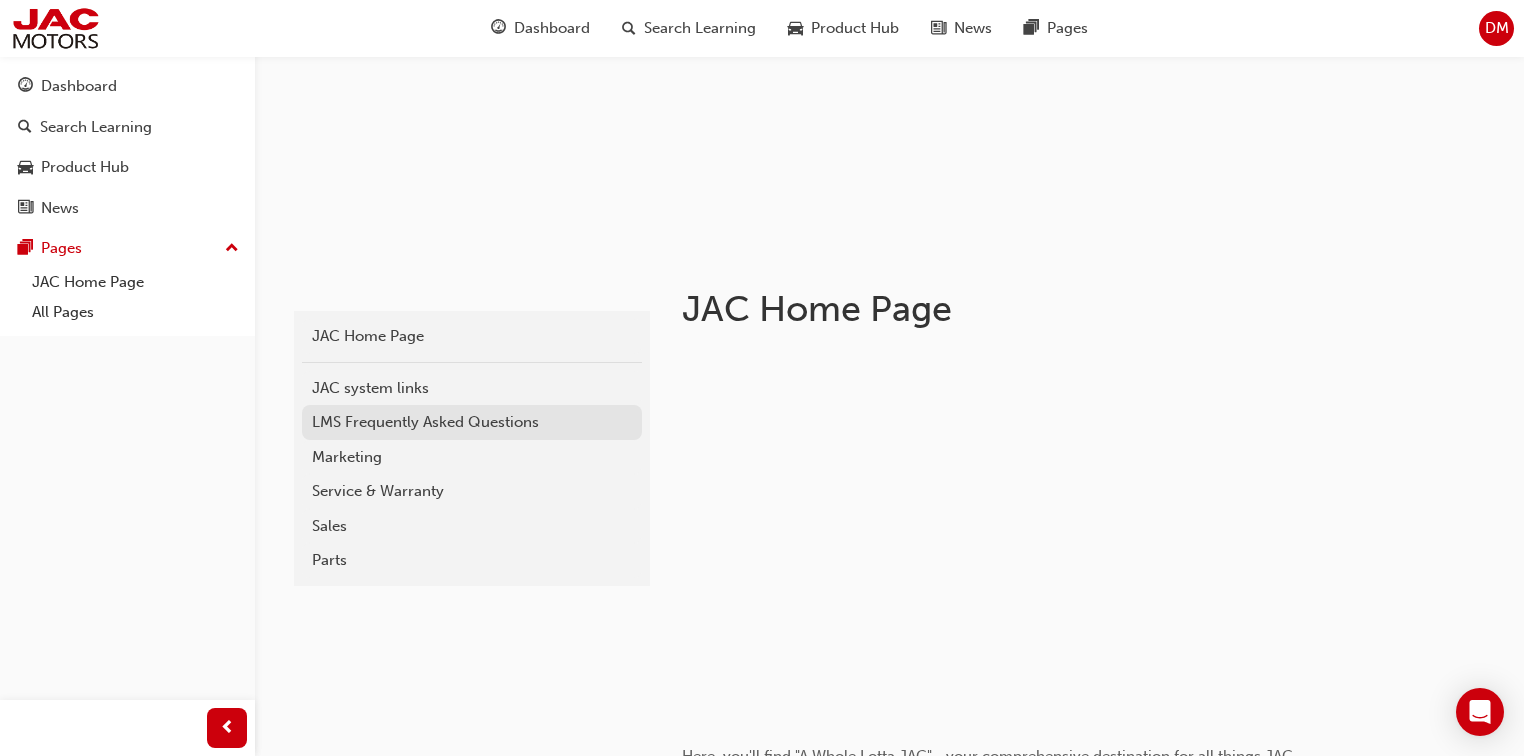 click on "LMS Frequently Asked Questions" at bounding box center (472, 422) 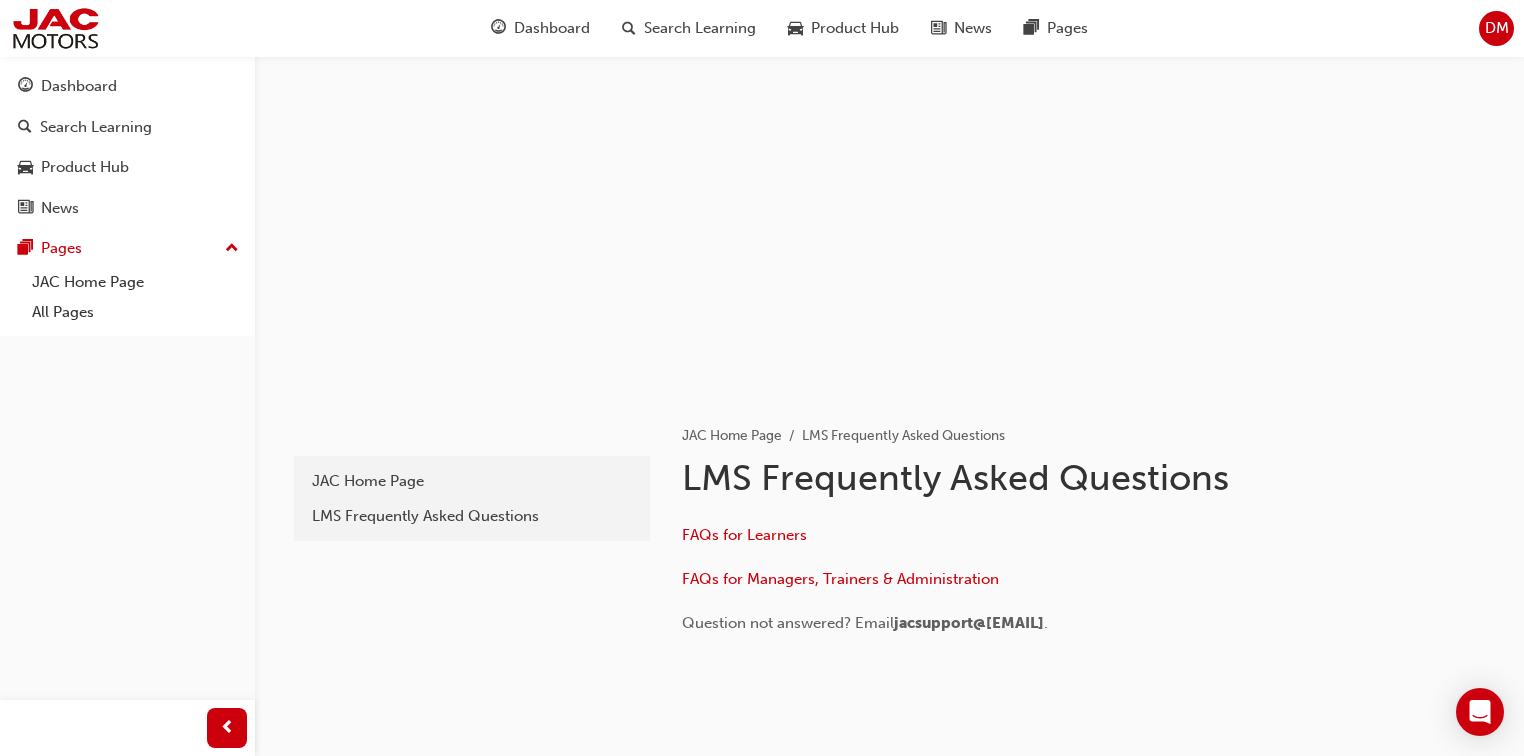 scroll, scrollTop: 134, scrollLeft: 0, axis: vertical 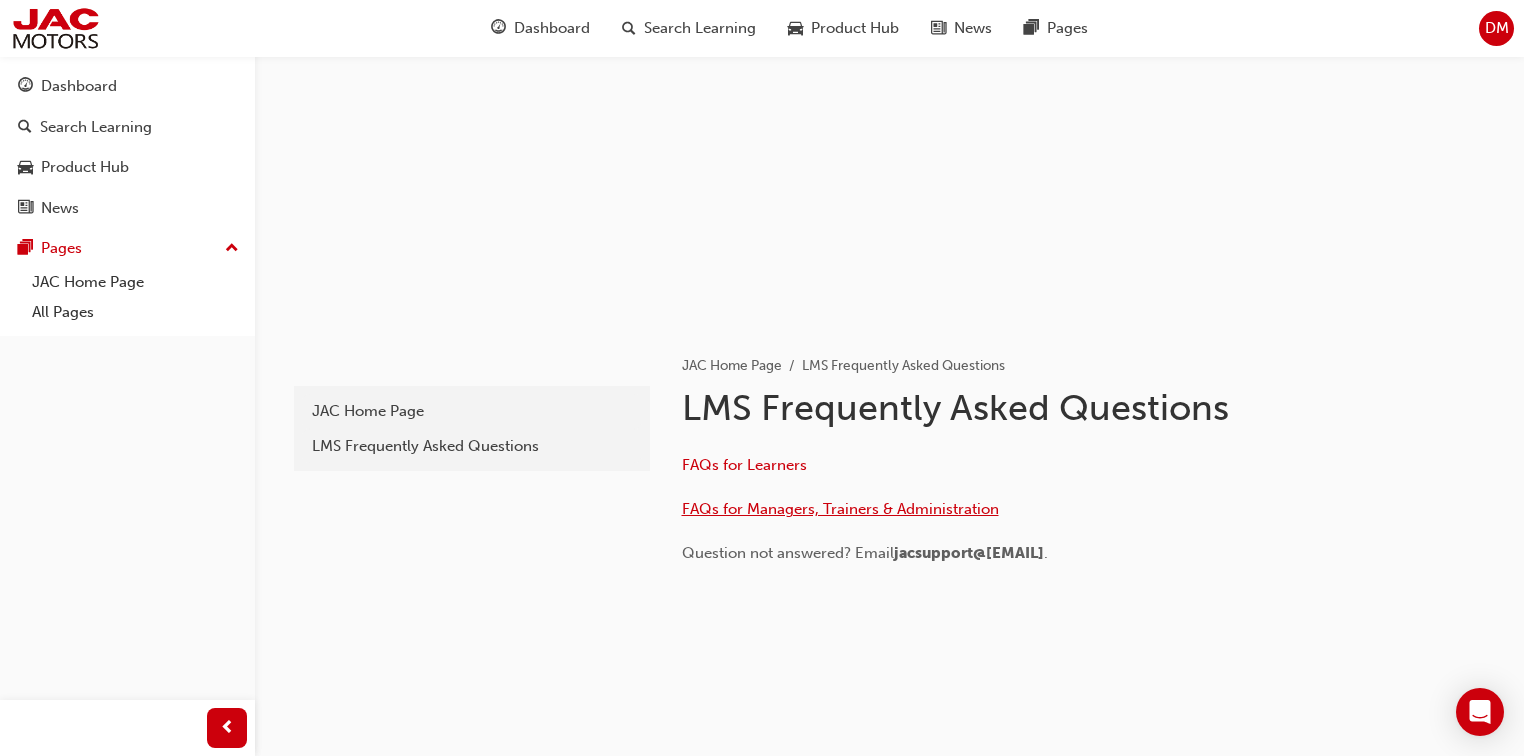 click on "FAQs for Managers, Trainers & Administration" at bounding box center (840, 509) 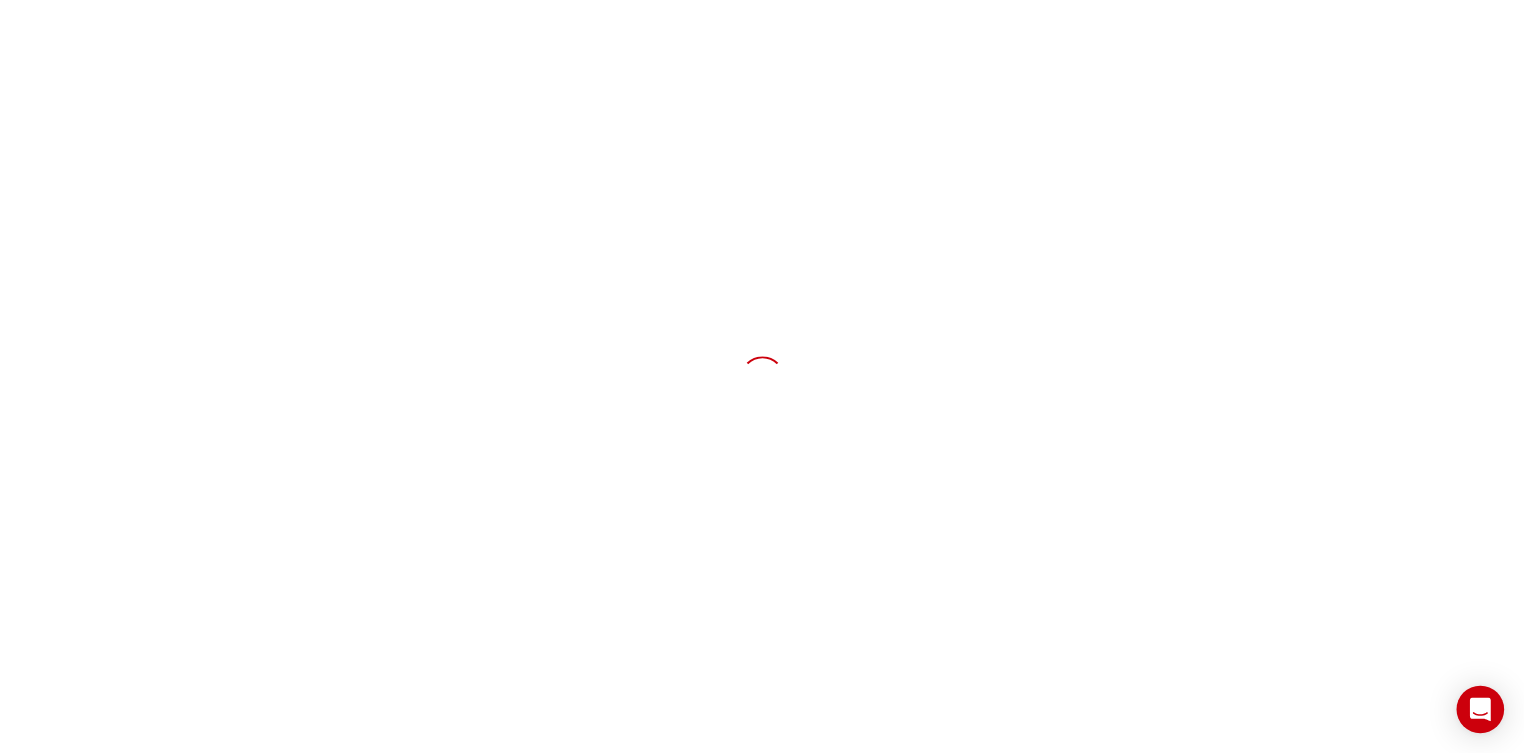 scroll, scrollTop: 0, scrollLeft: 0, axis: both 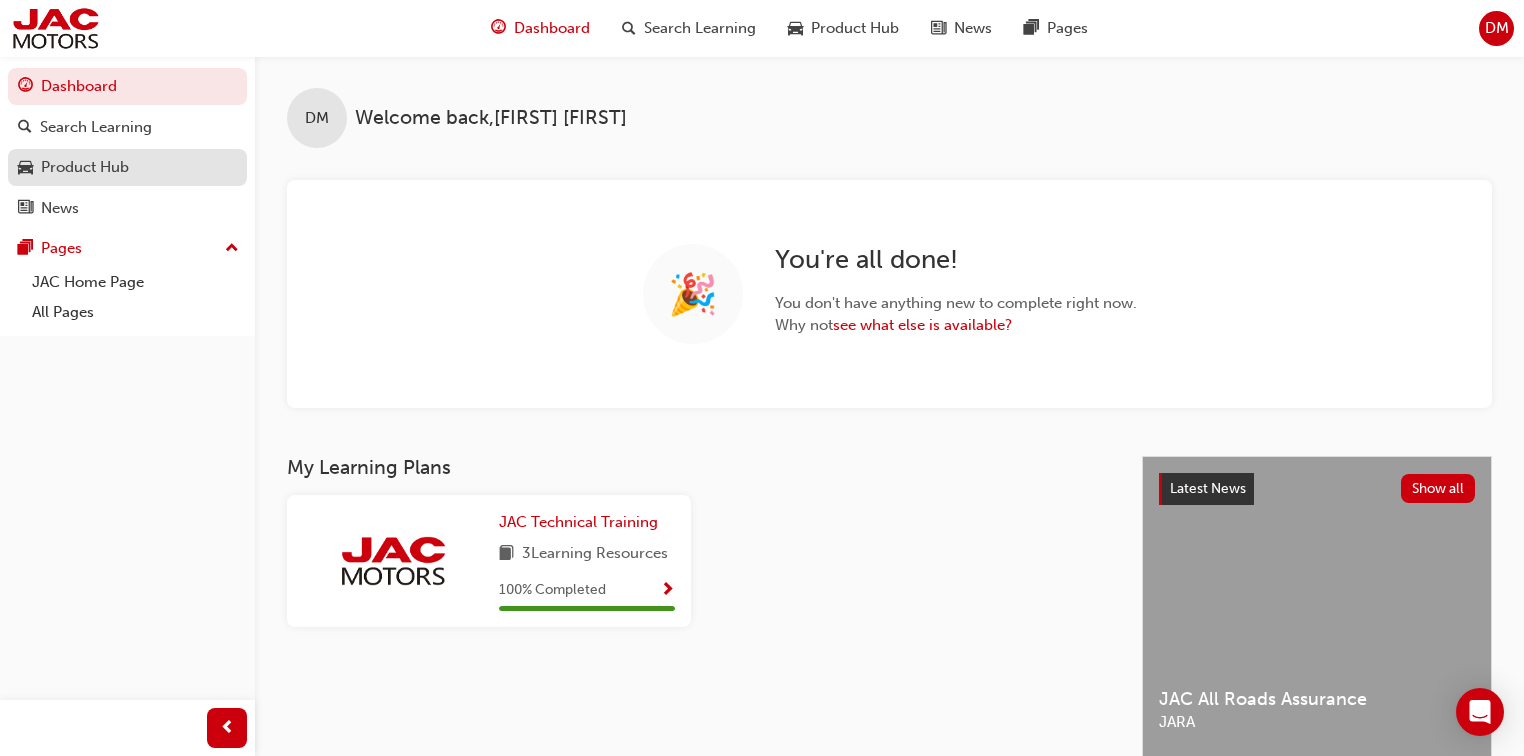 click on "Product Hub" at bounding box center [127, 167] 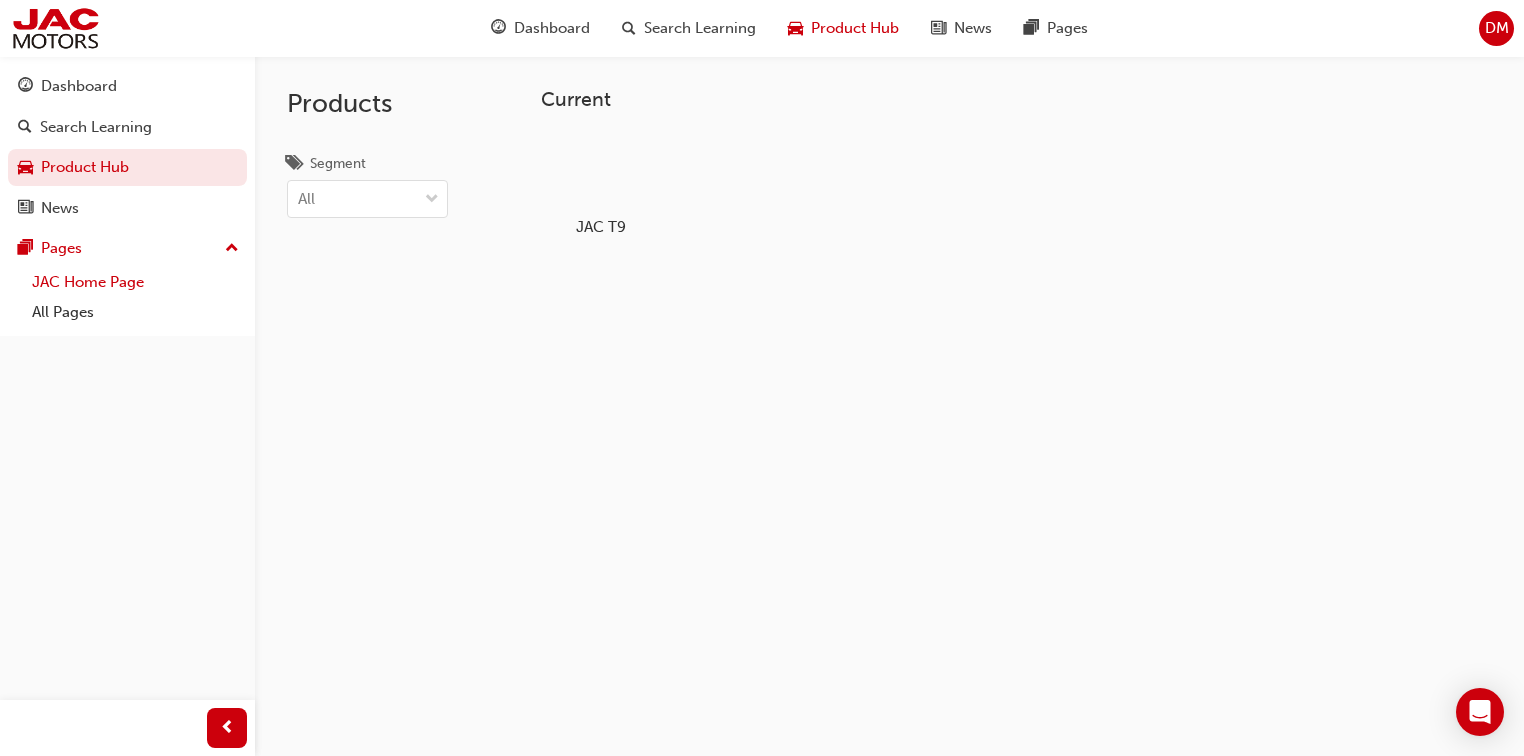 click on "JAC Home Page" at bounding box center (135, 282) 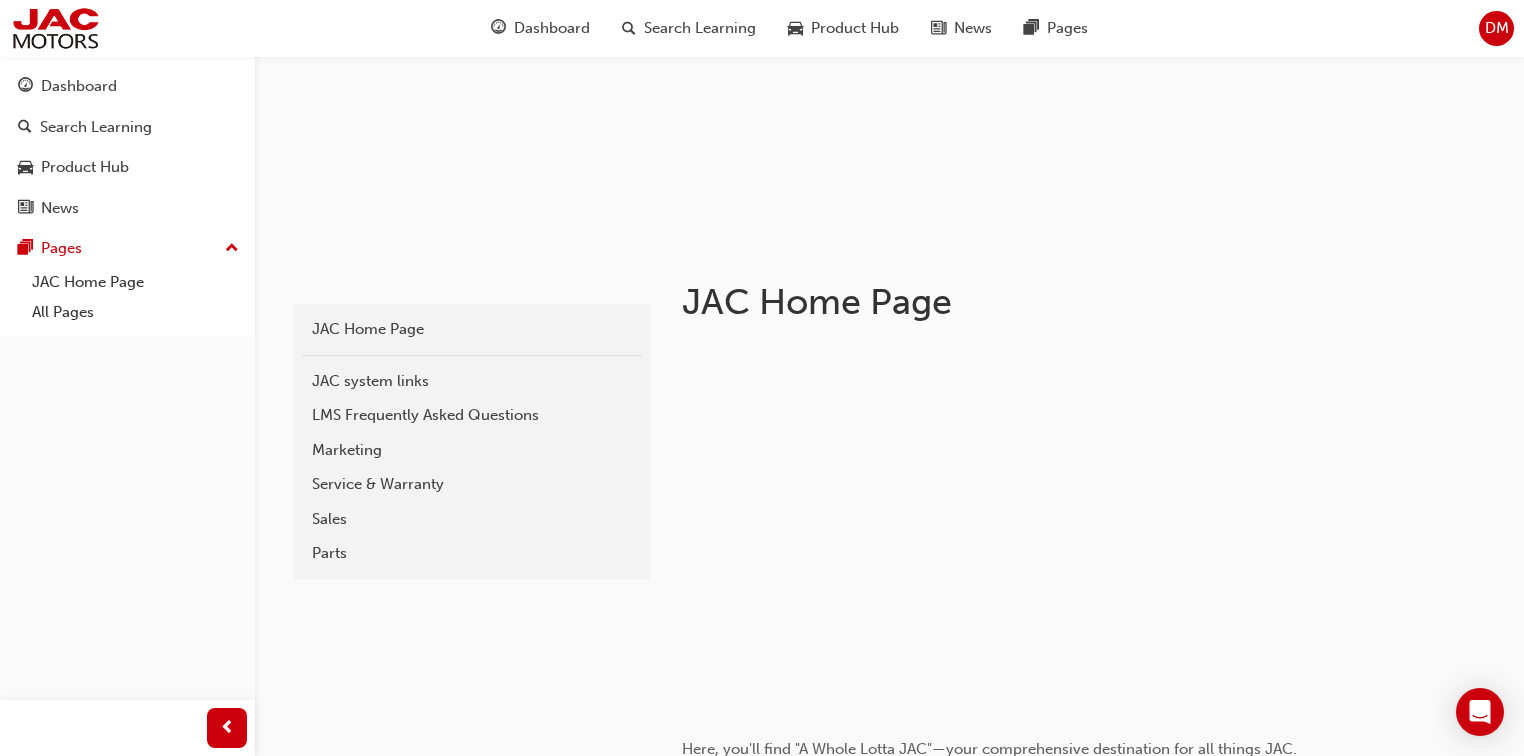 scroll, scrollTop: 320, scrollLeft: 0, axis: vertical 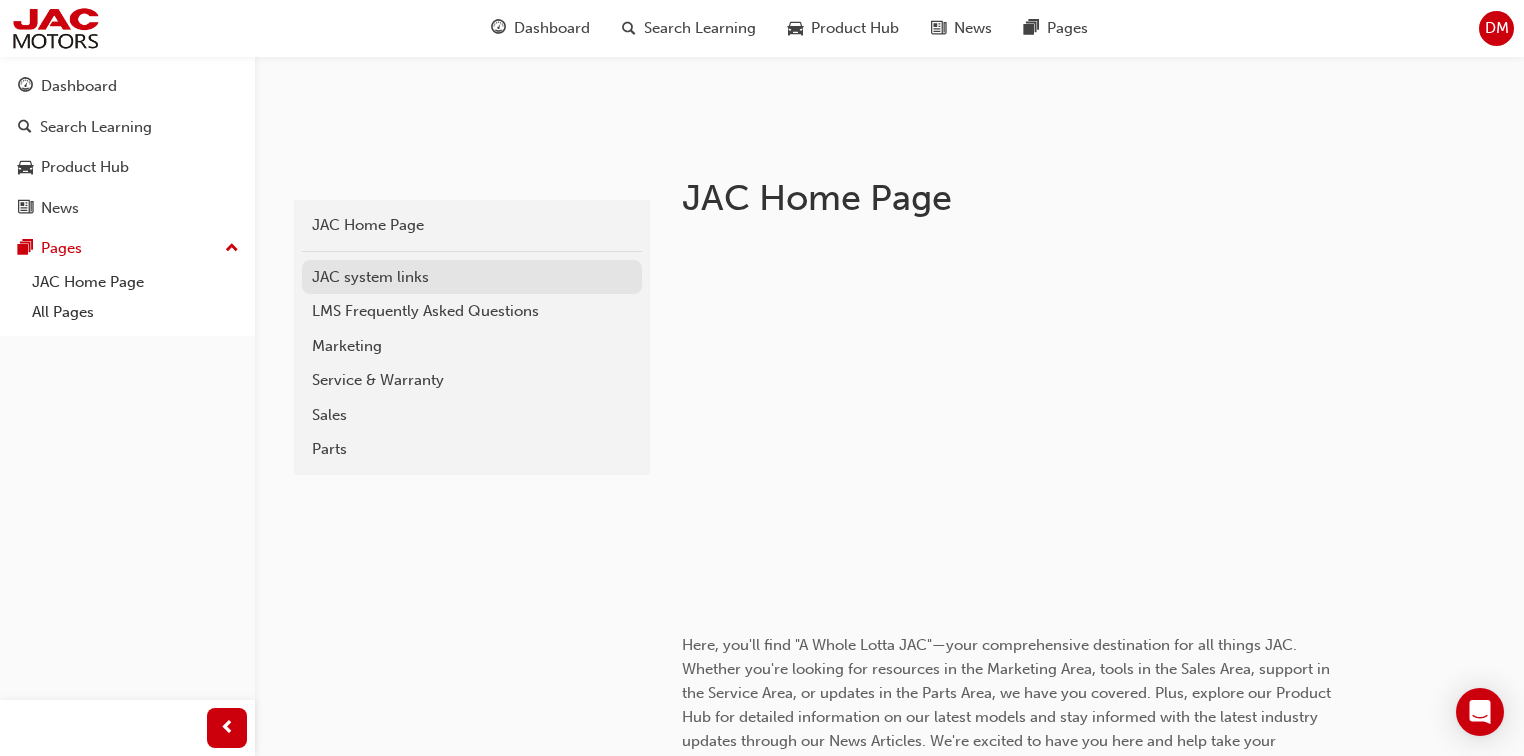 click on "JAC system links" at bounding box center [472, 277] 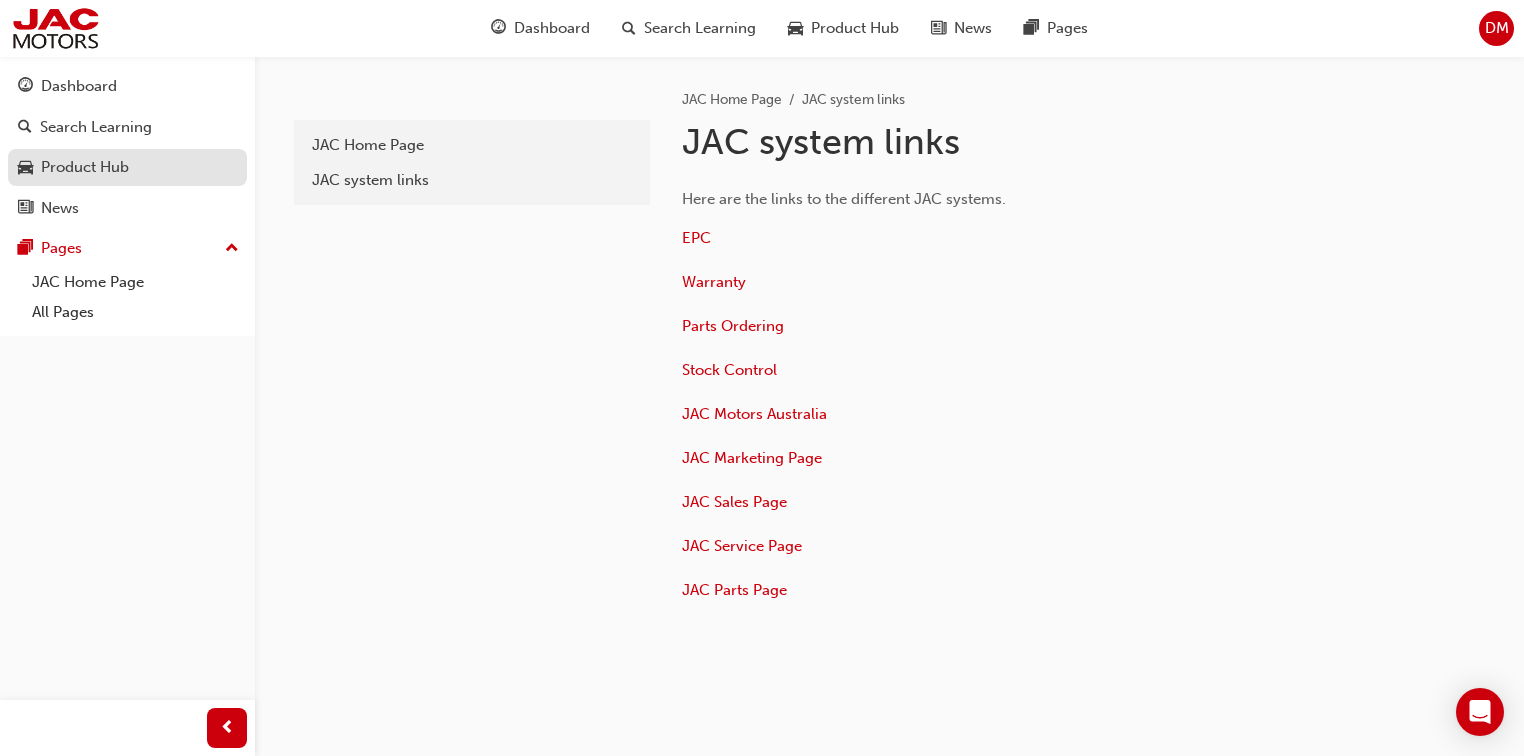click on "Product Hub" at bounding box center [127, 167] 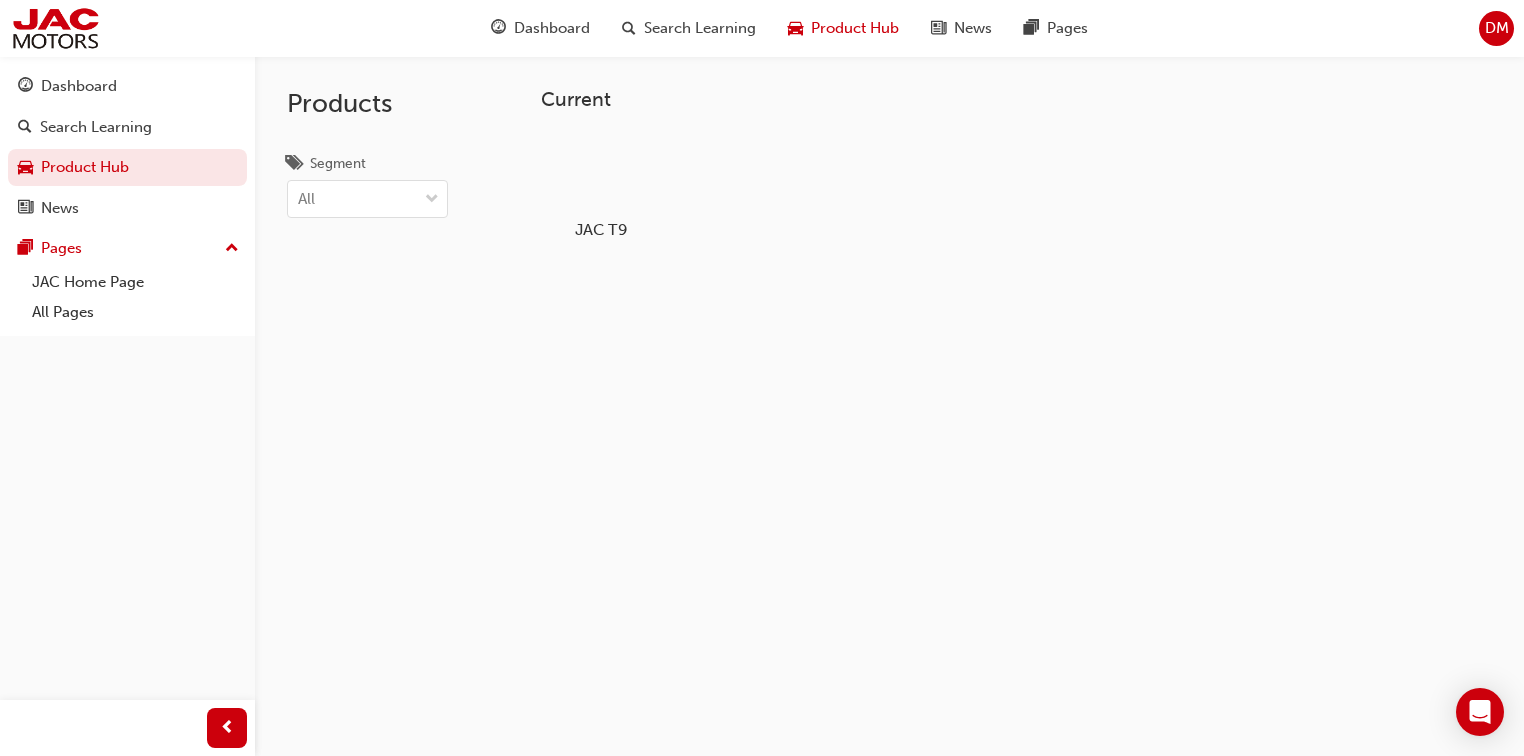 click on "JAC T9" at bounding box center (600, 185) 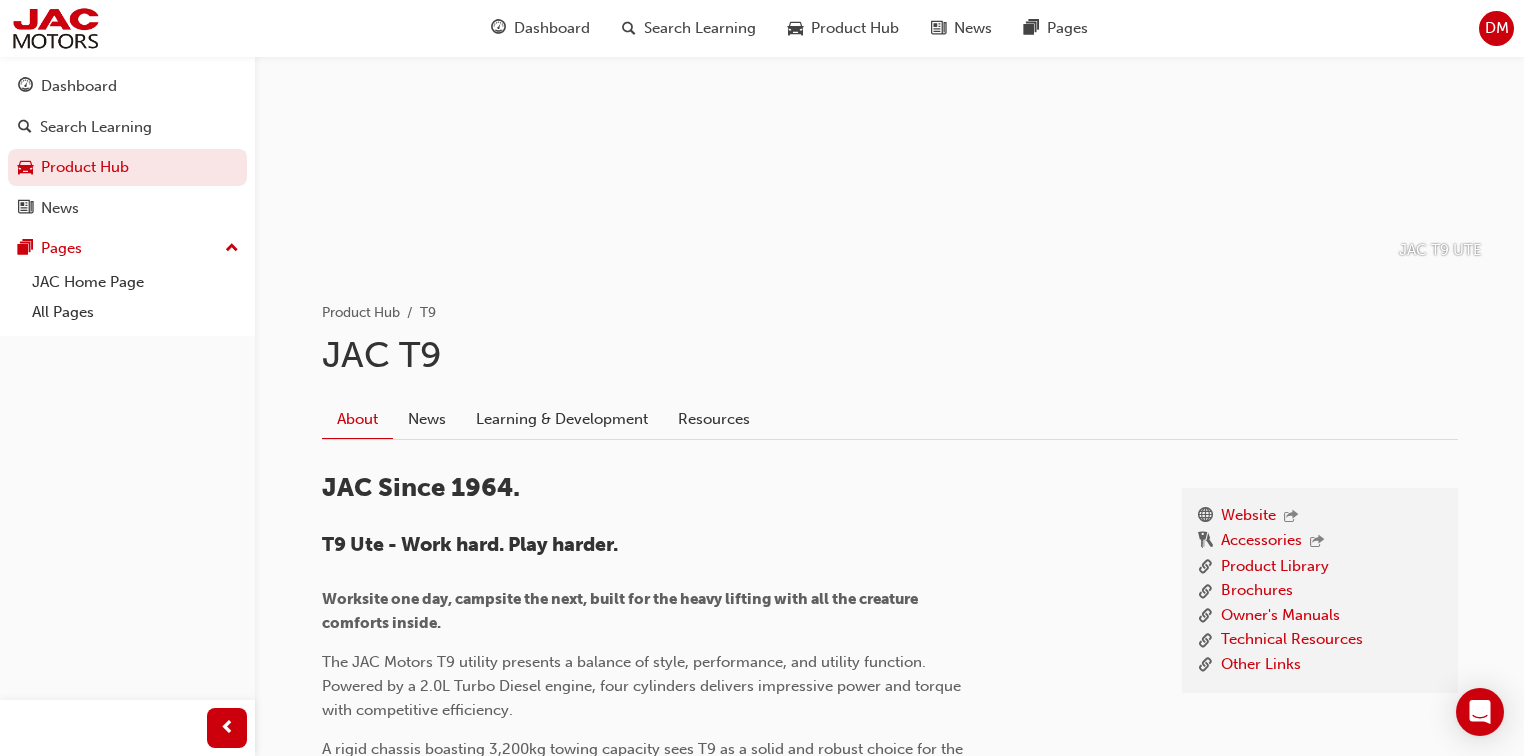 scroll, scrollTop: 240, scrollLeft: 0, axis: vertical 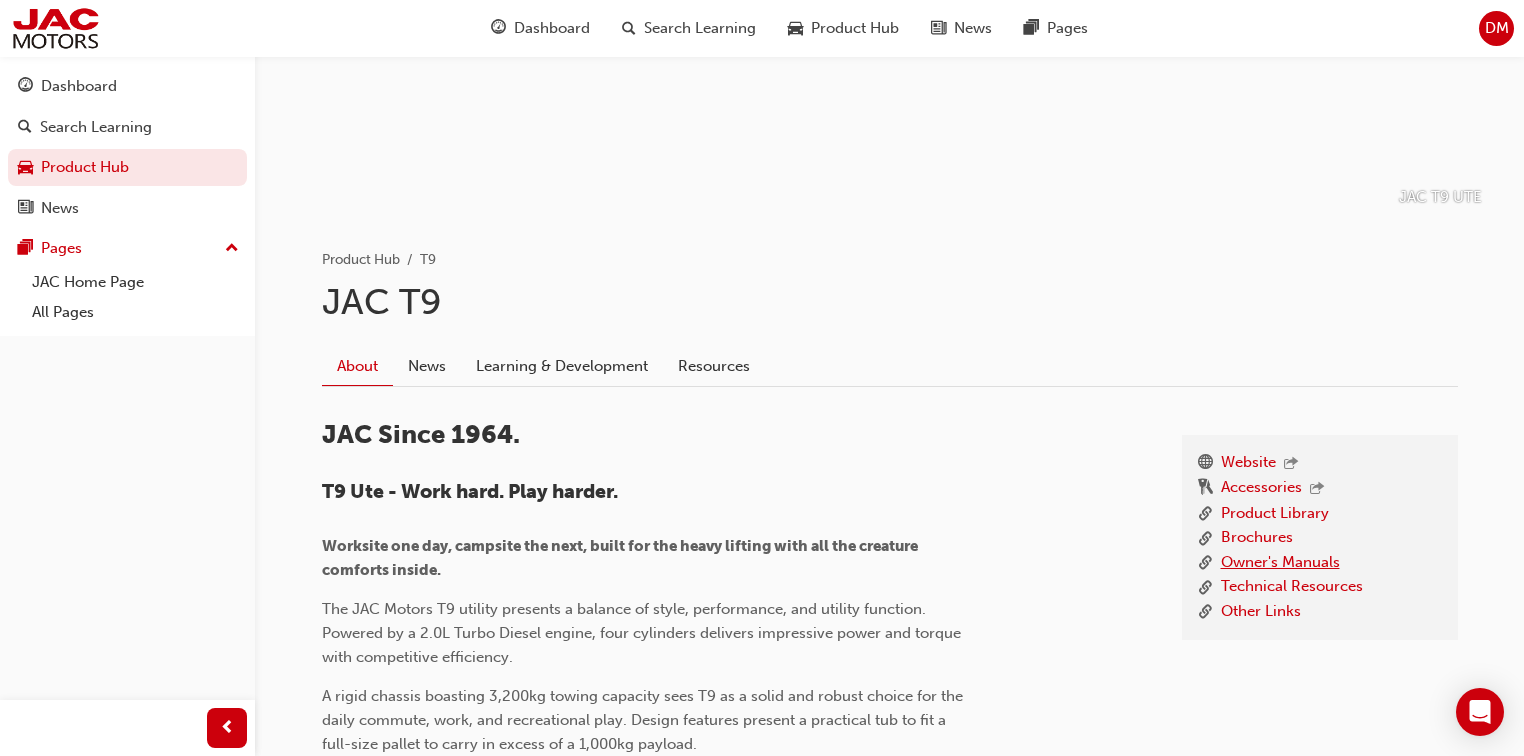 click on "Owner's Manuals" at bounding box center (1280, 563) 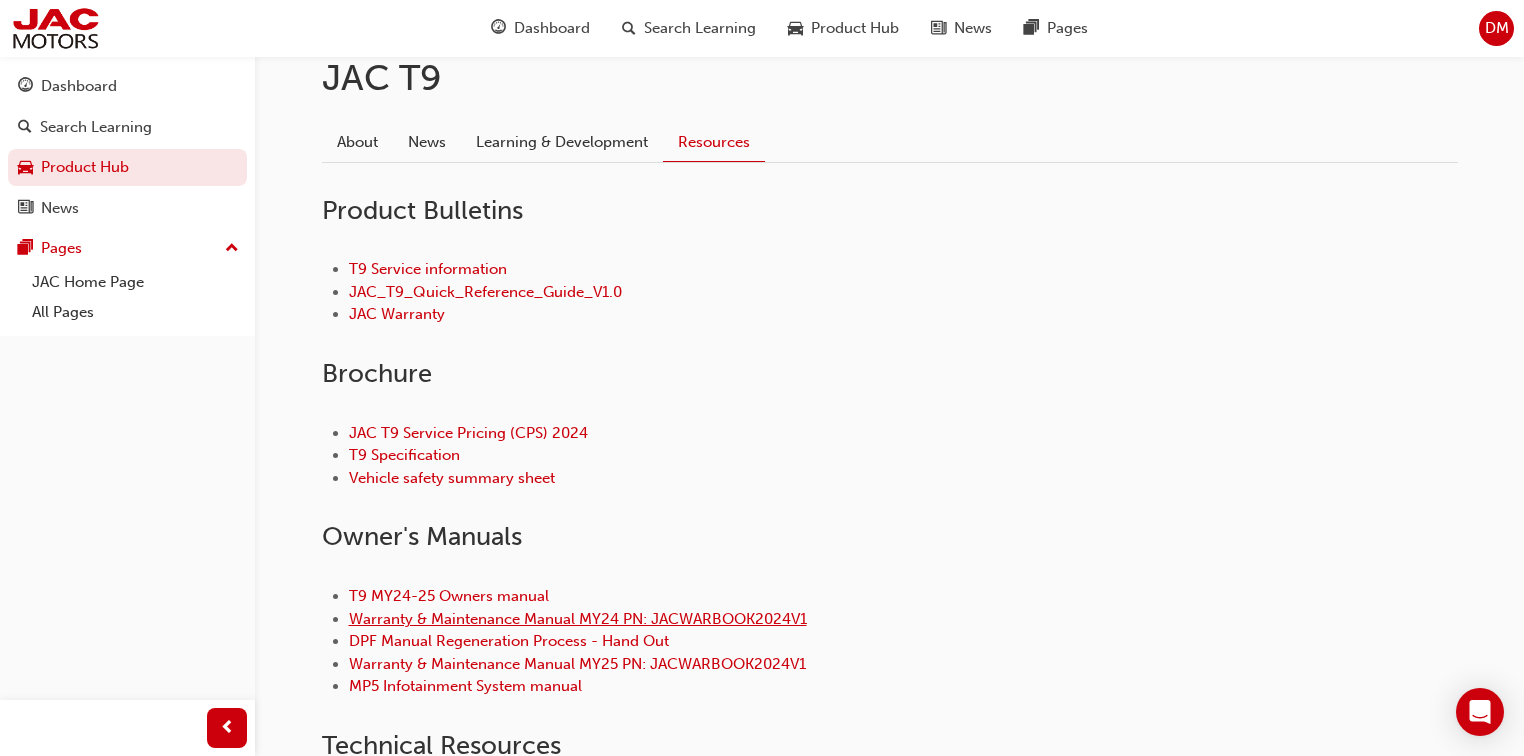scroll, scrollTop: 480, scrollLeft: 0, axis: vertical 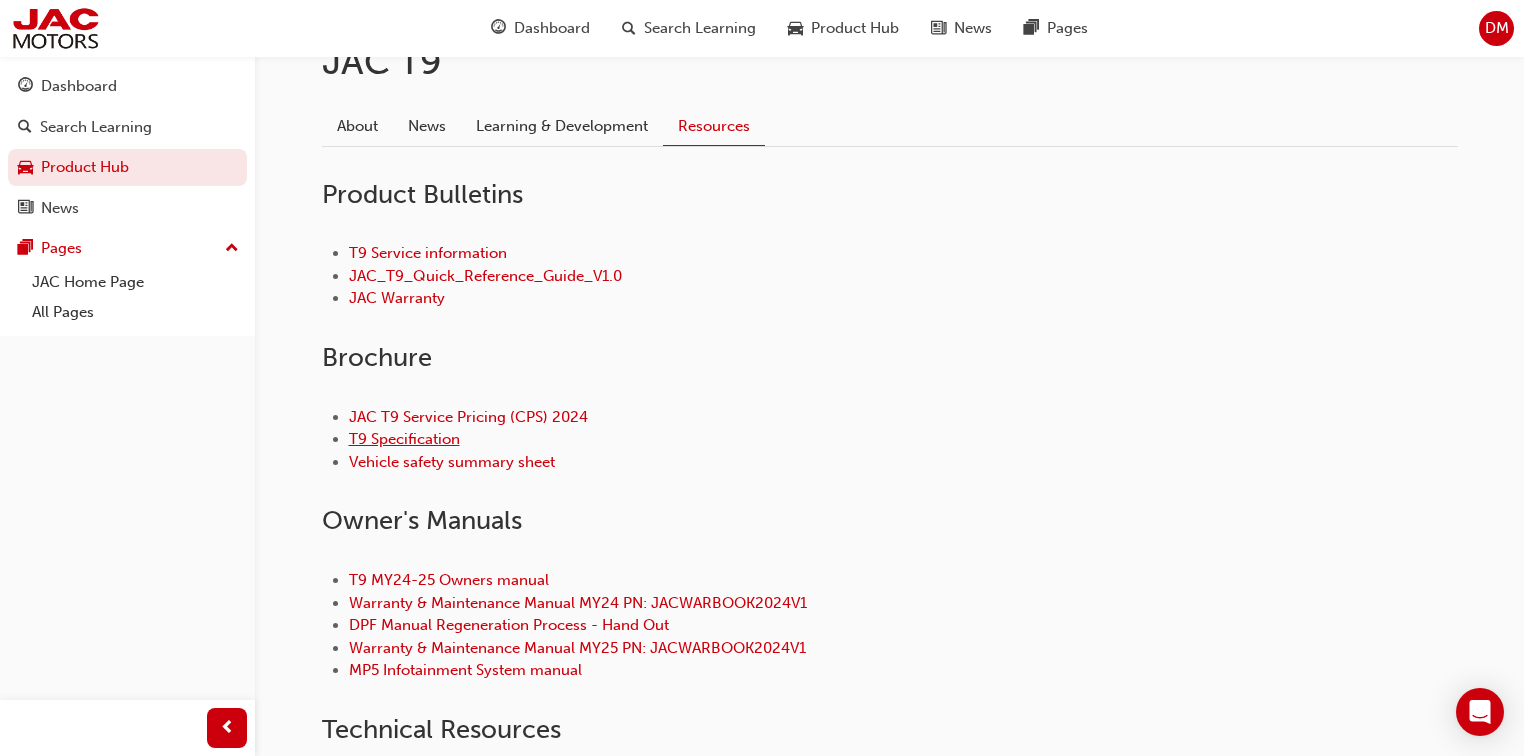 click on "T9 Specification" at bounding box center (404, 439) 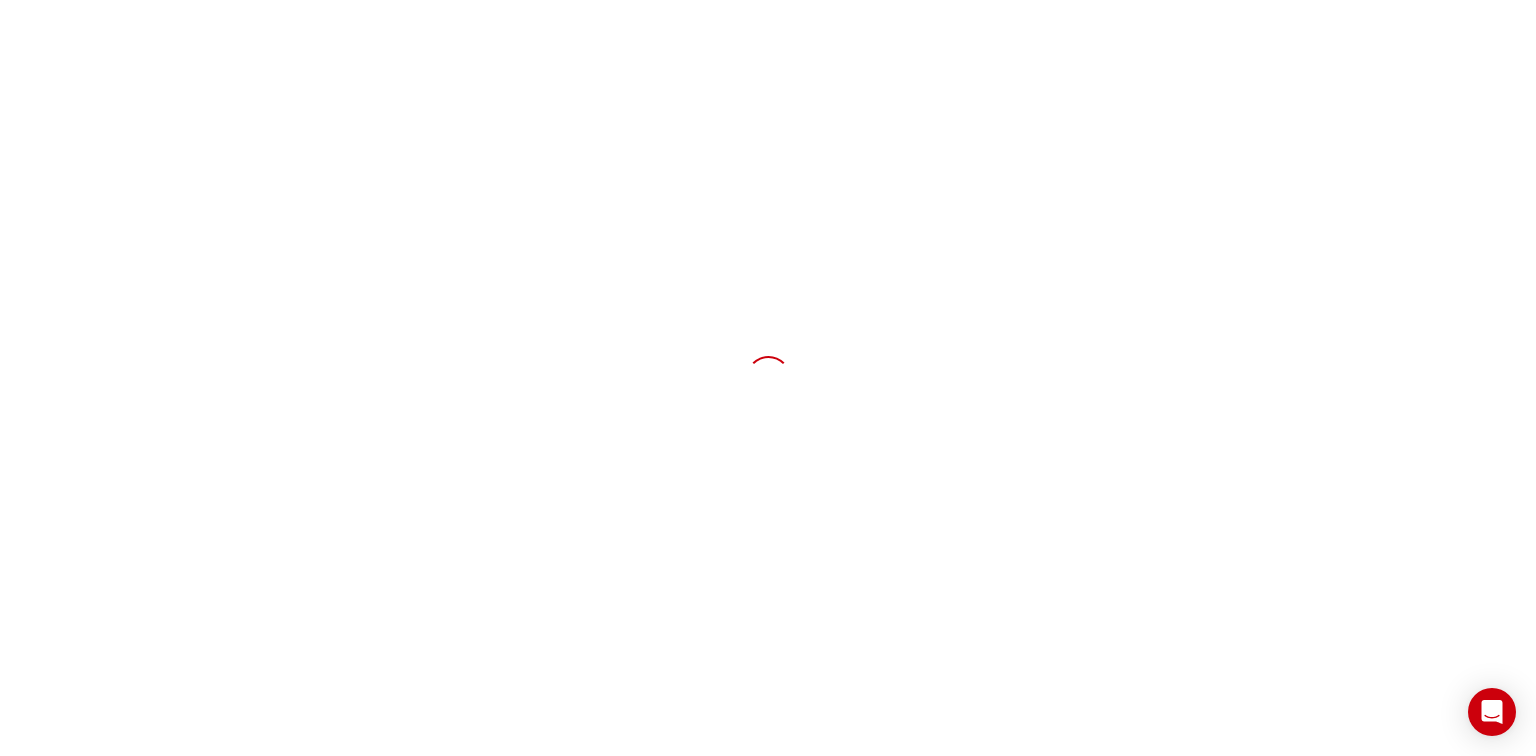 scroll, scrollTop: 0, scrollLeft: 0, axis: both 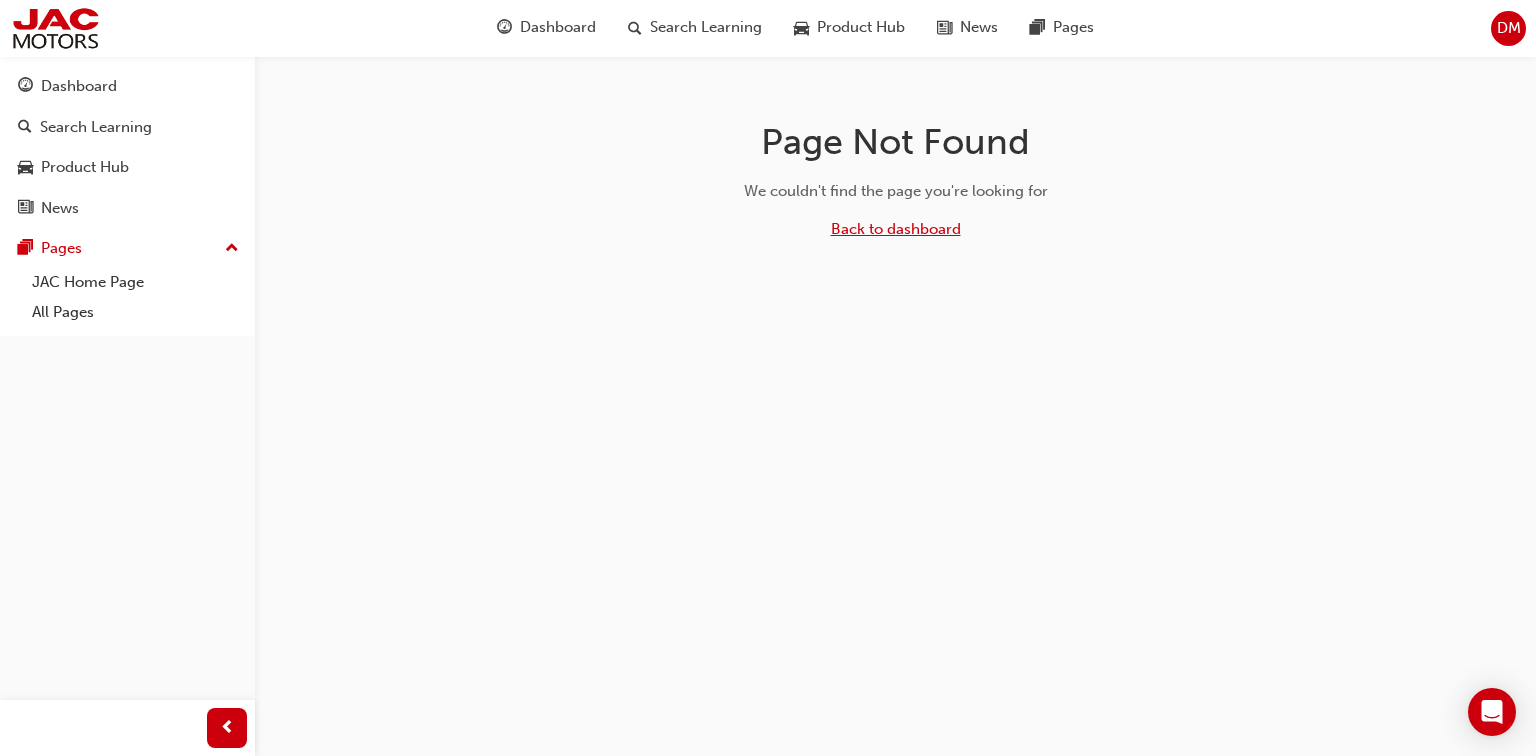 click on "Back to dashboard" at bounding box center (896, 229) 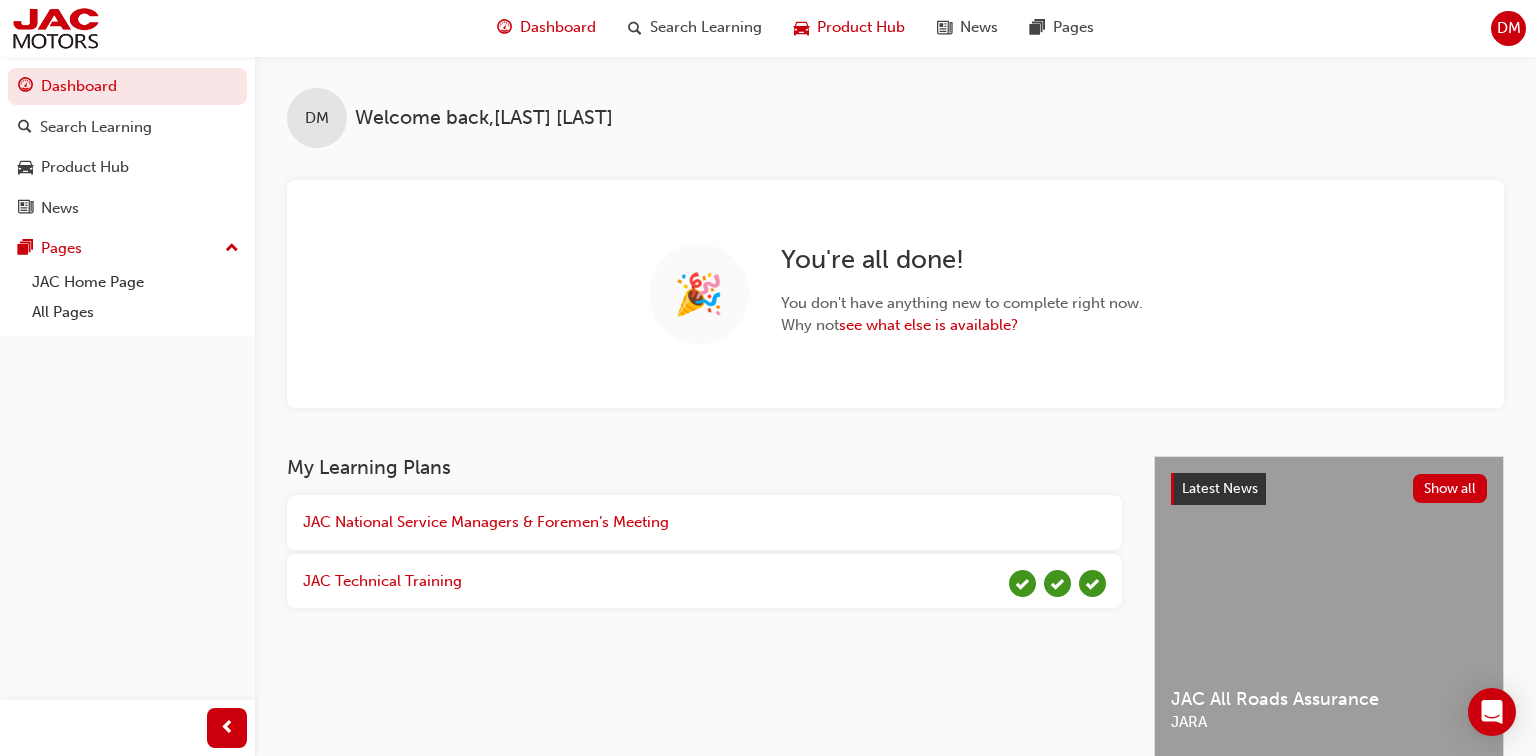 click on "Product Hub" at bounding box center [861, 28] 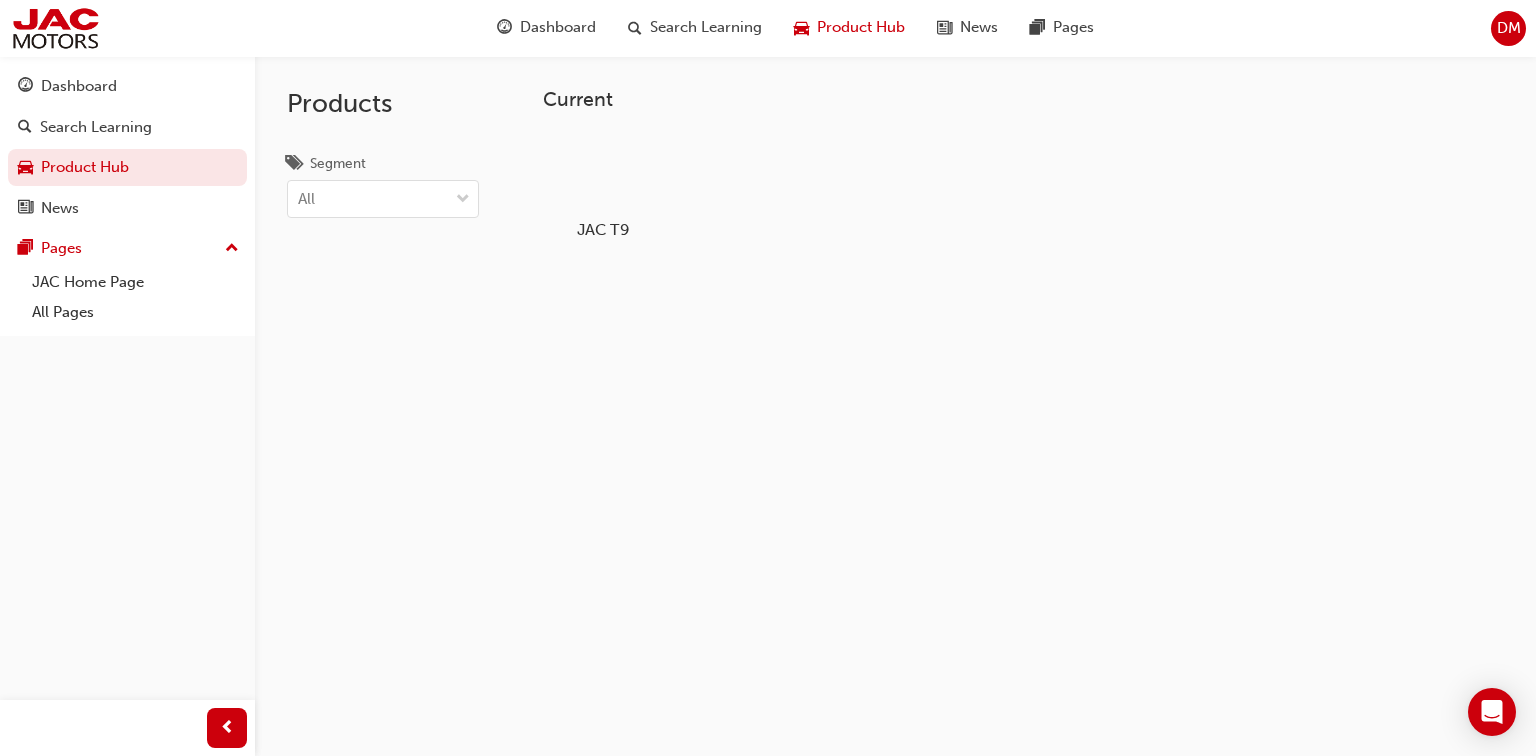 click on "JAC T9" at bounding box center (603, 229) 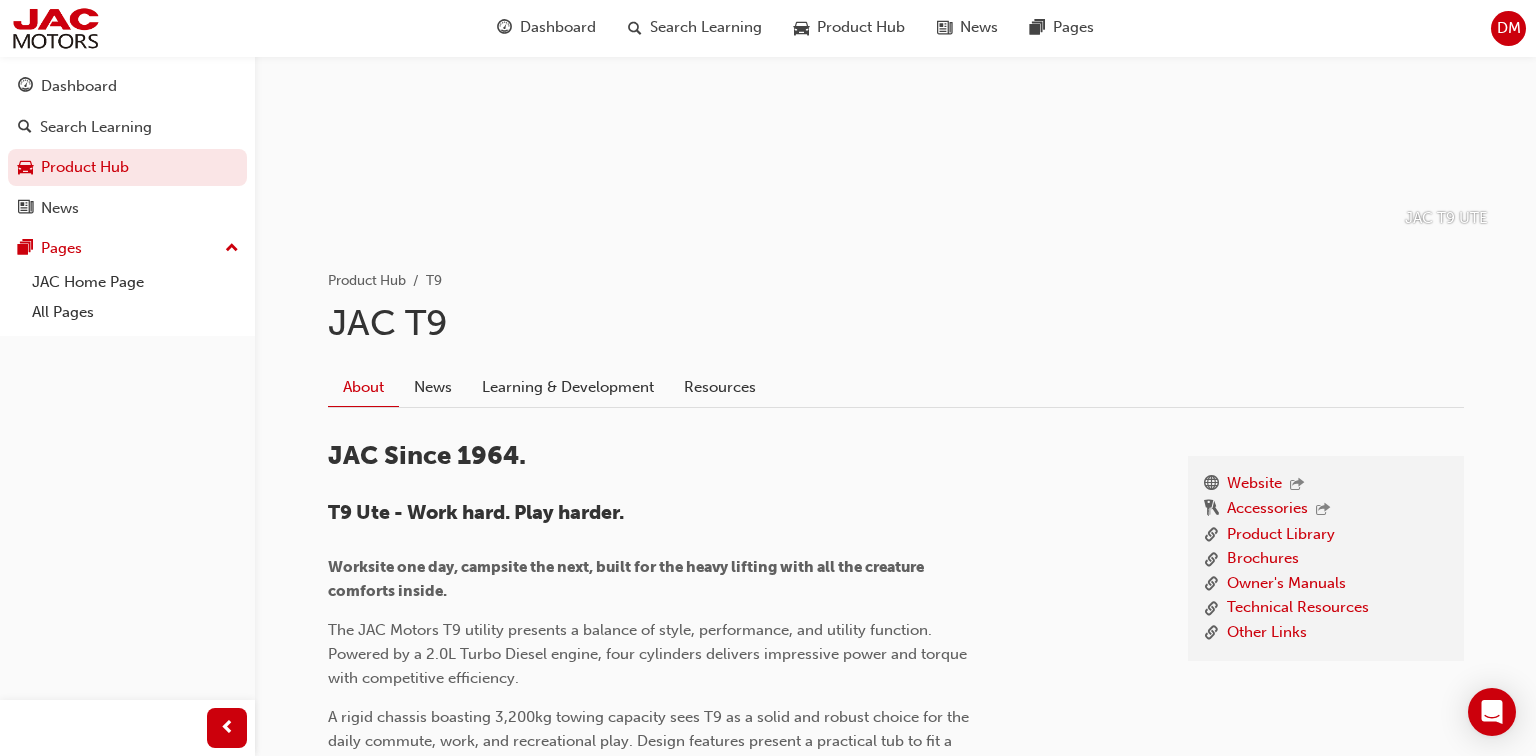 scroll, scrollTop: 480, scrollLeft: 0, axis: vertical 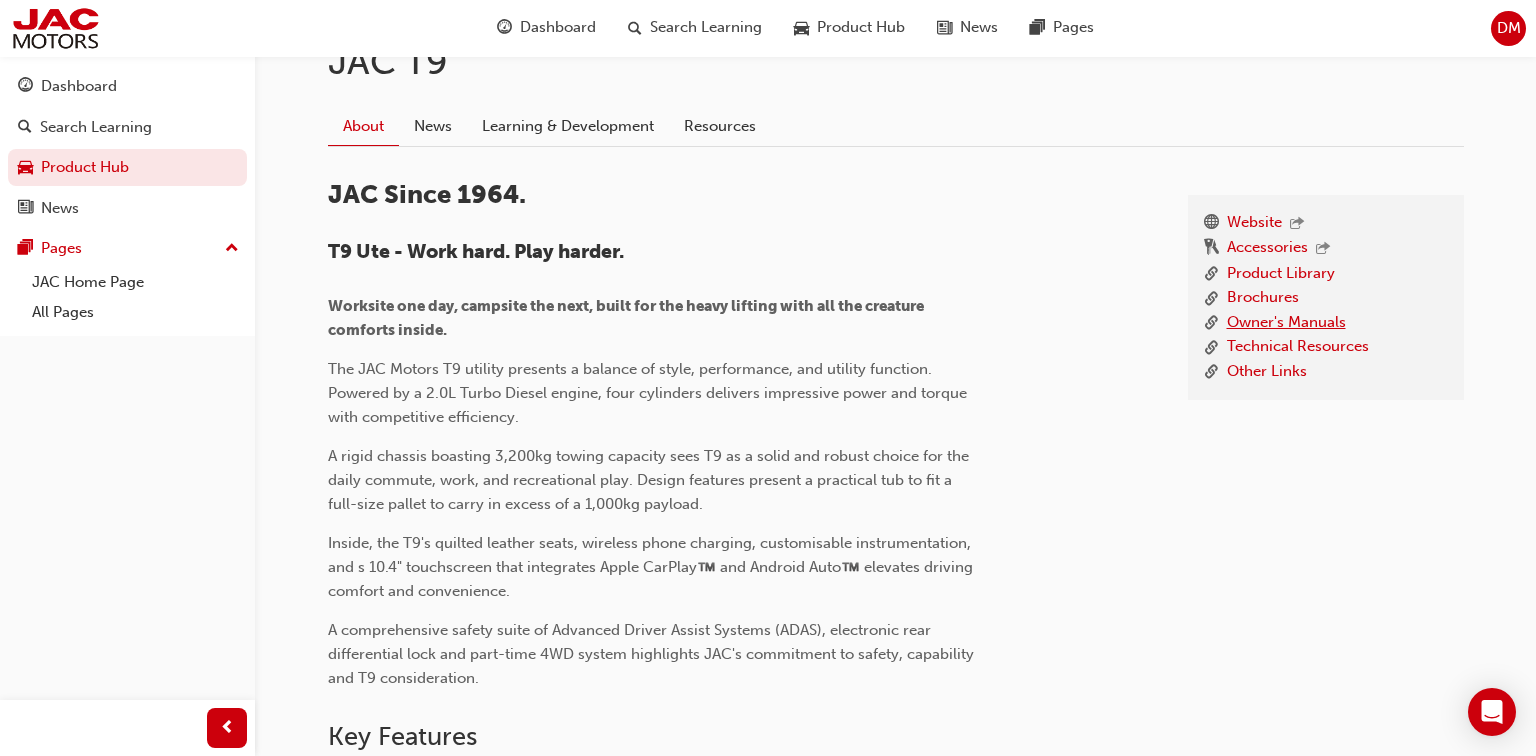 click on "Owner's Manuals" at bounding box center [1286, 323] 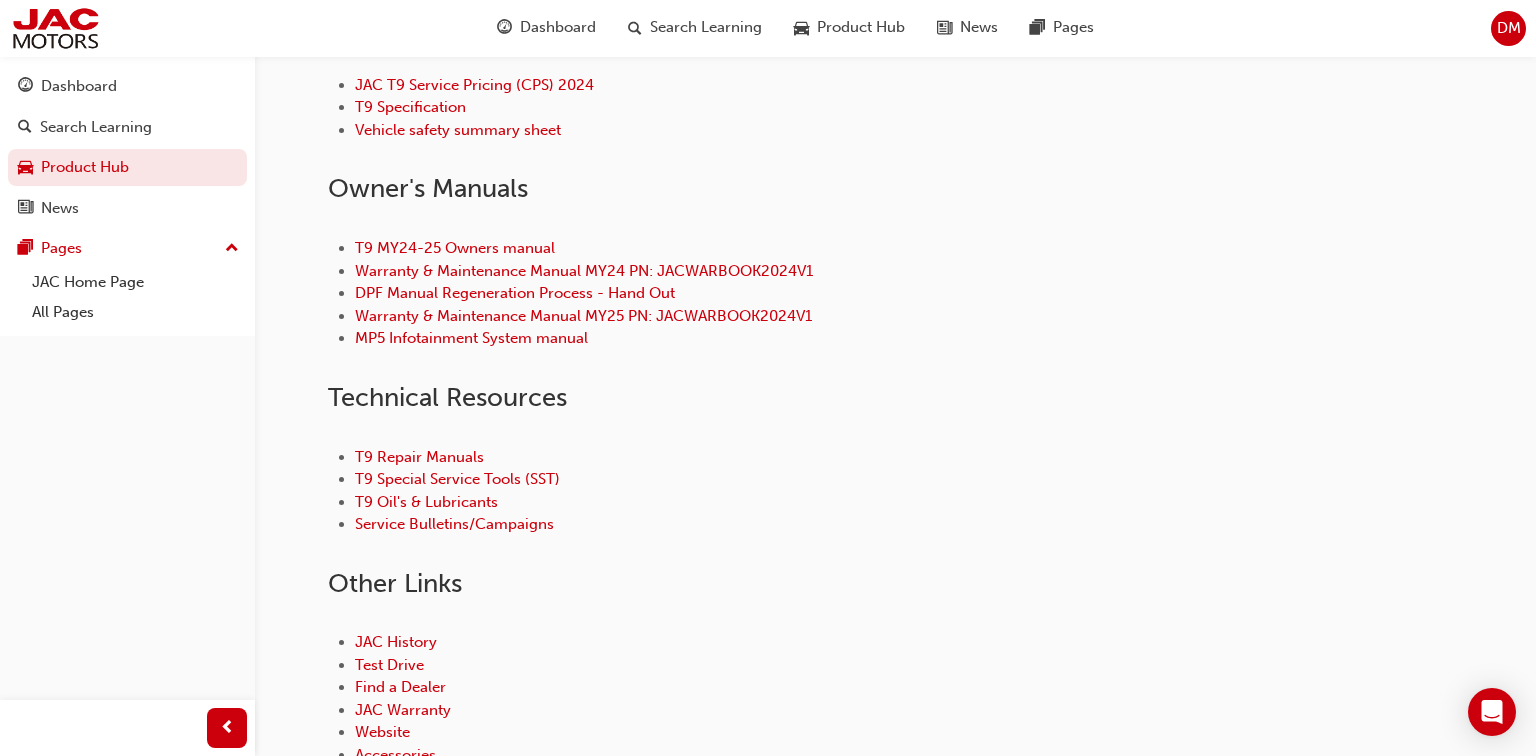 scroll, scrollTop: 916, scrollLeft: 0, axis: vertical 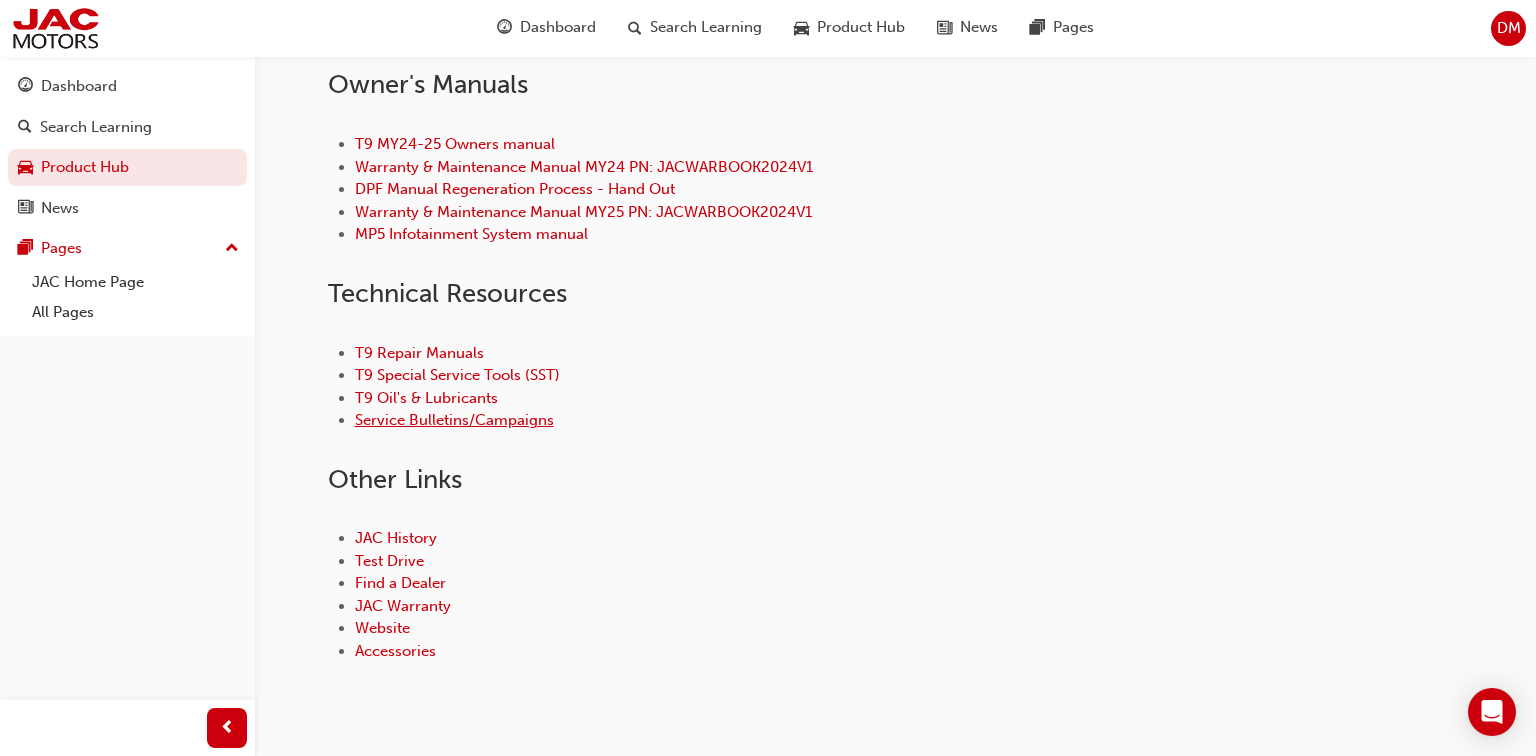 click on "Service Bulletins/Campaigns" at bounding box center [454, 420] 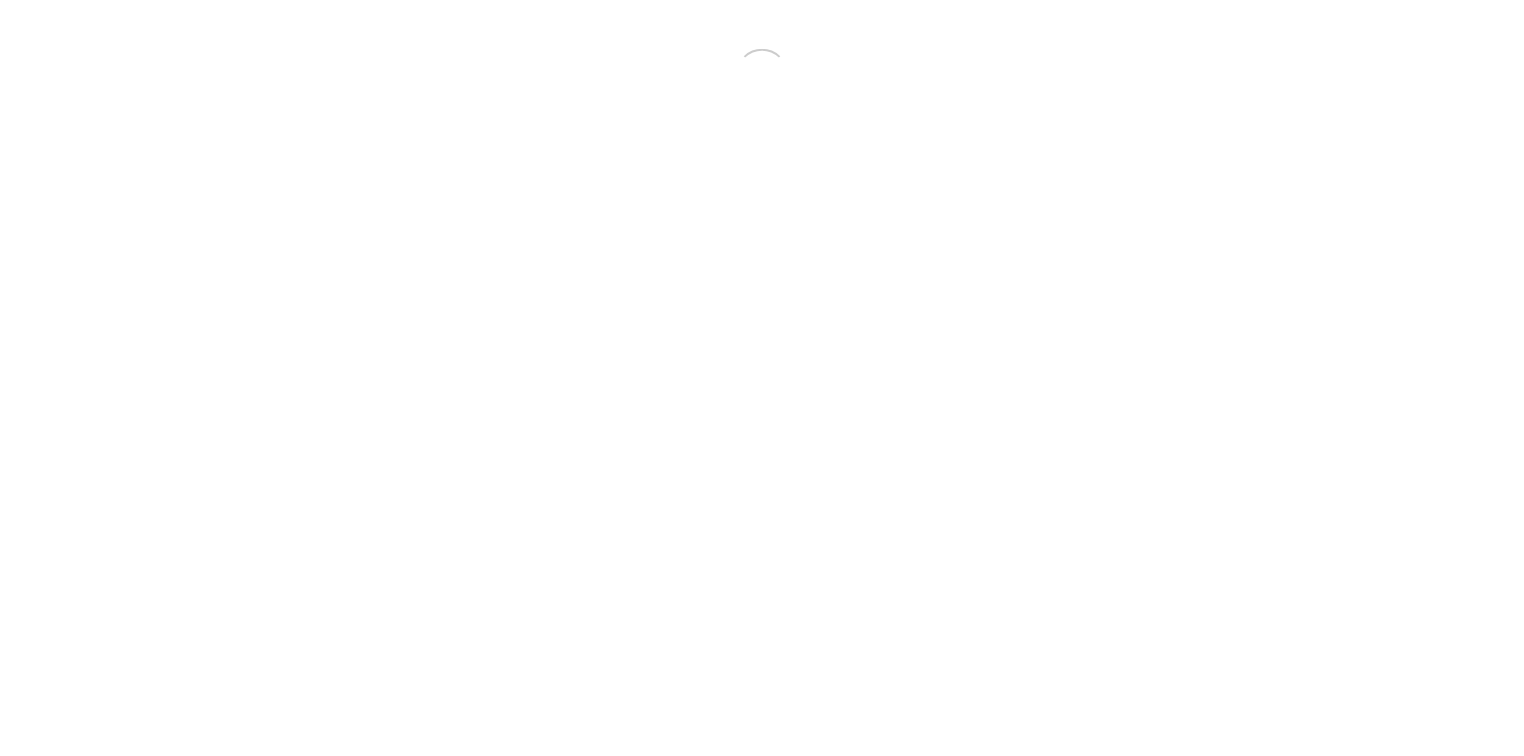 scroll, scrollTop: 0, scrollLeft: 0, axis: both 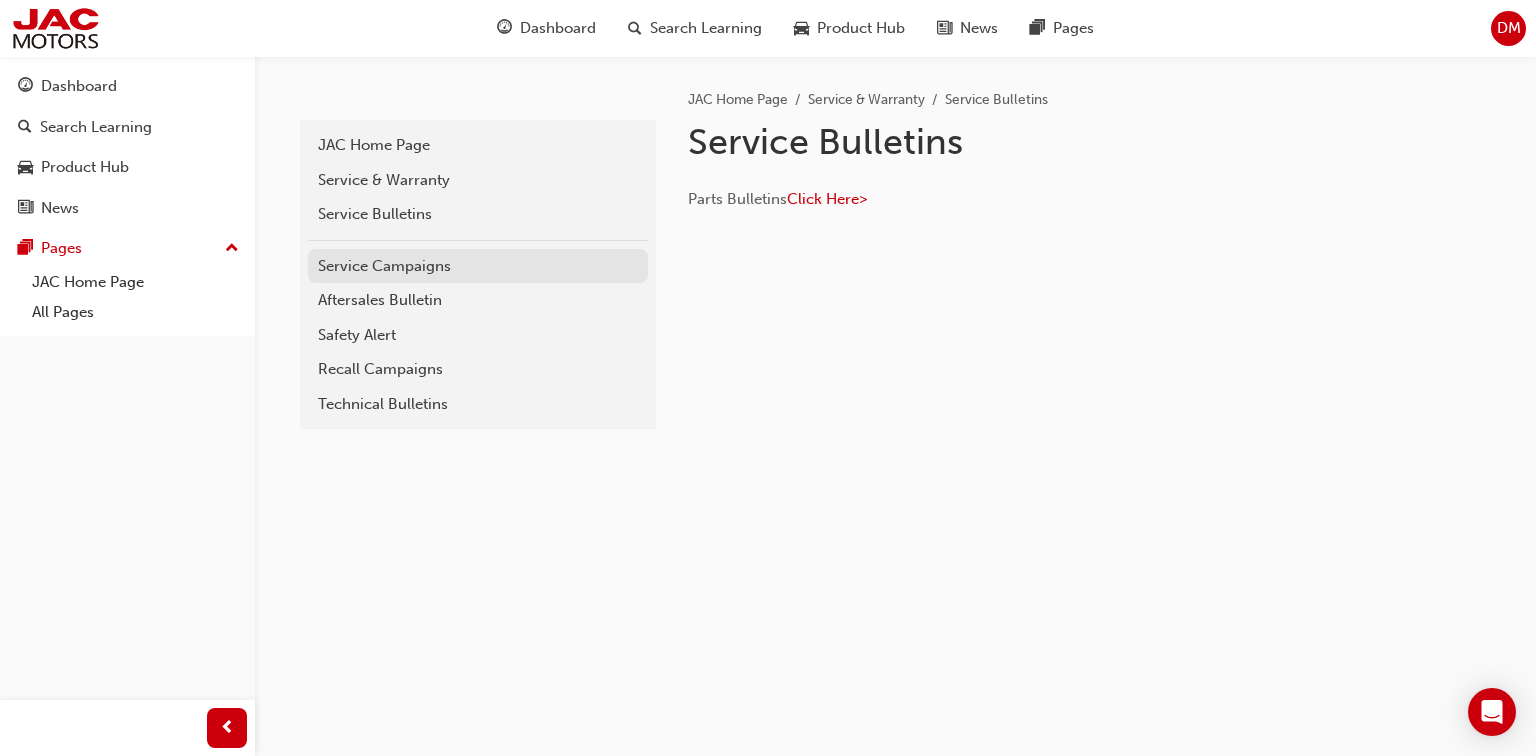 click on "Service Campaigns" at bounding box center [478, 266] 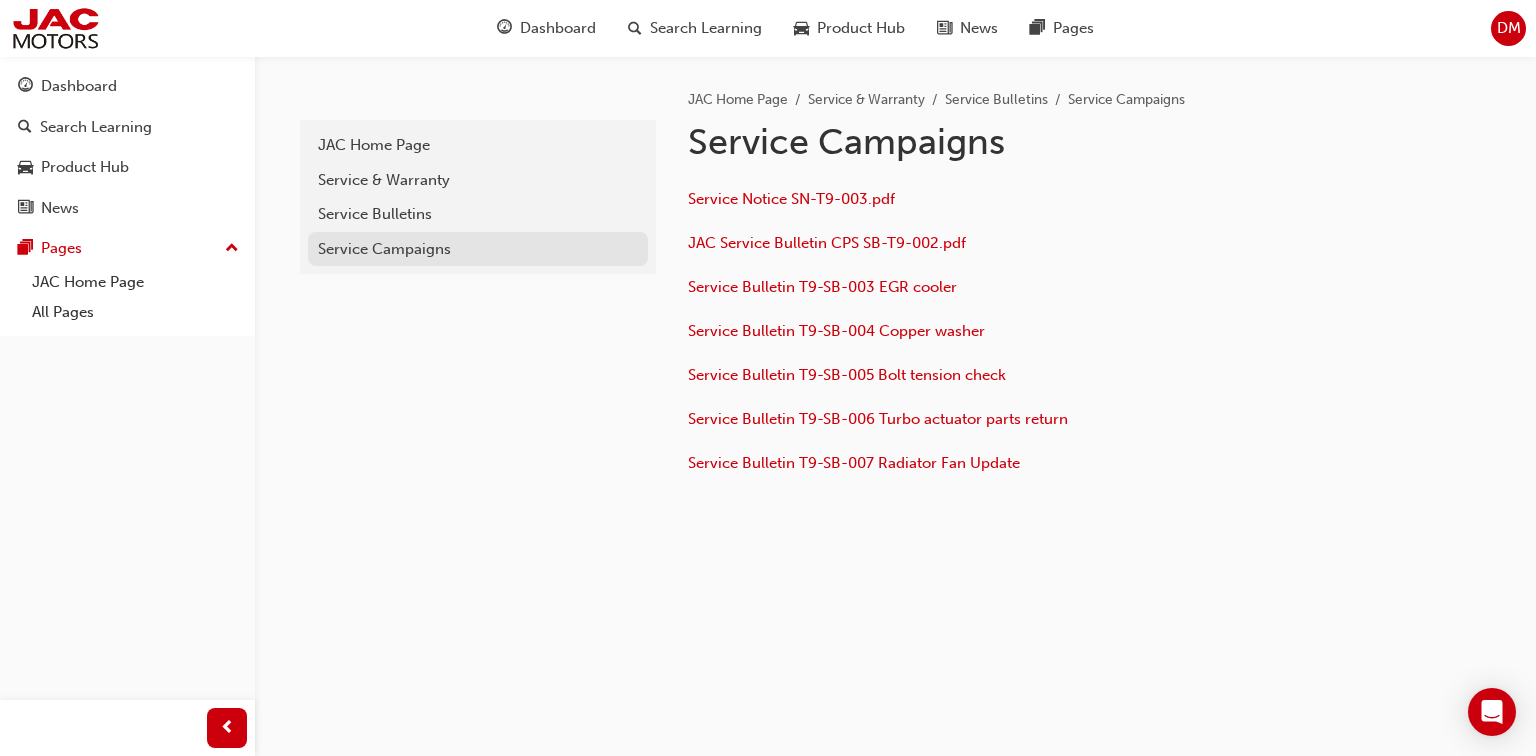 click on "Service Campaigns" at bounding box center (478, 249) 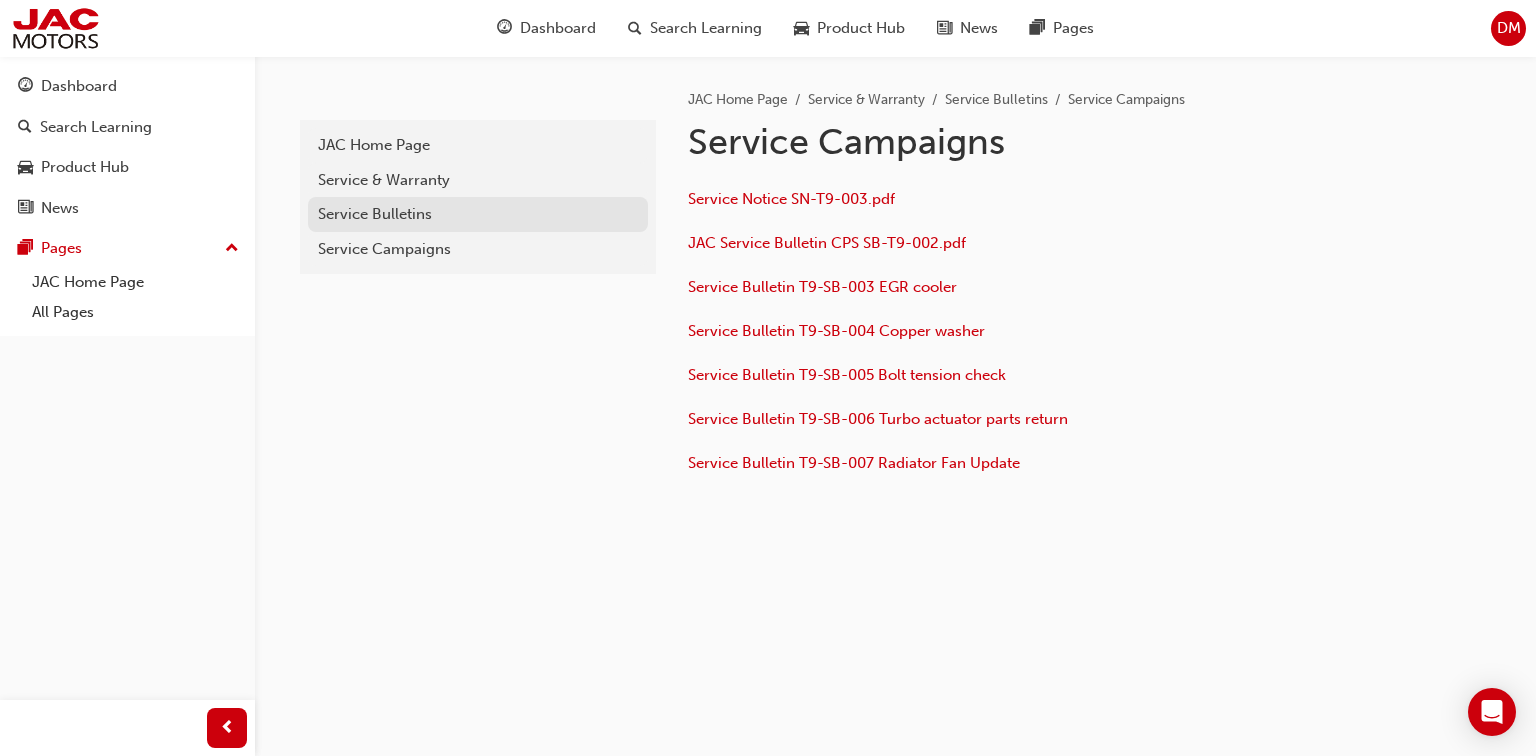click on "Service Bulletins" at bounding box center (478, 214) 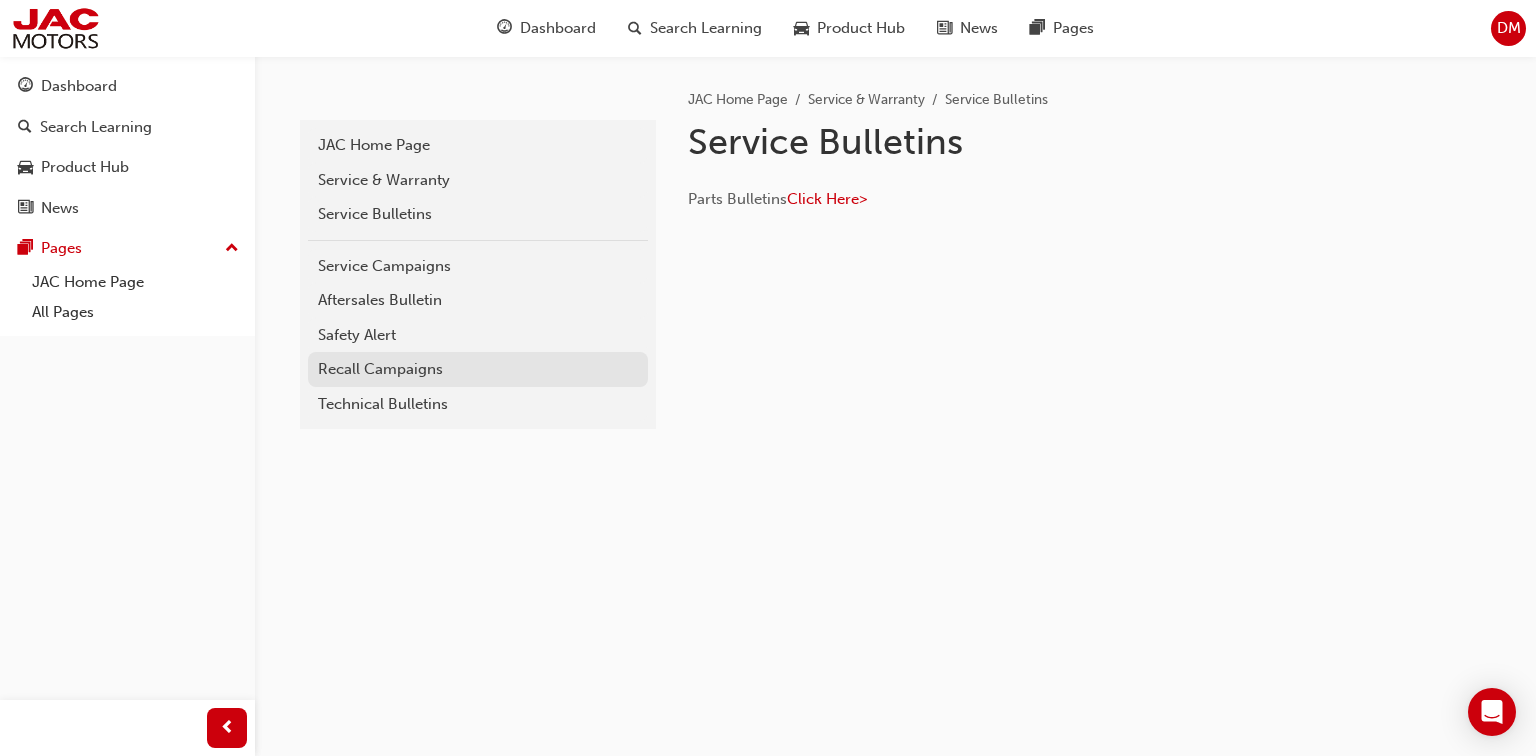 click on "Recall Campaigns" at bounding box center [478, 369] 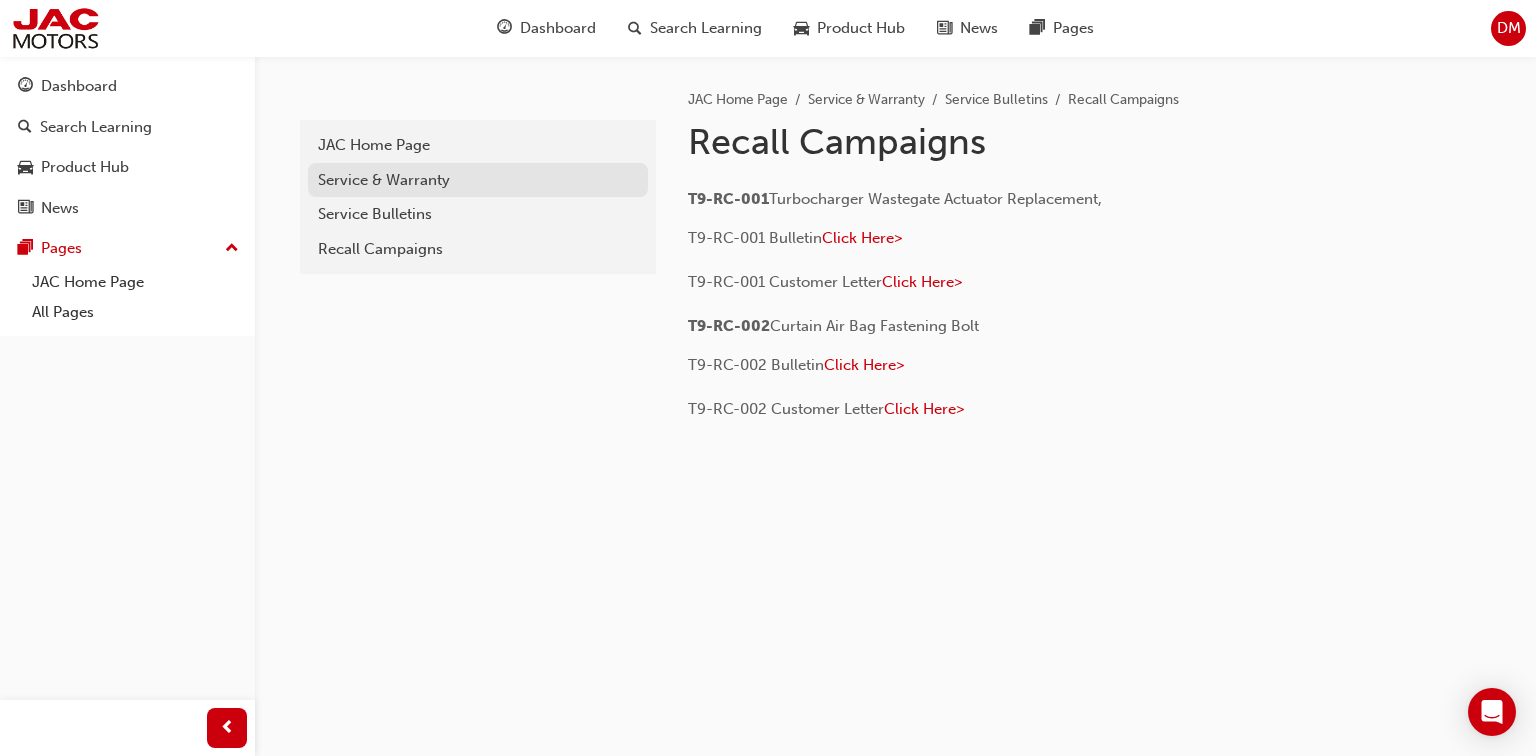 click on "Service & Warranty" at bounding box center [478, 180] 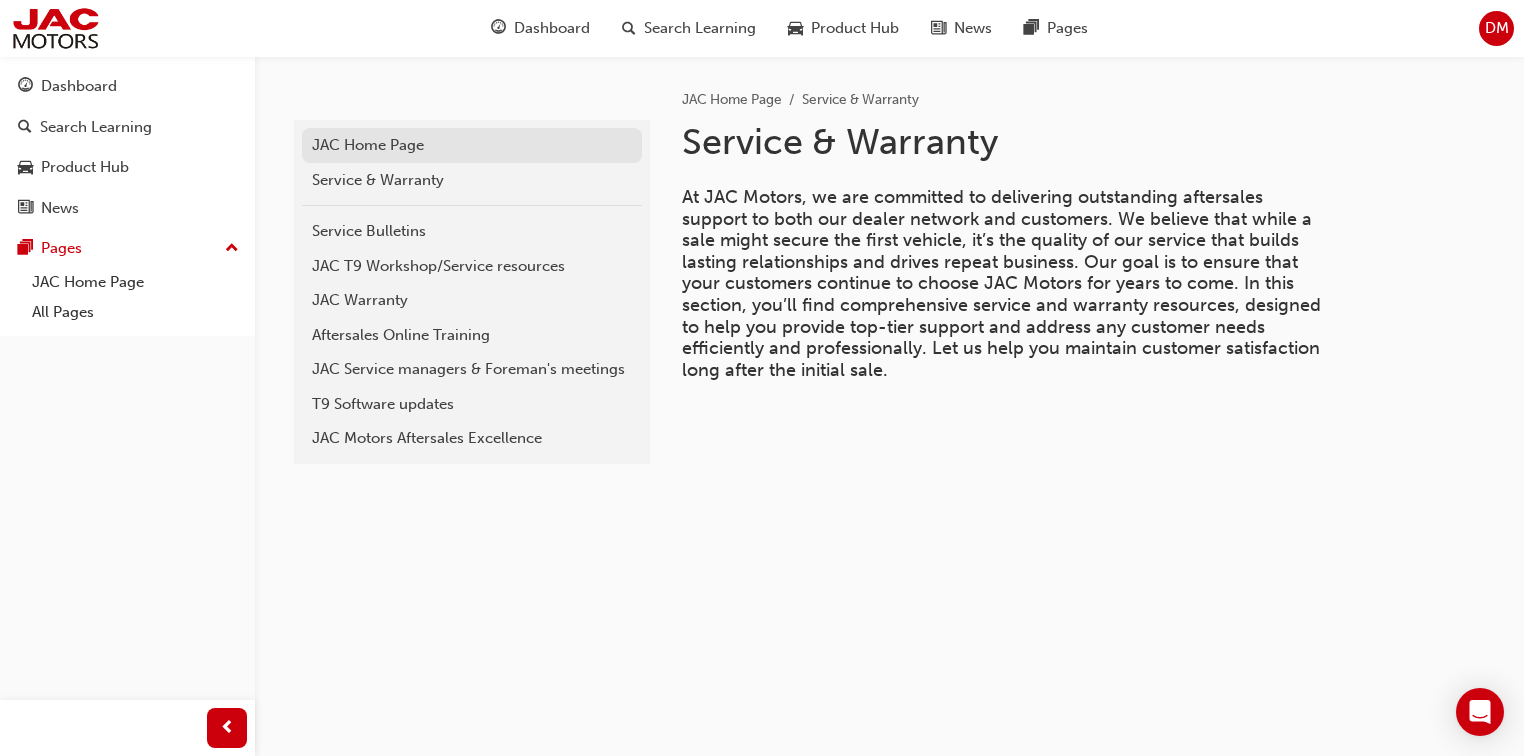 click on "JAC Home Page" at bounding box center [472, 145] 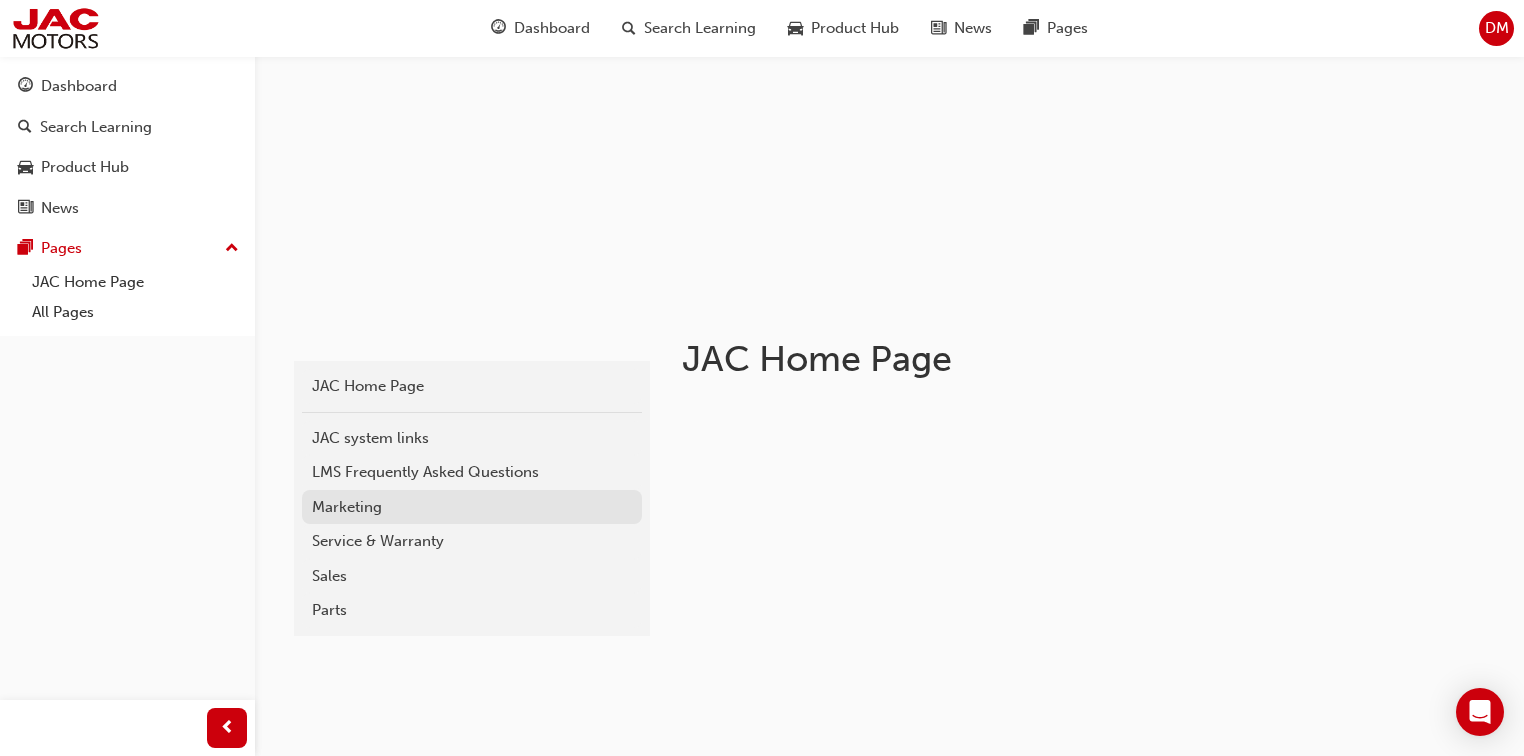 scroll, scrollTop: 160, scrollLeft: 0, axis: vertical 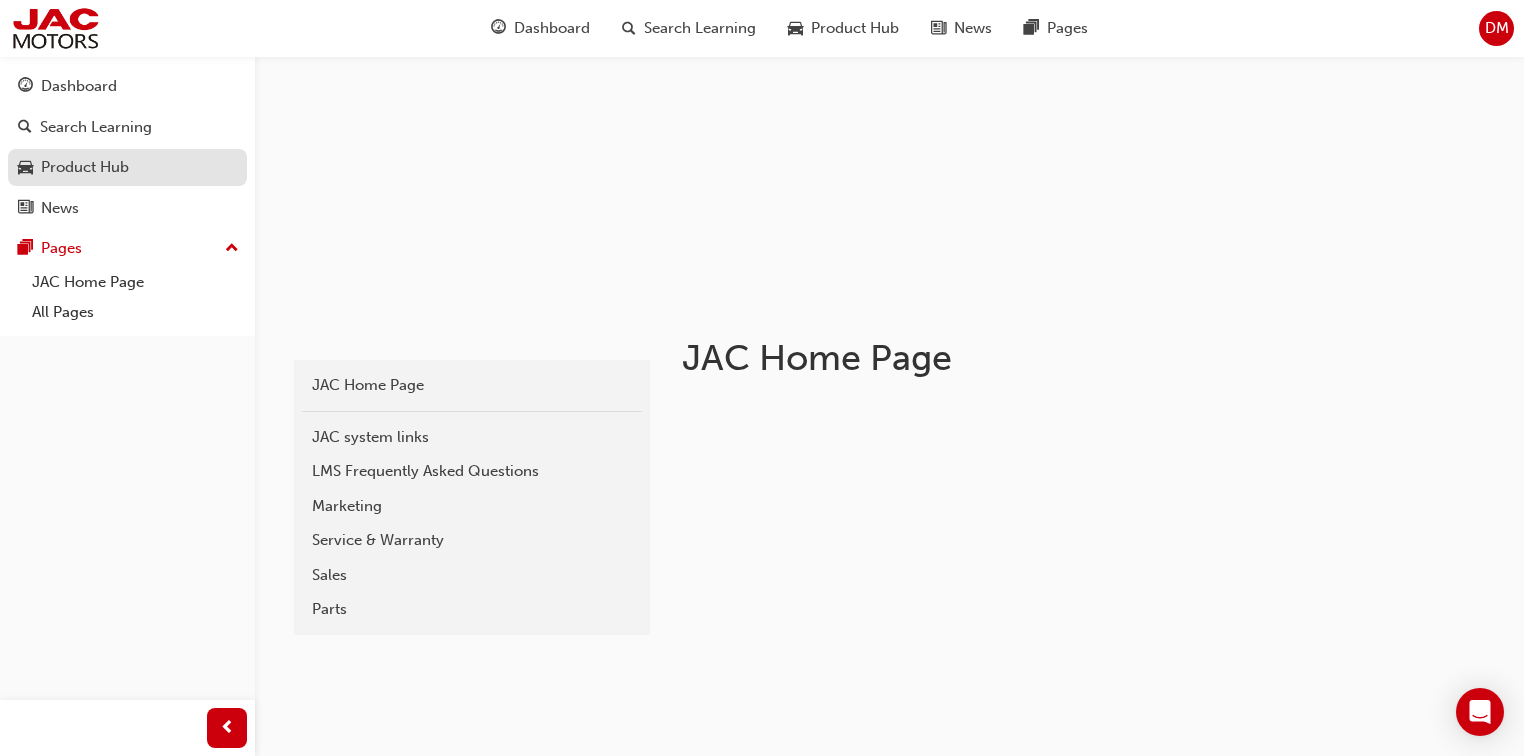 click on "Product Hub" at bounding box center [127, 167] 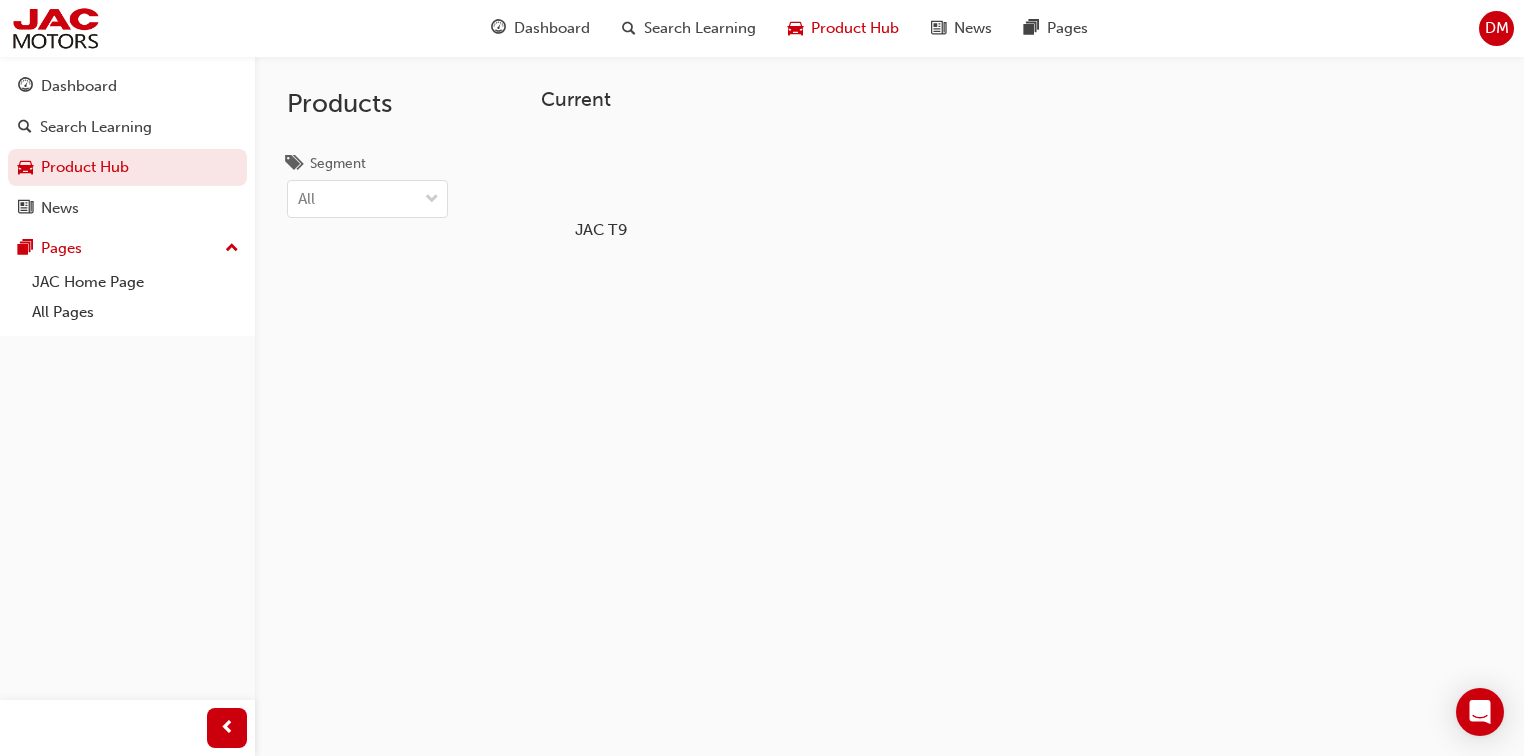click on "JAC T9" at bounding box center [600, 185] 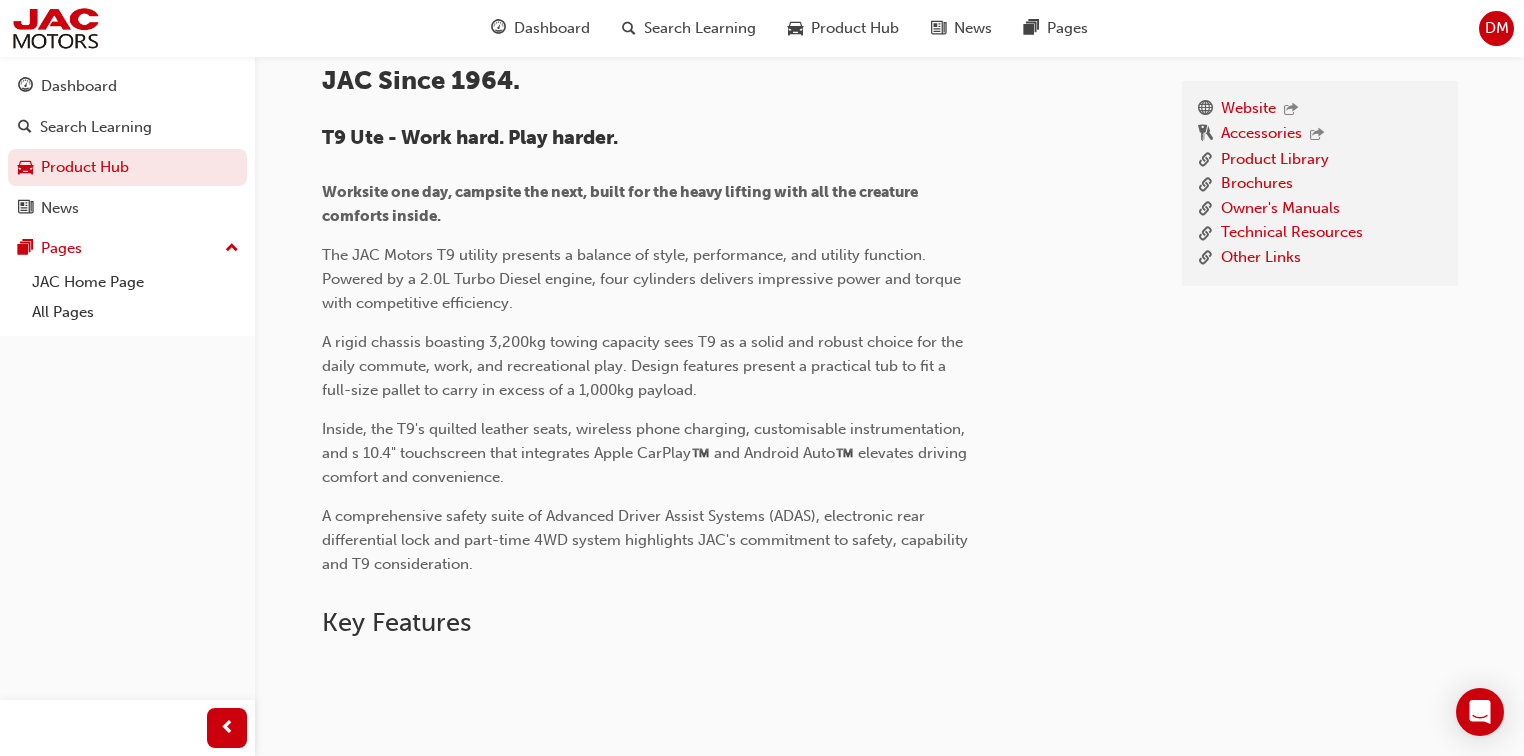 scroll, scrollTop: 640, scrollLeft: 0, axis: vertical 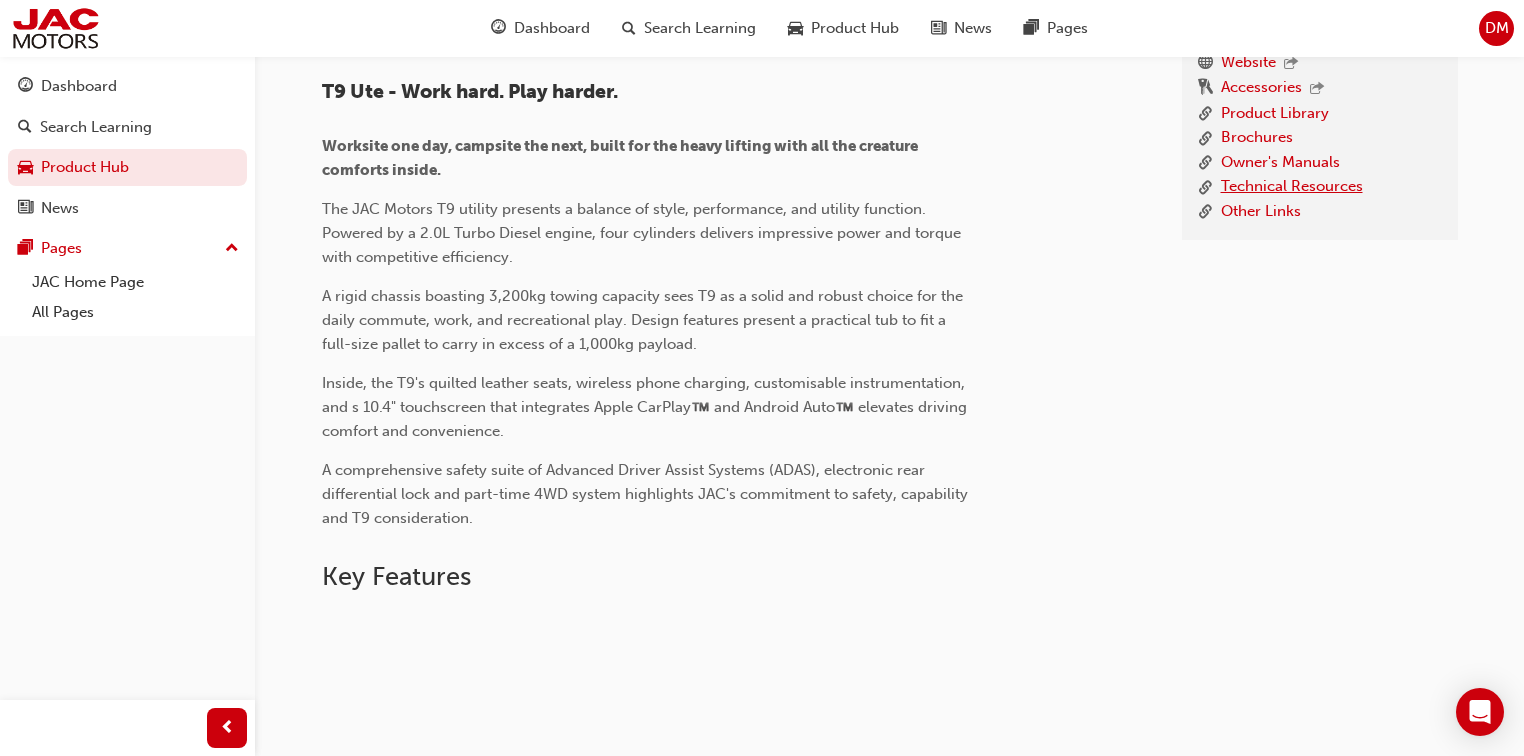 click on "Technical Resources" at bounding box center (1292, 187) 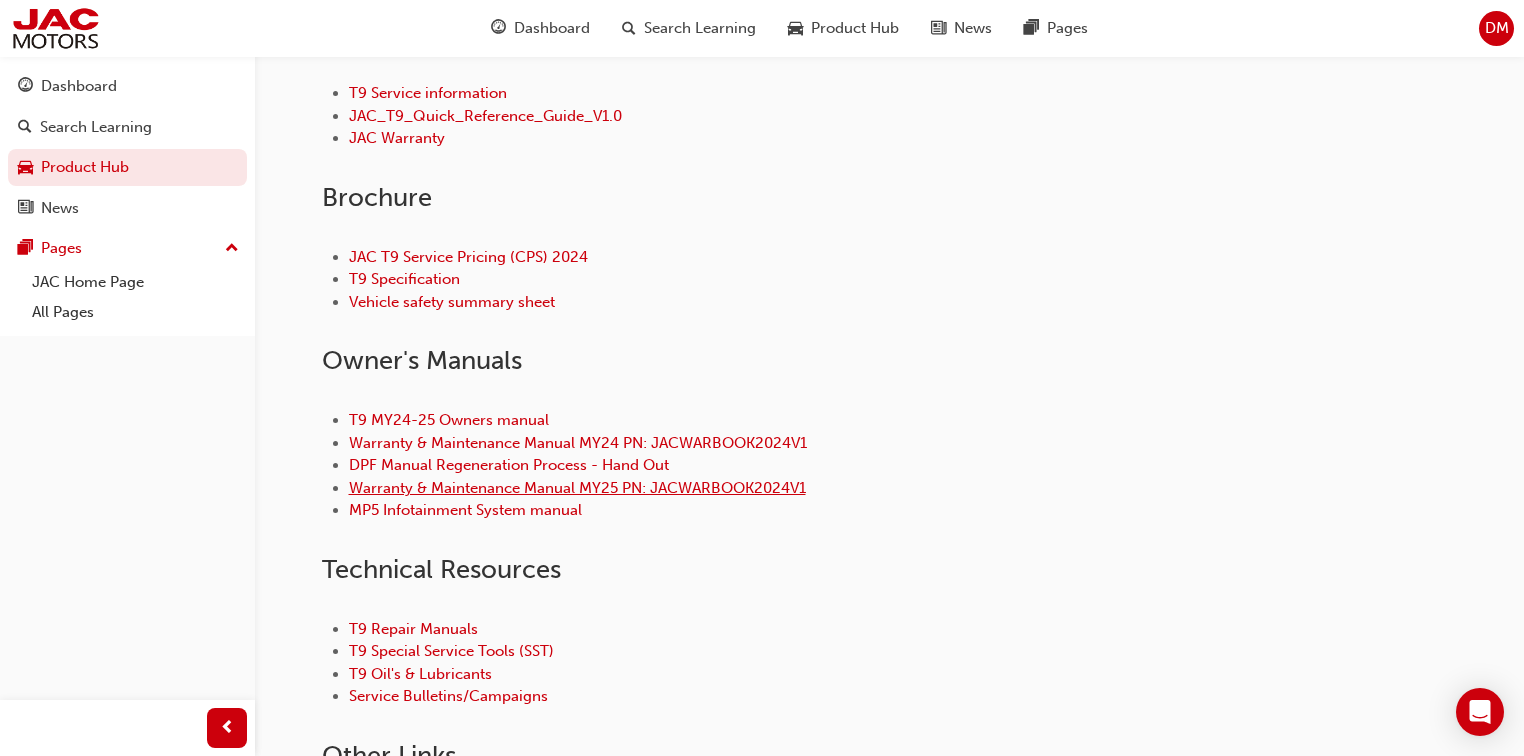 click on "Warranty & Maintenance Manual MY25 PN: JACWARBOOK2024V1" at bounding box center [577, 488] 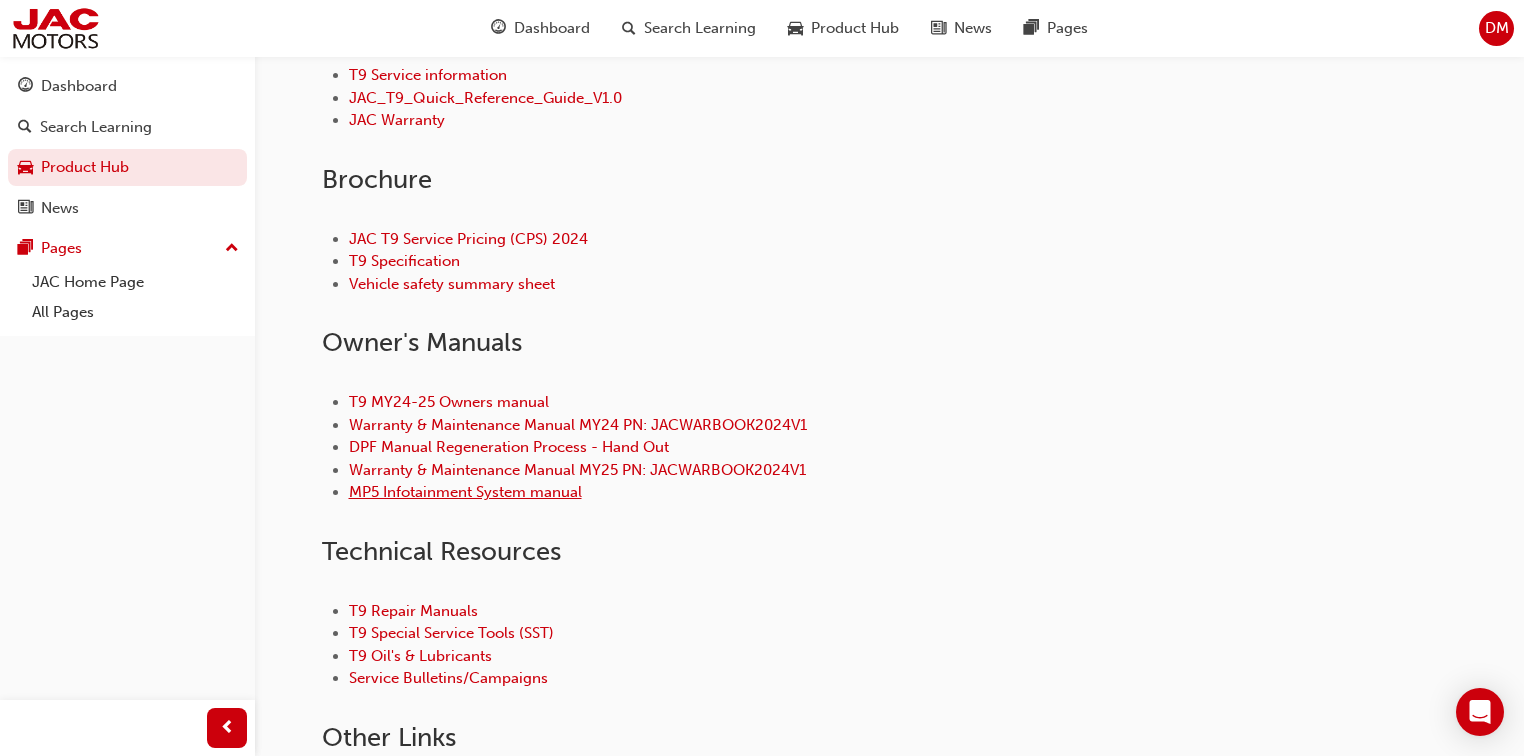 scroll, scrollTop: 640, scrollLeft: 0, axis: vertical 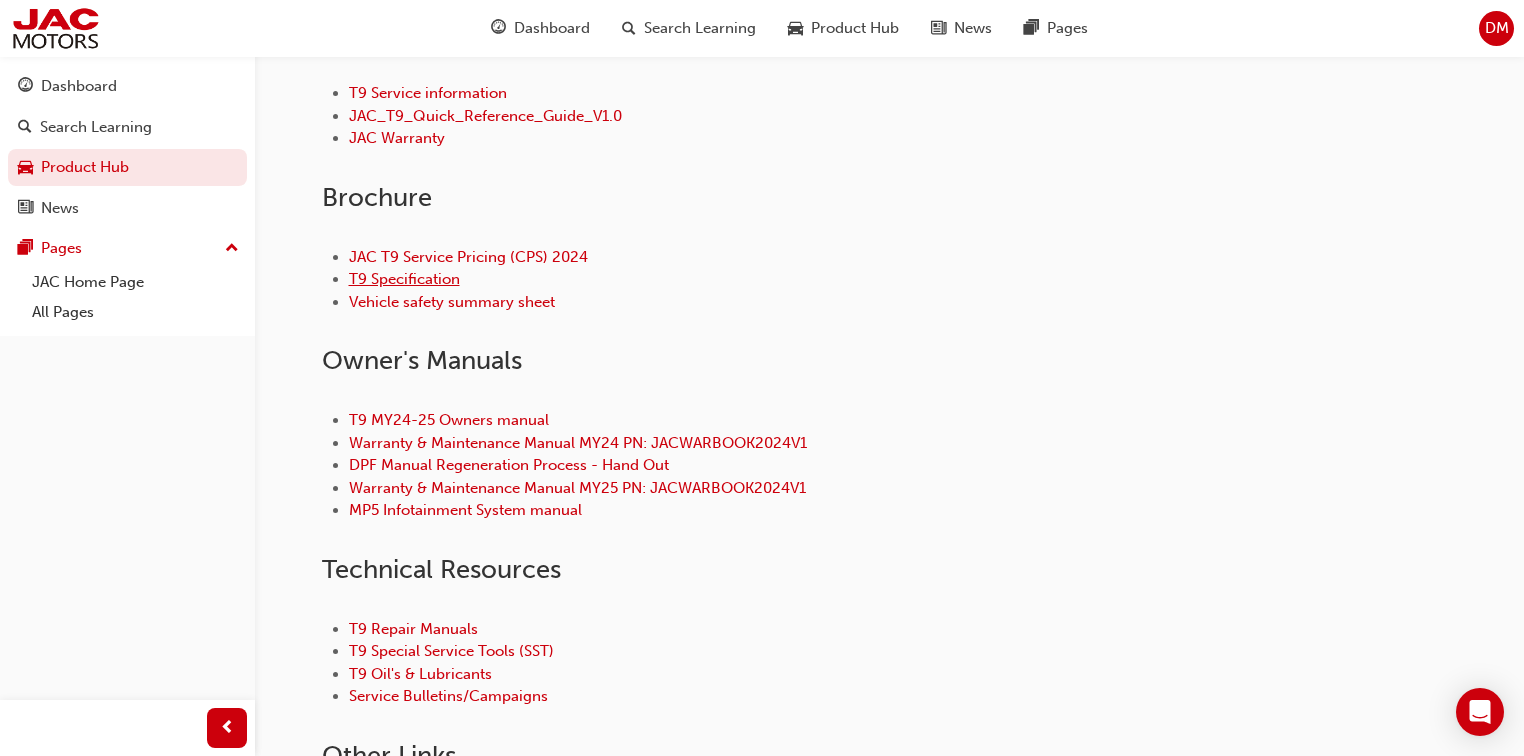click on "T9 Specification" at bounding box center (404, 279) 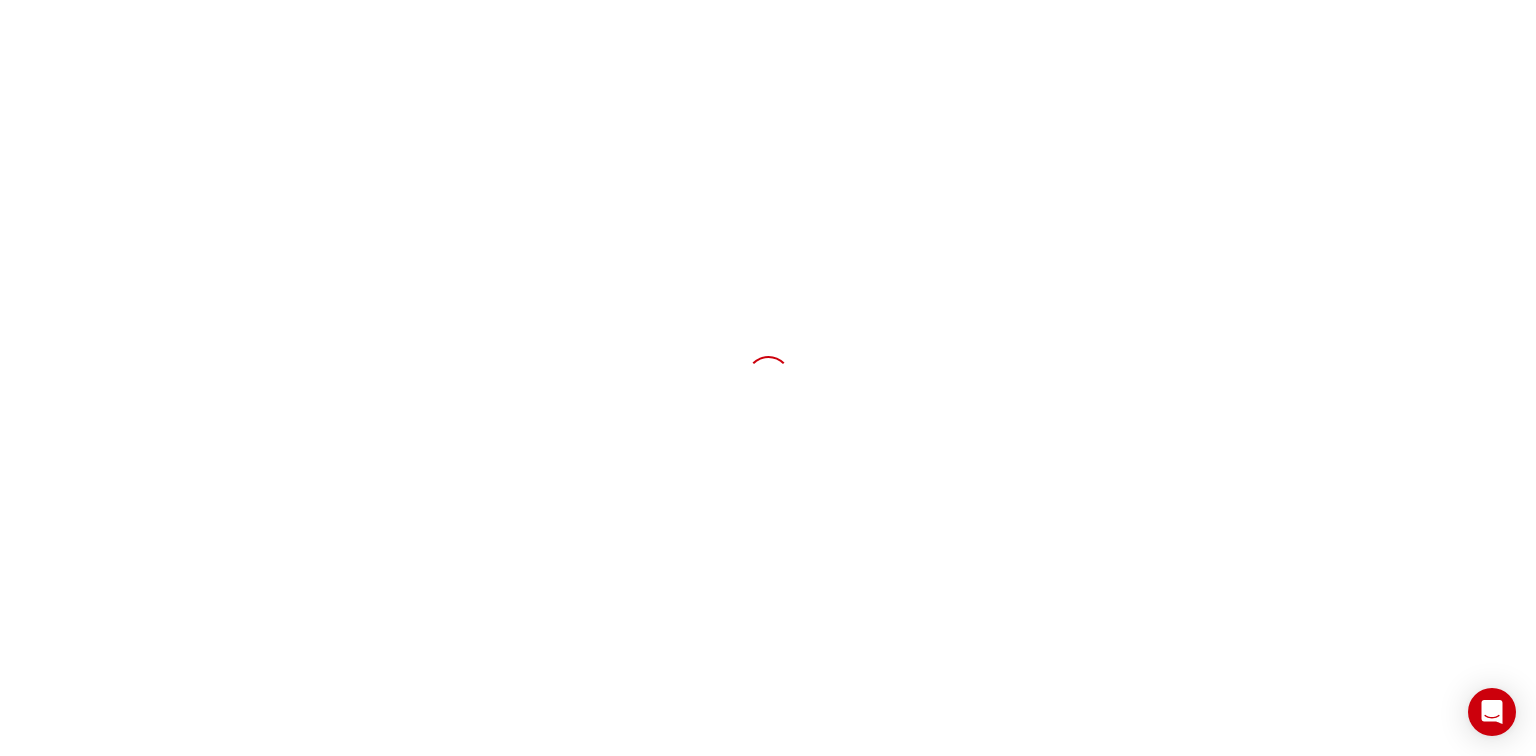 scroll, scrollTop: 0, scrollLeft: 0, axis: both 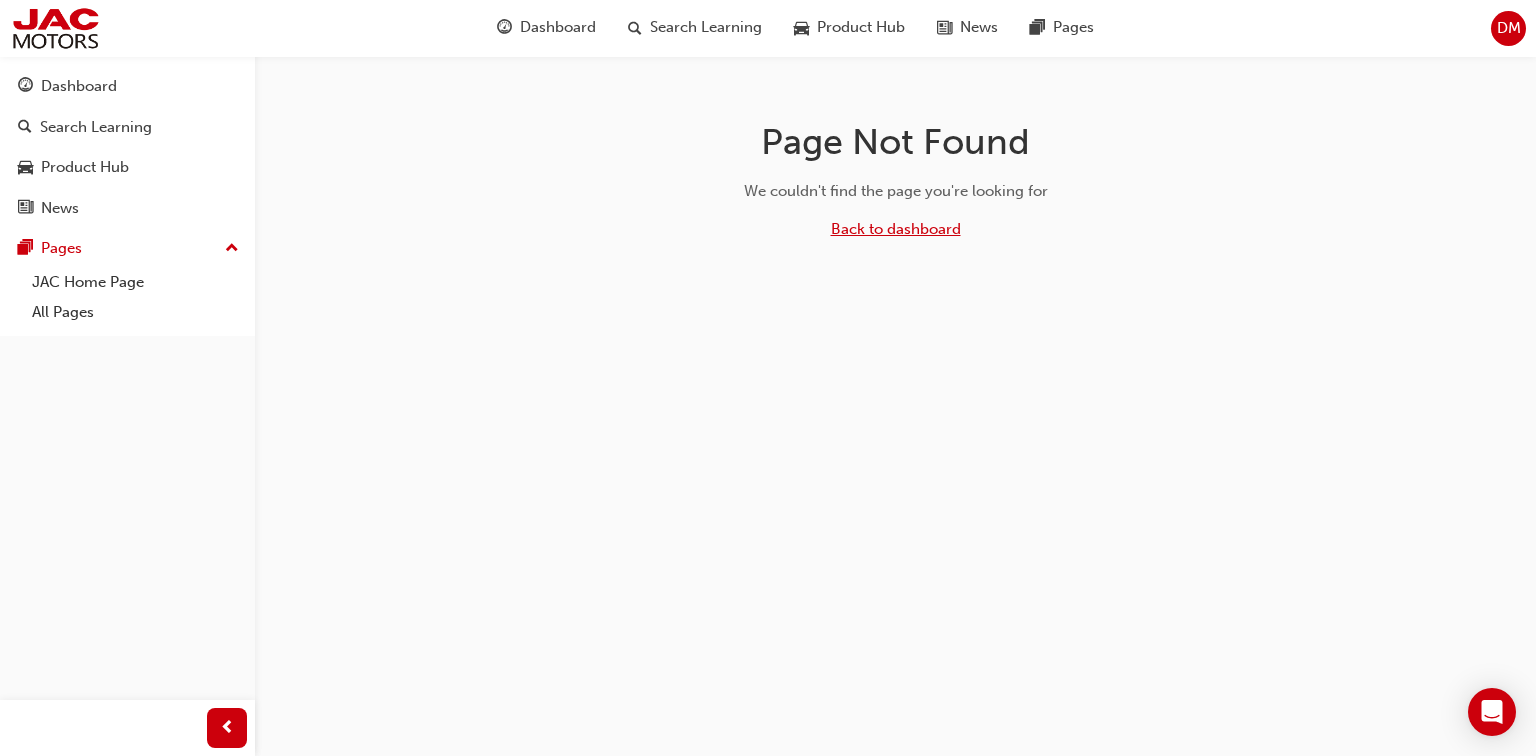 click on "Back to dashboard" at bounding box center (896, 229) 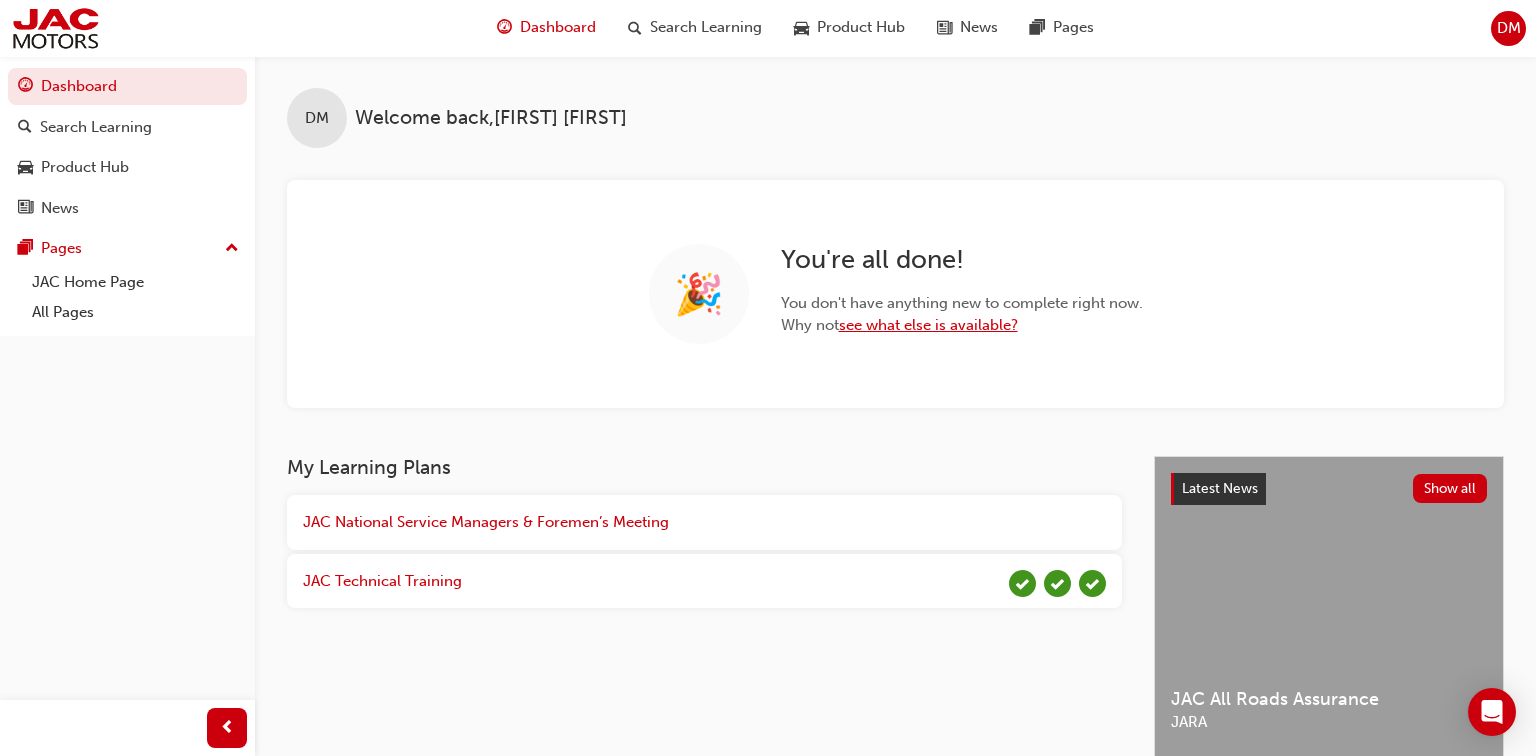 click on "see what else is available?" at bounding box center (928, 325) 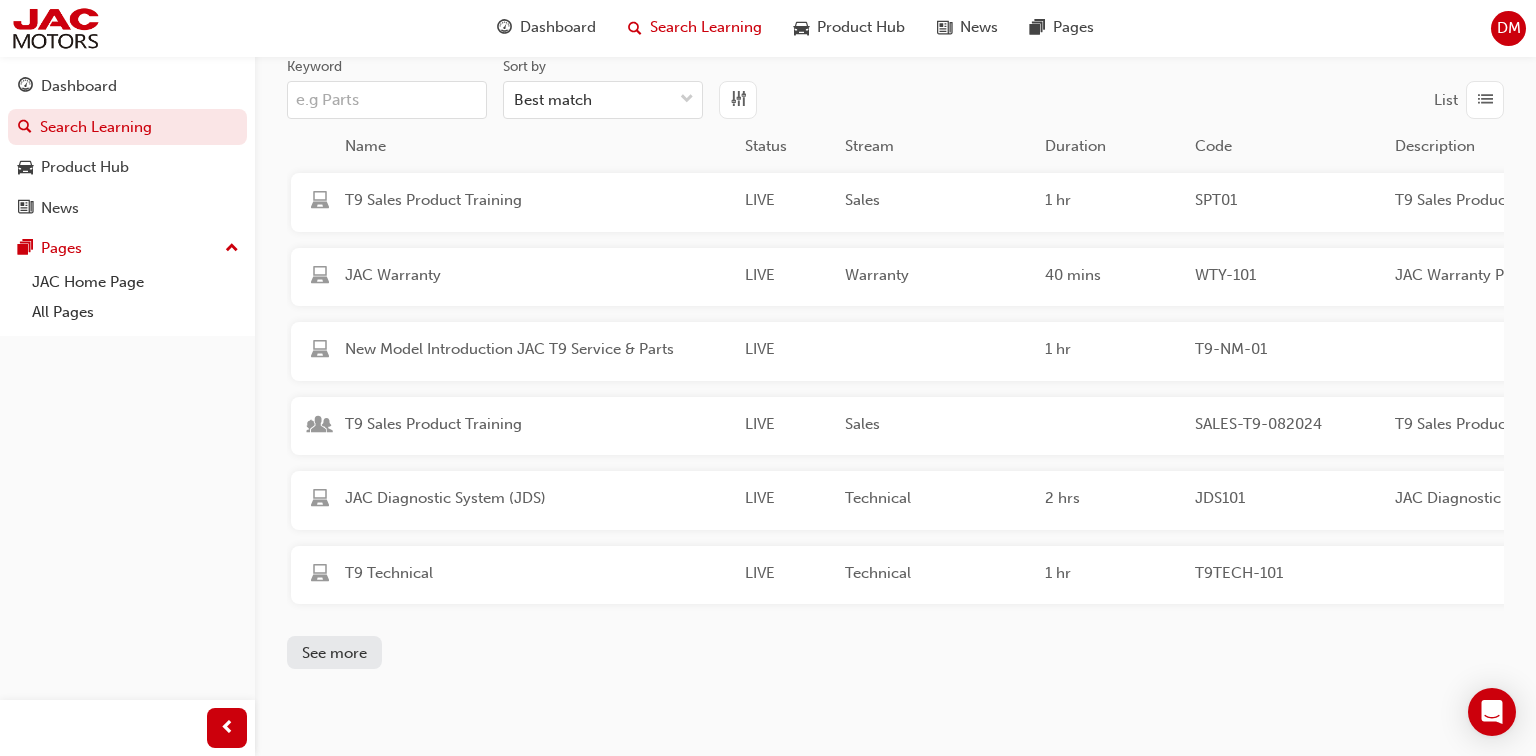 scroll, scrollTop: 172, scrollLeft: 0, axis: vertical 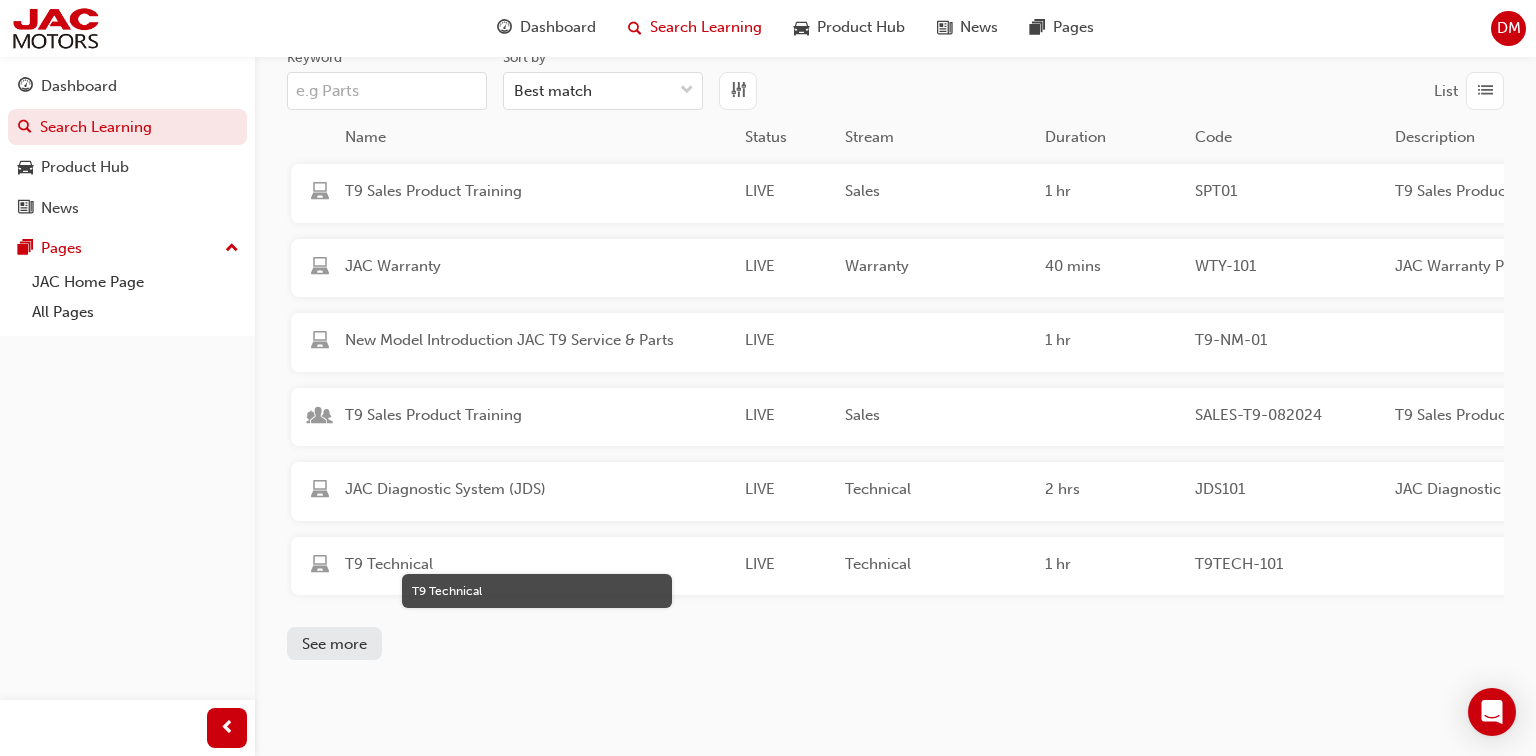 click on "T9 Technical" at bounding box center [537, 564] 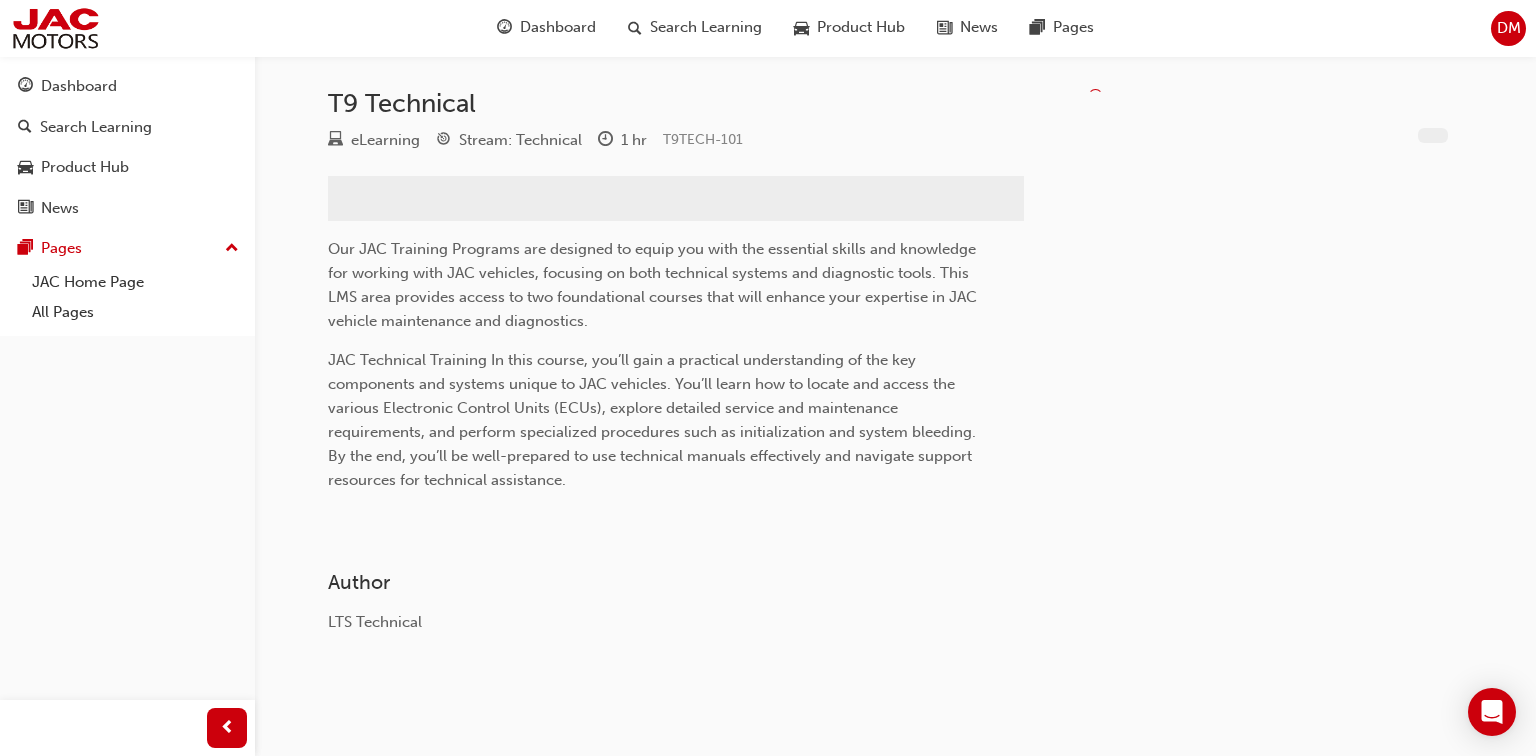 scroll, scrollTop: 0, scrollLeft: 0, axis: both 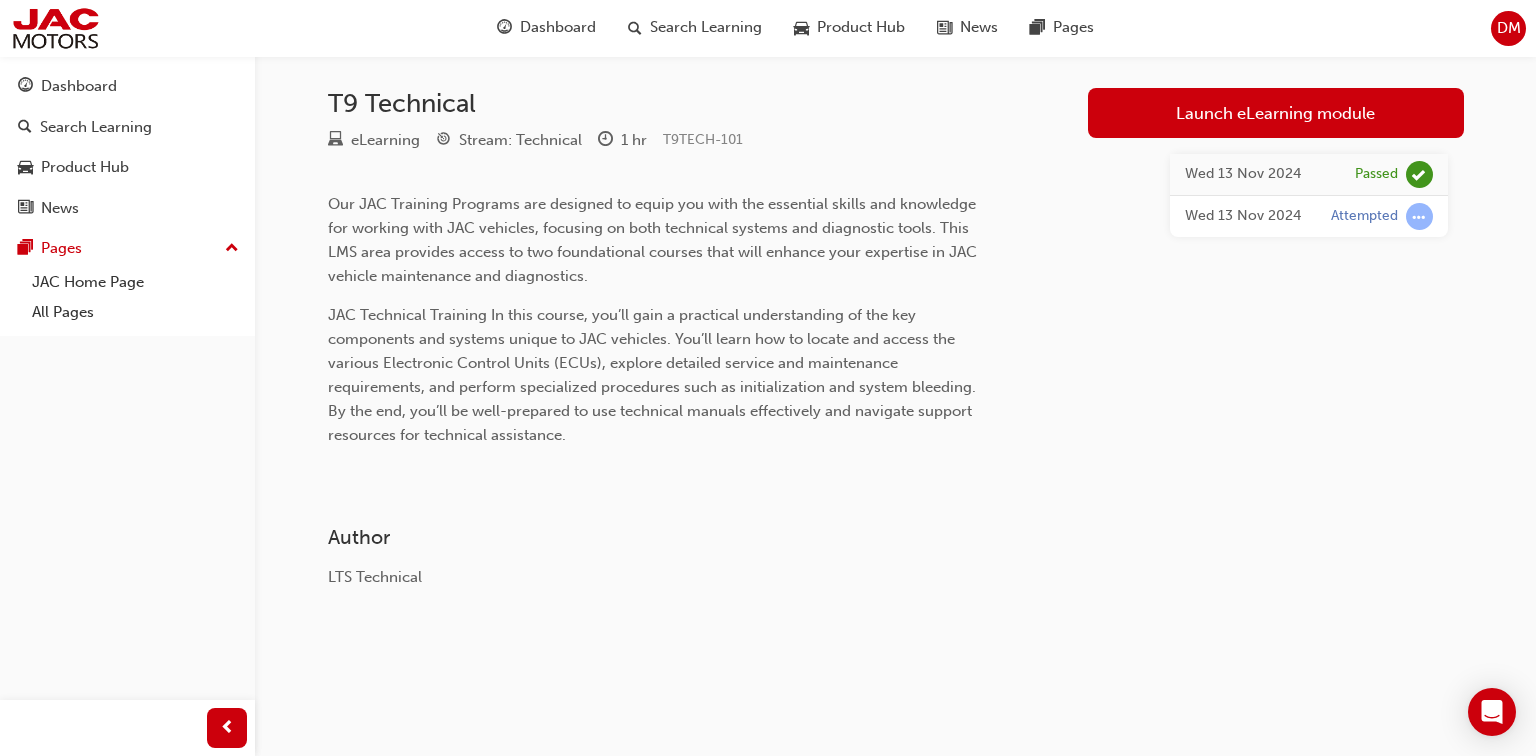 click on "Wed 13 Nov 2024" at bounding box center [1243, 216] 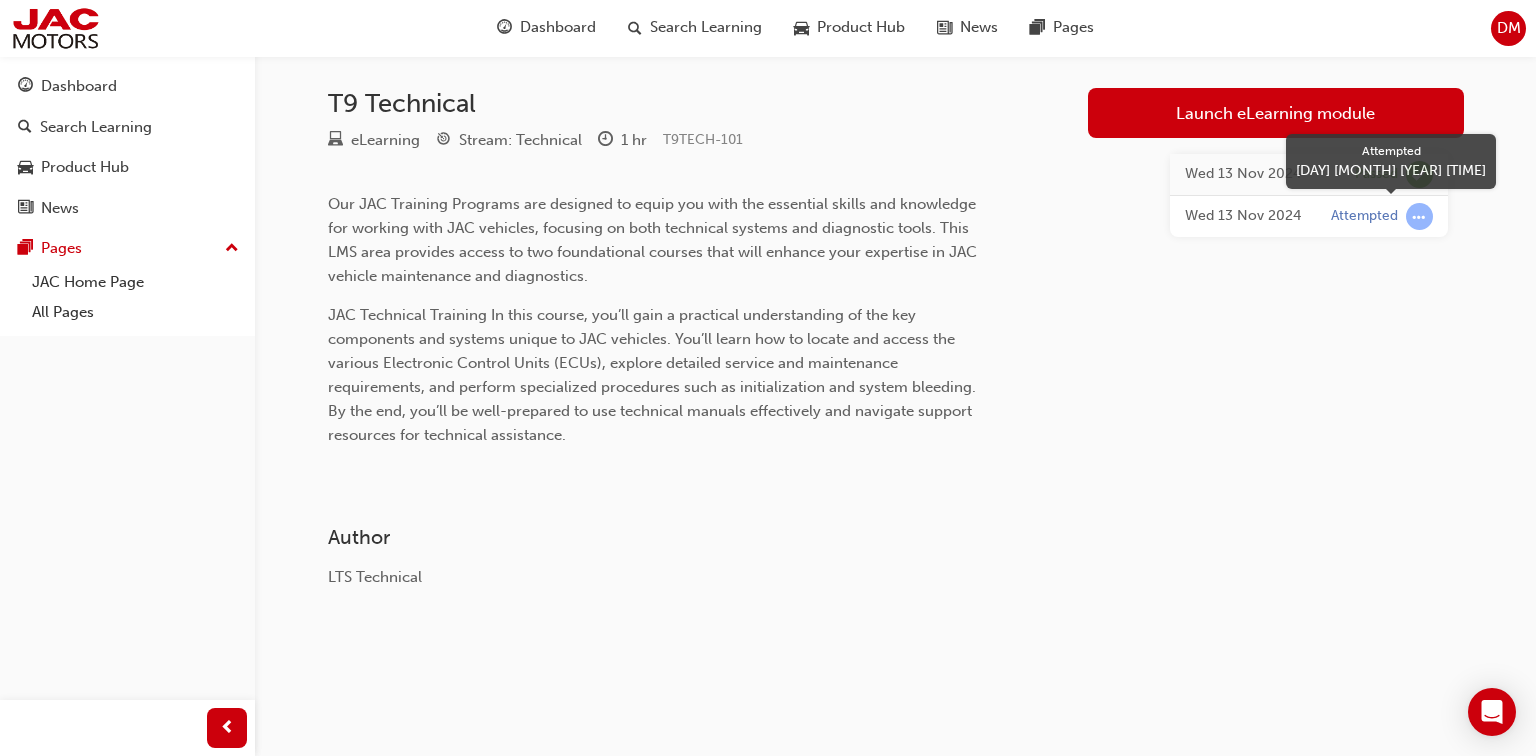 click at bounding box center (1419, 216) 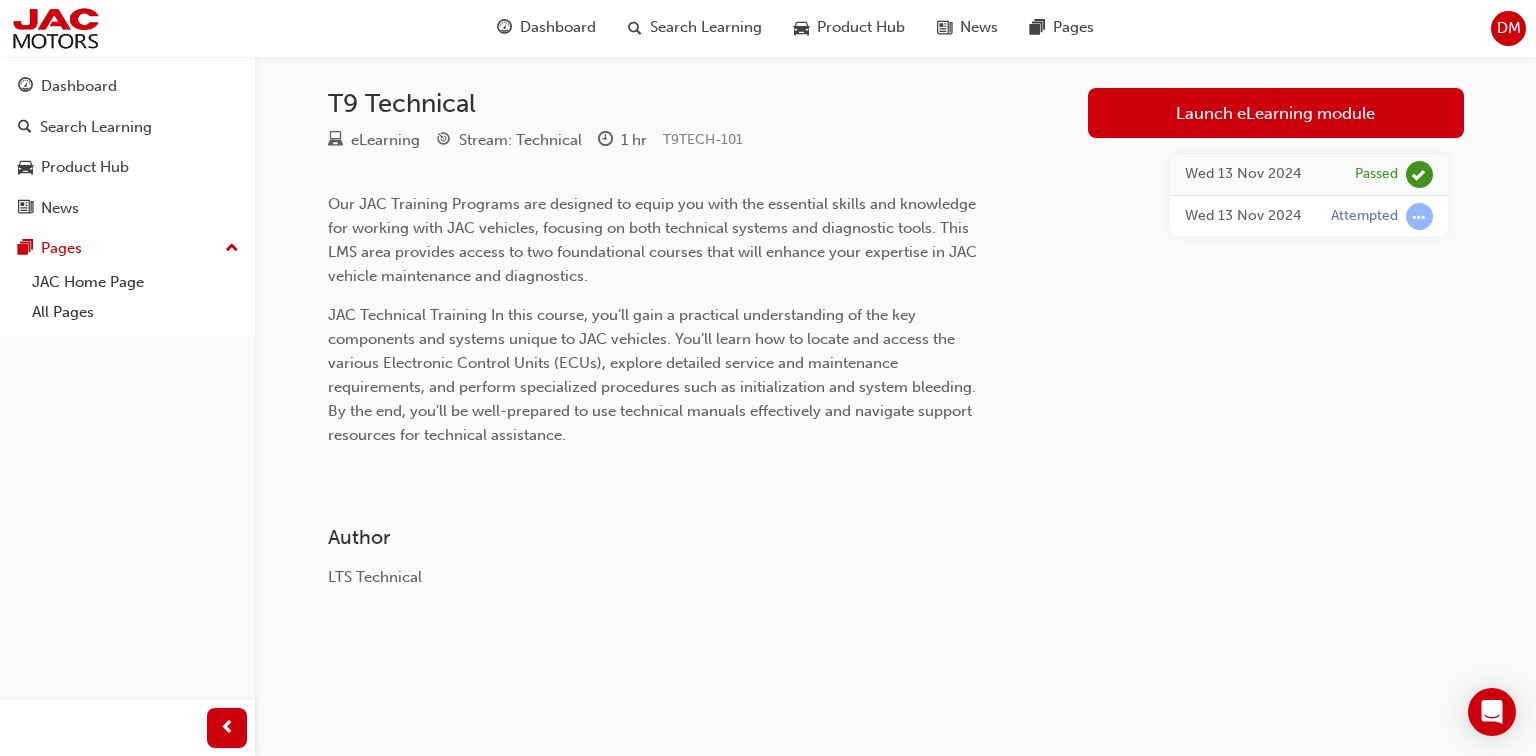 click on "Wed 13 Nov 2024" at bounding box center [1243, 216] 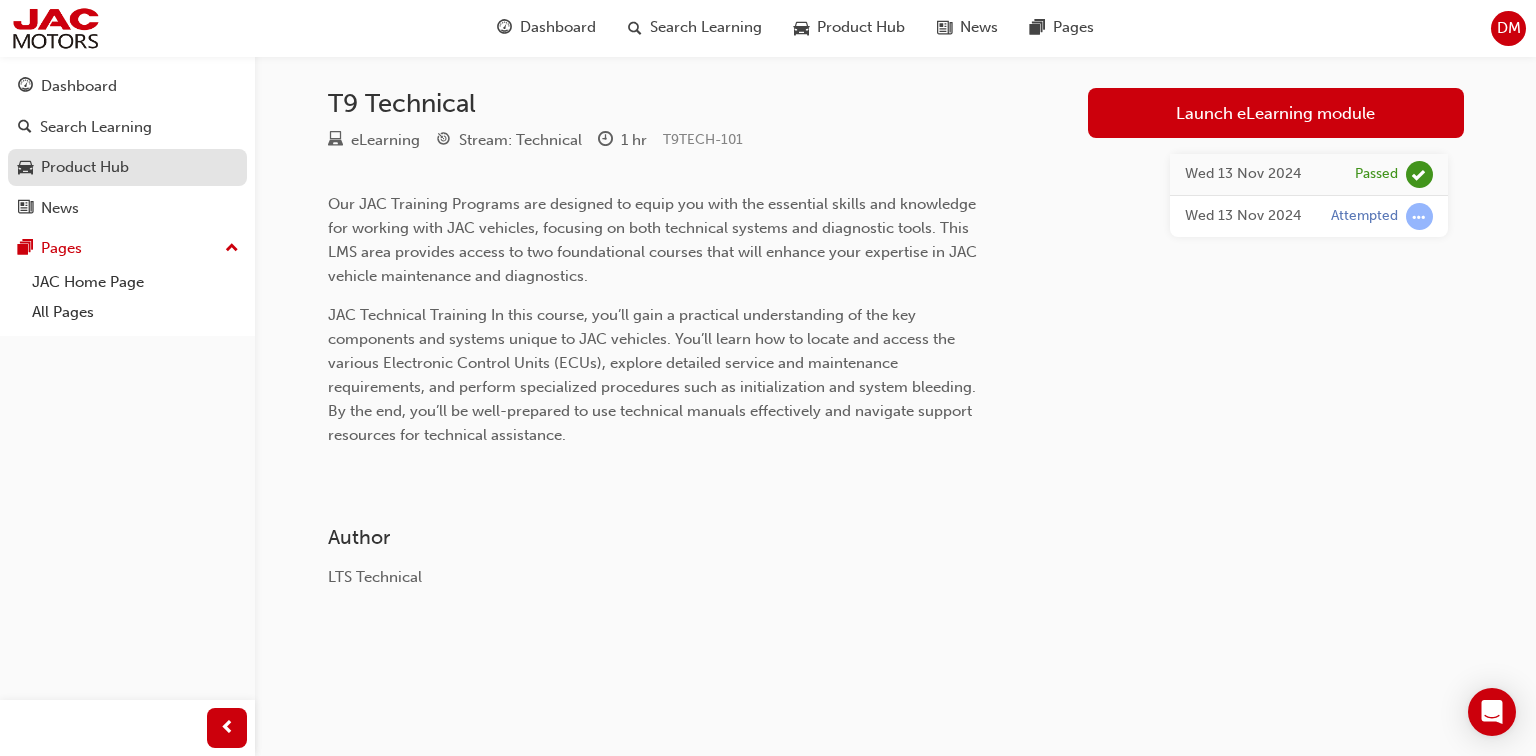 click on "Product Hub" at bounding box center [127, 167] 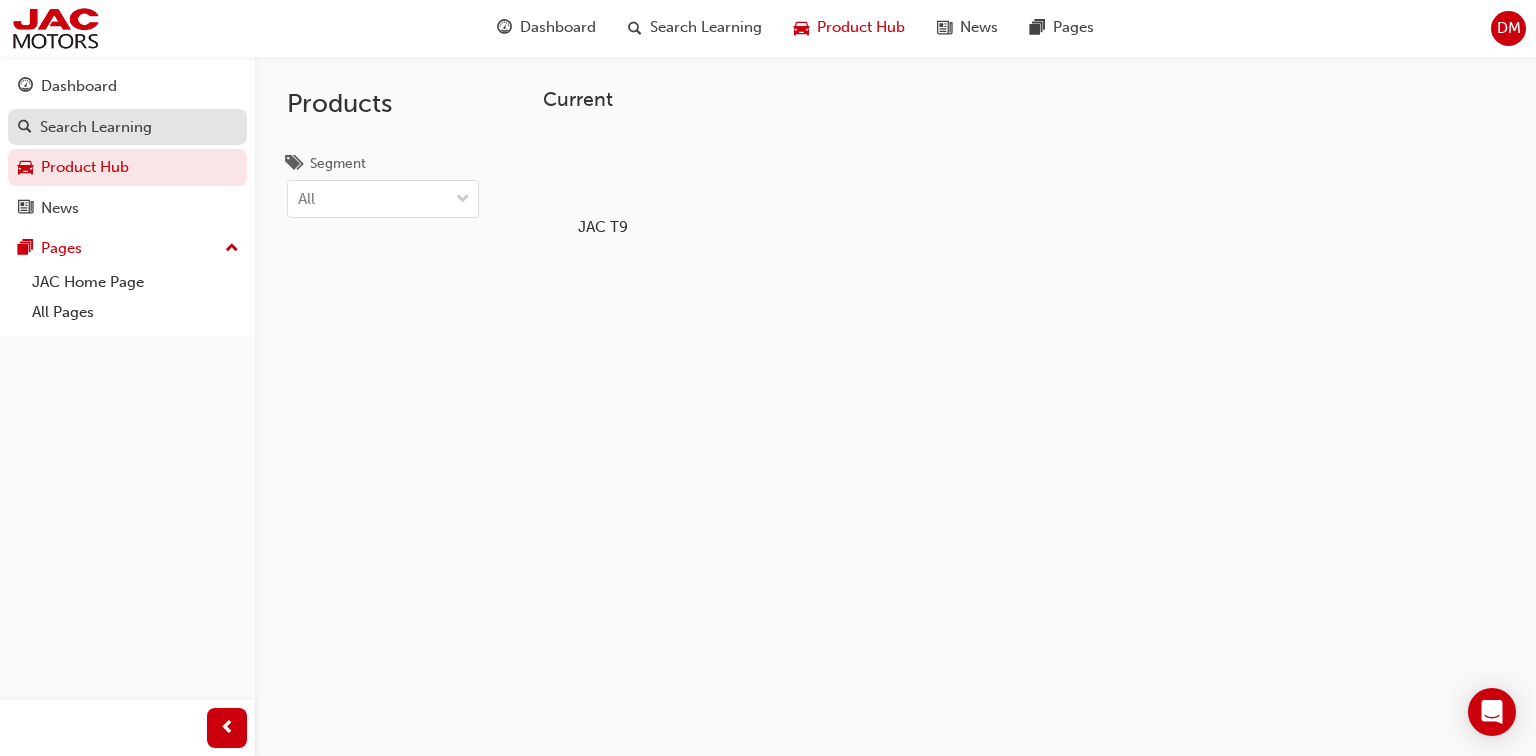 click on "Search Learning" at bounding box center (127, 127) 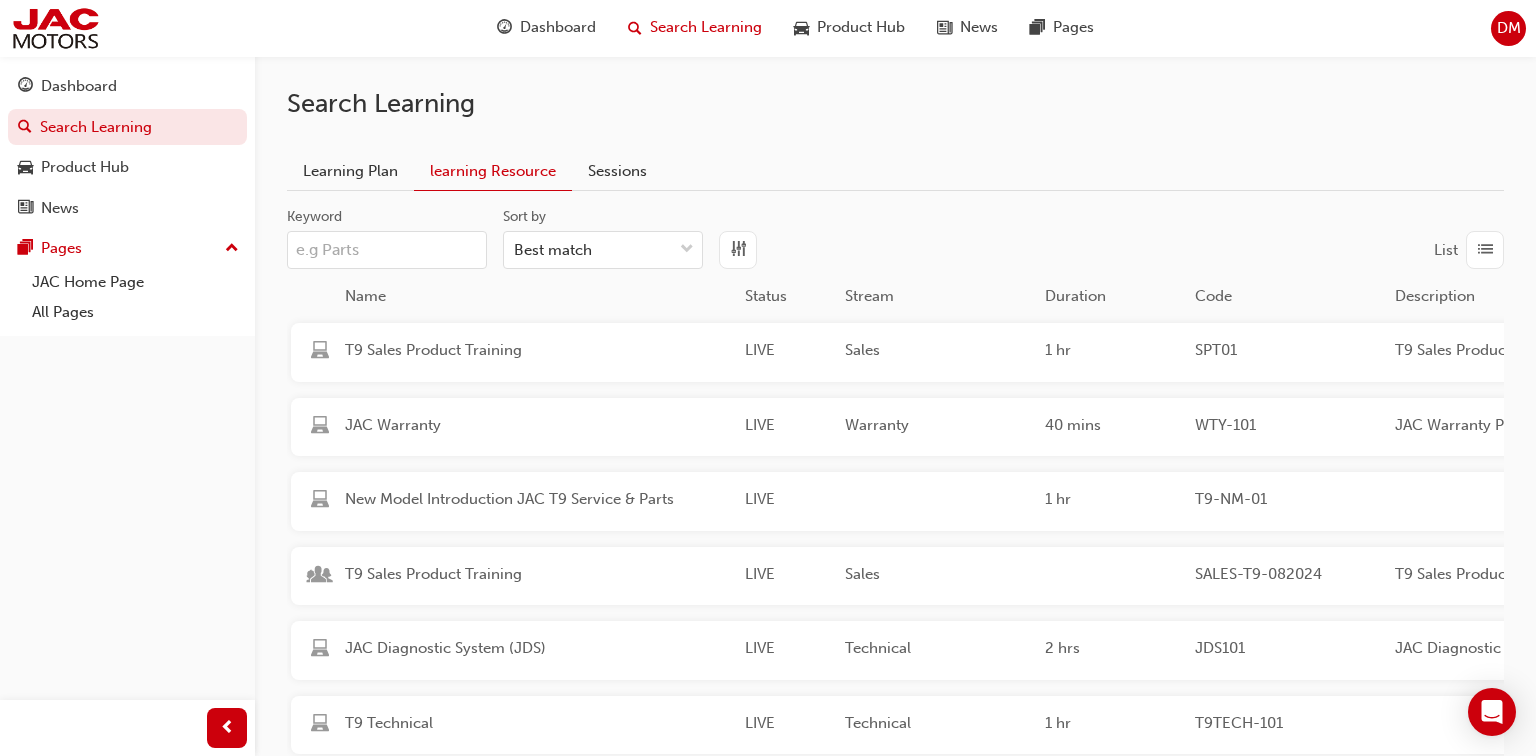 click on "Sessions" at bounding box center (617, 171) 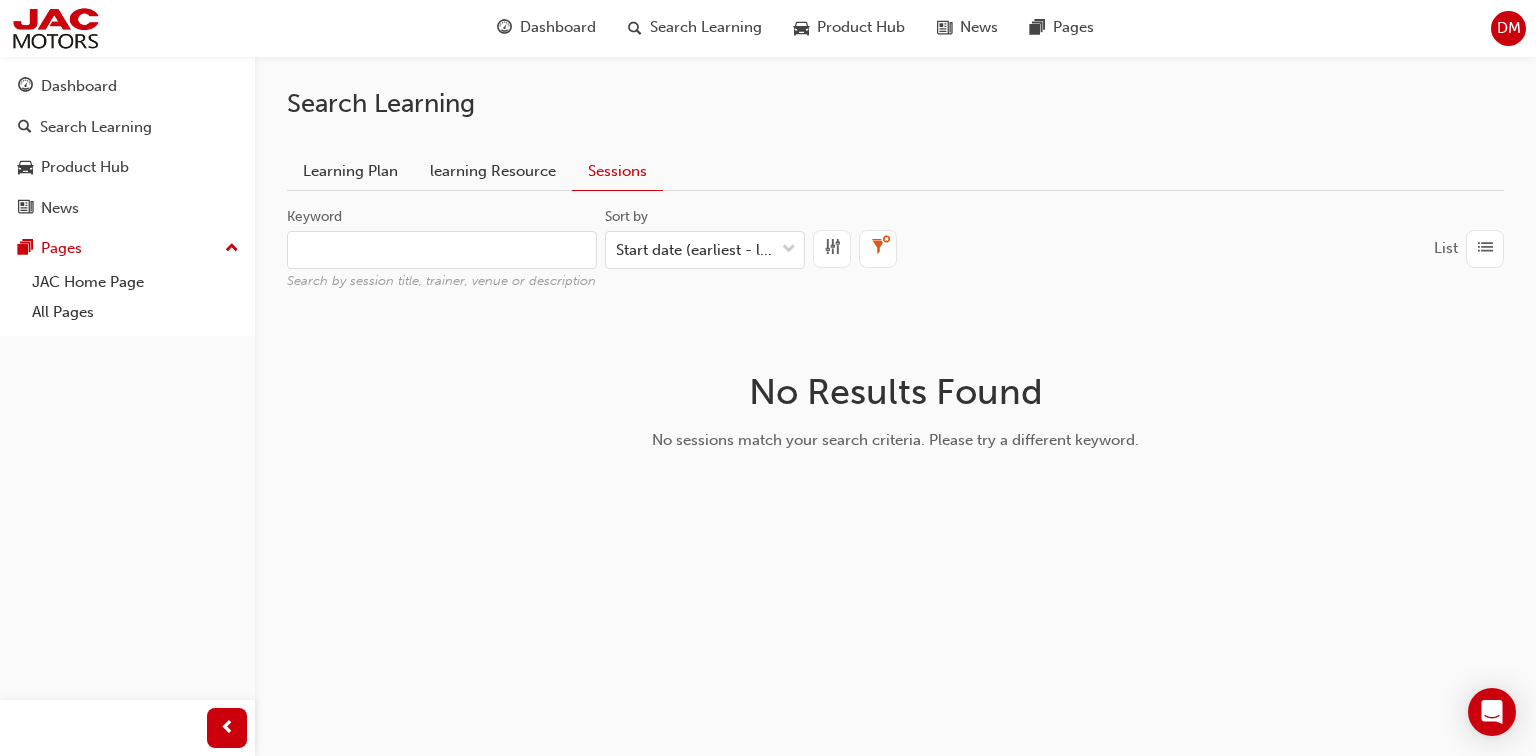 click on "Learning Plan" at bounding box center (350, 171) 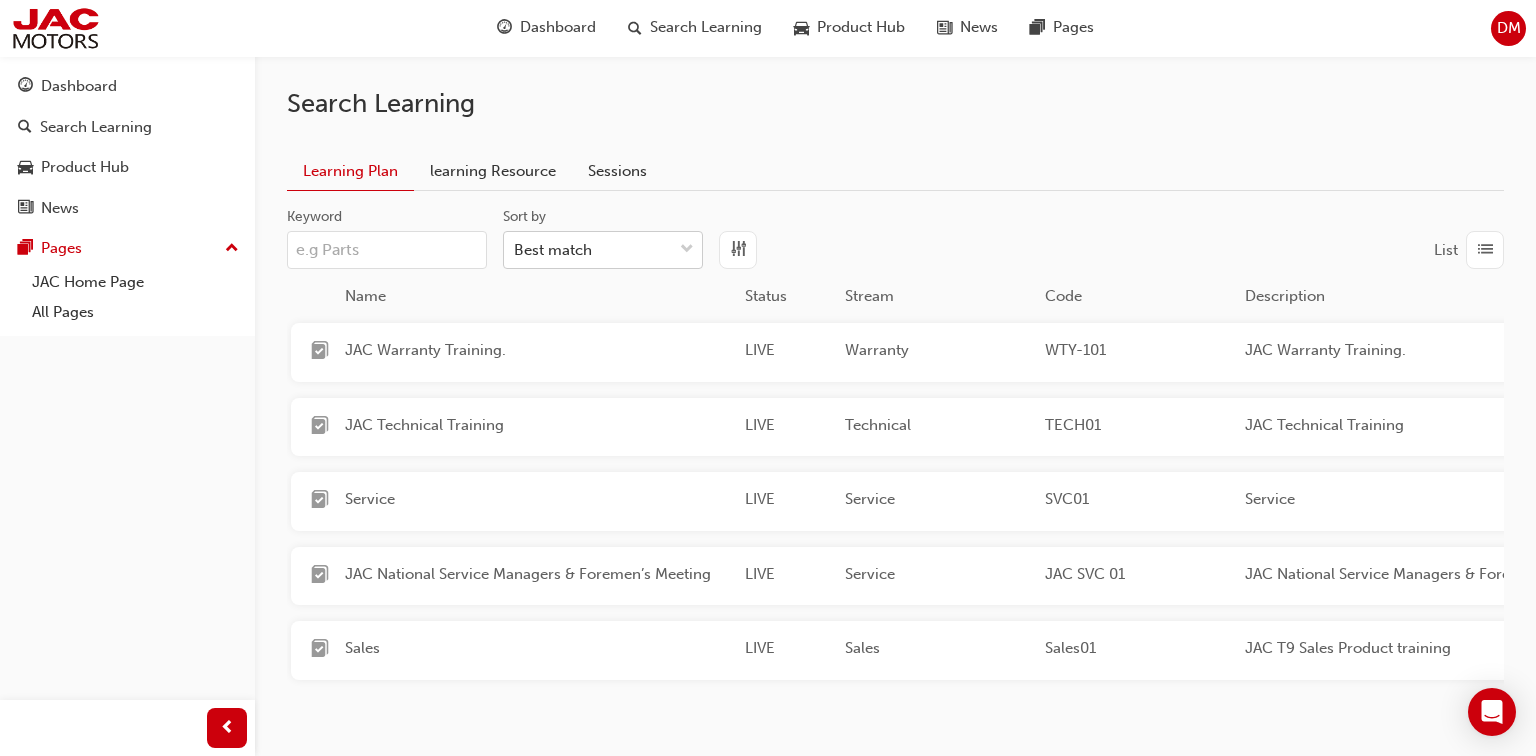 click on "Best match" at bounding box center (588, 250) 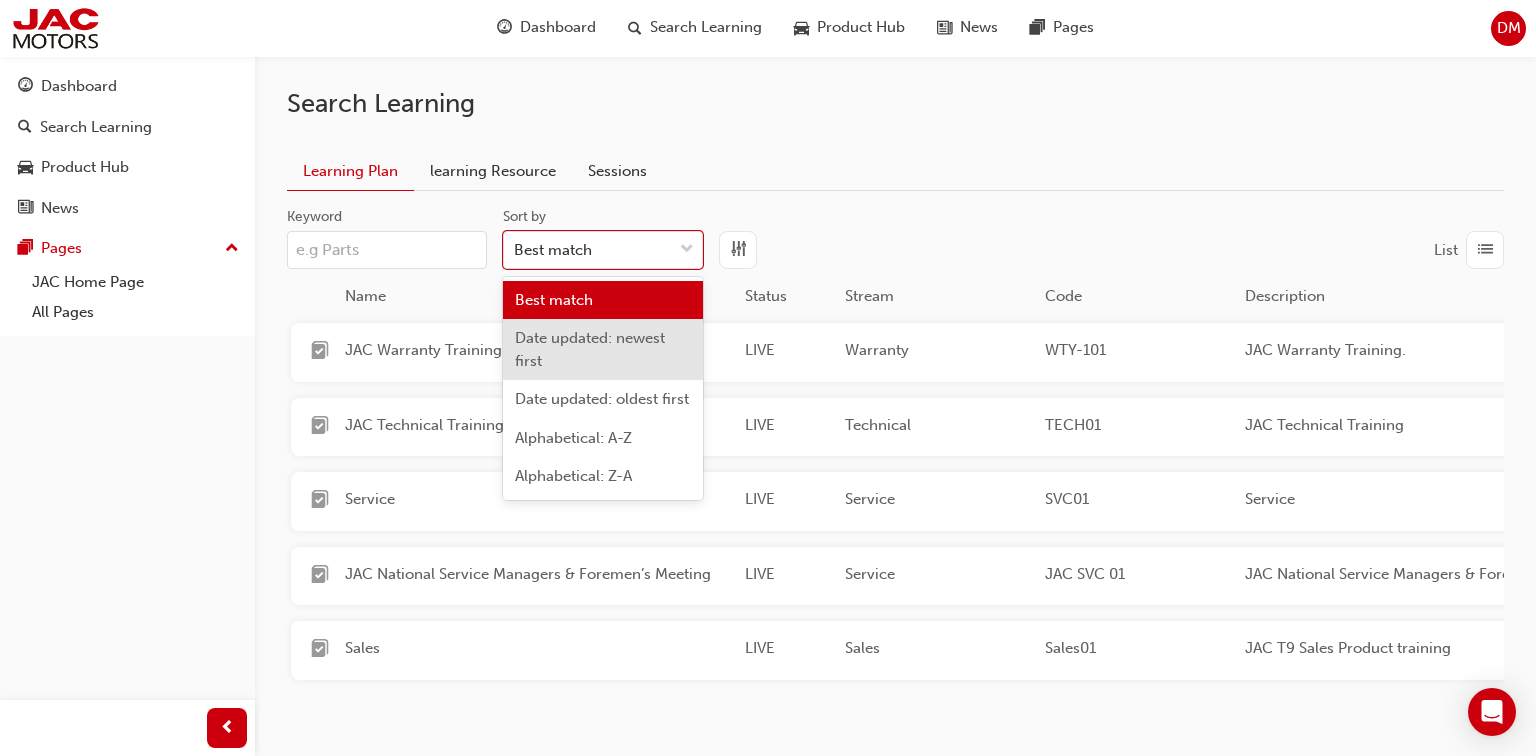 click on "Date updated: newest first" at bounding box center [603, 349] 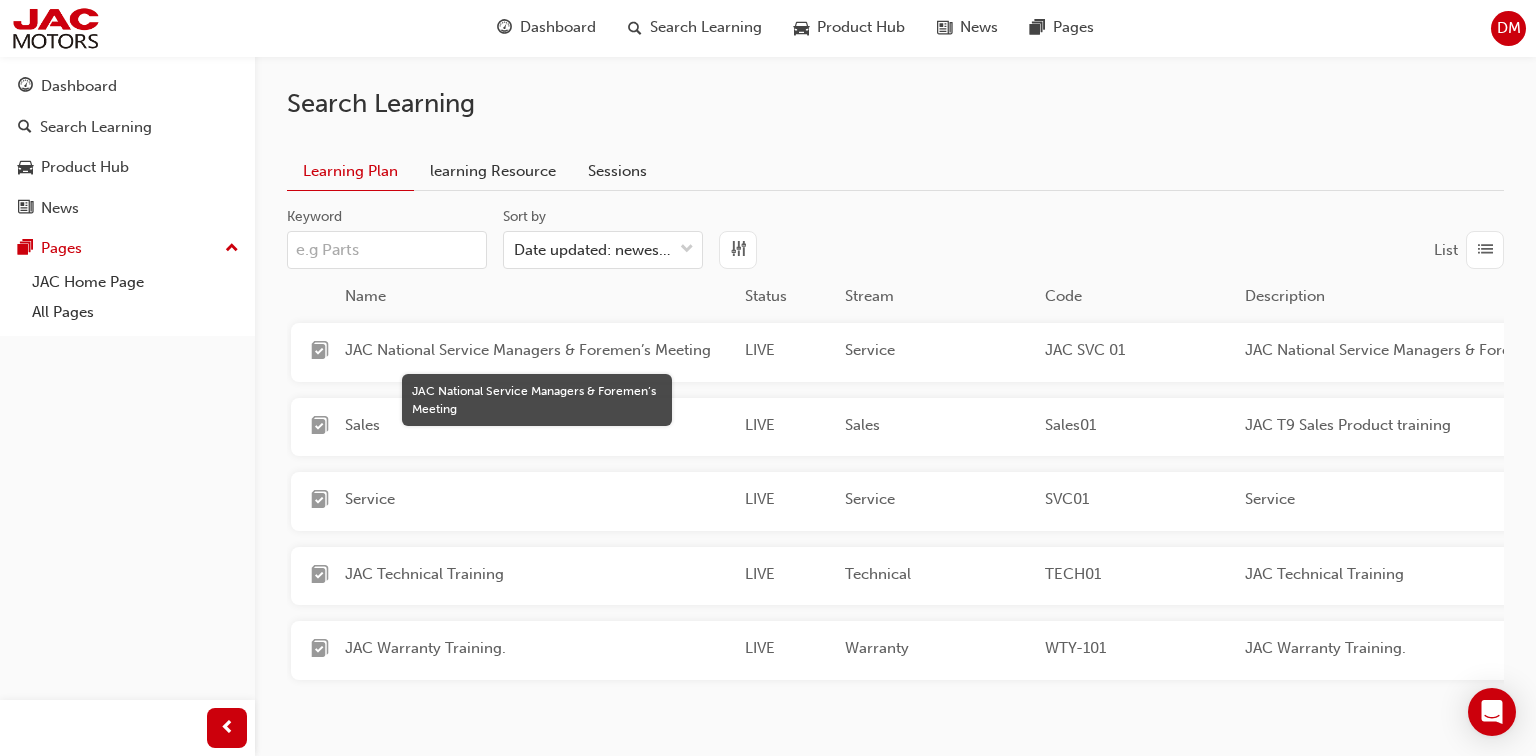 click on "JAC National Service Managers & Foremen’s Meeting" at bounding box center [537, 350] 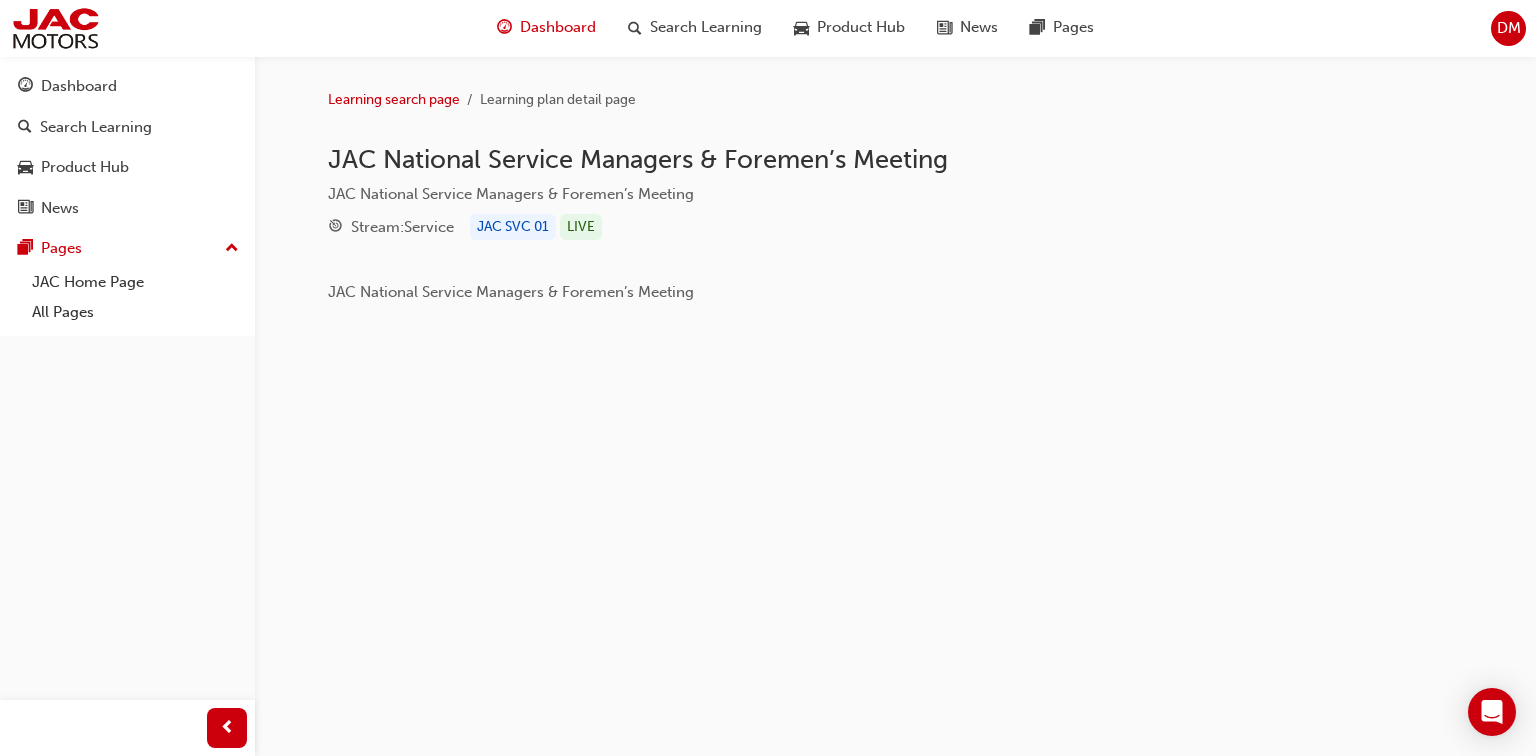 click at bounding box center (504, 28) 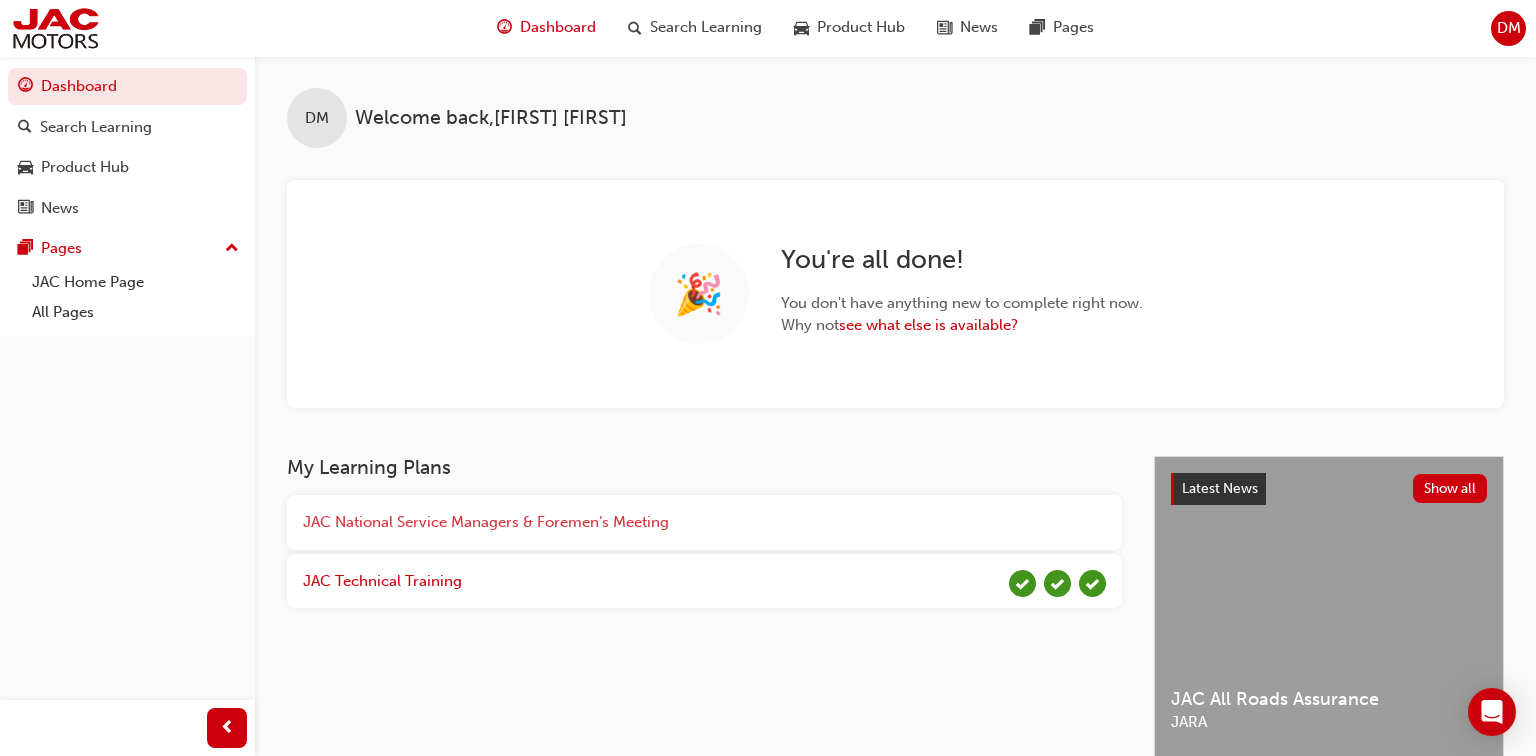 click on "JAC National Service Managers & Foremen’s Meeting" at bounding box center [486, 522] 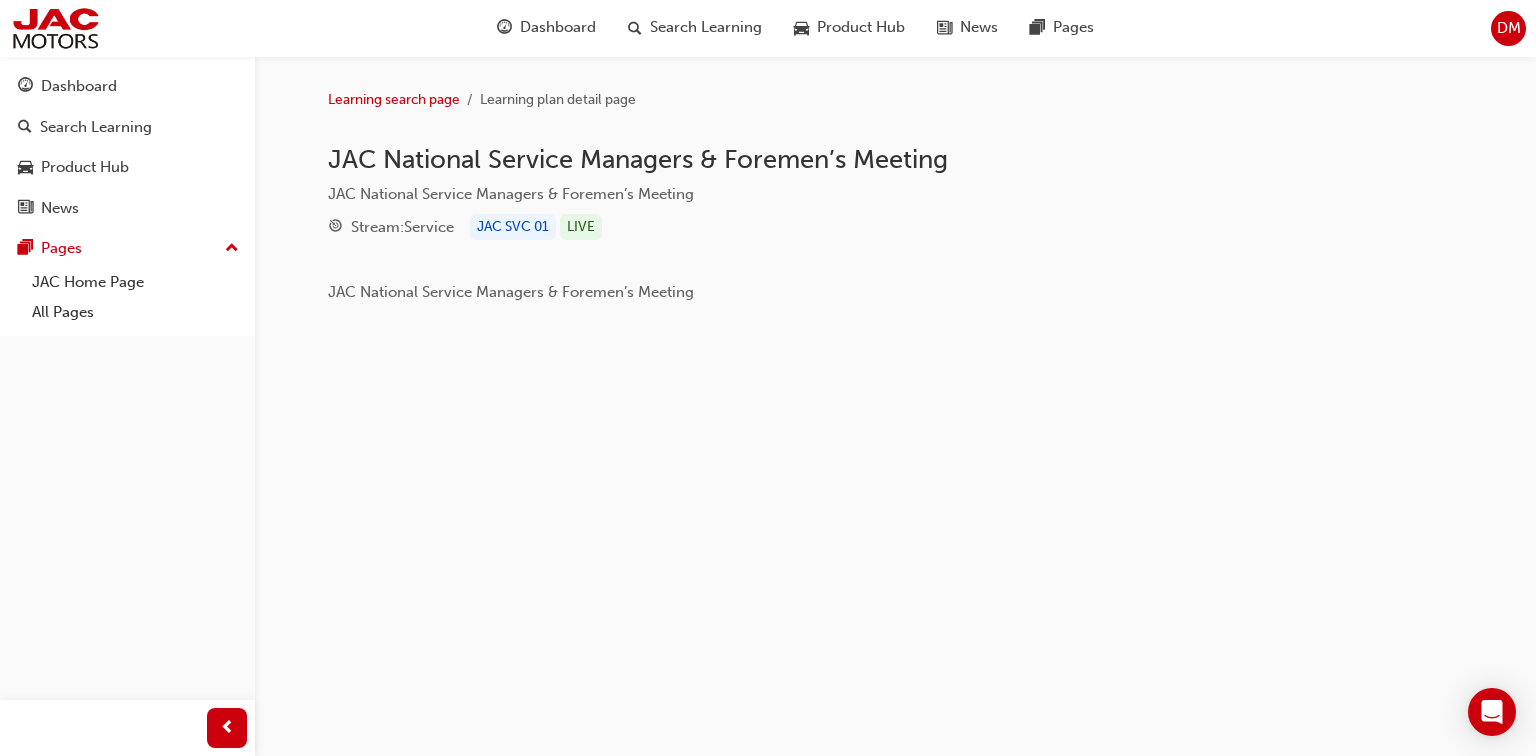 click on "JAC SVC 01" at bounding box center [513, 227] 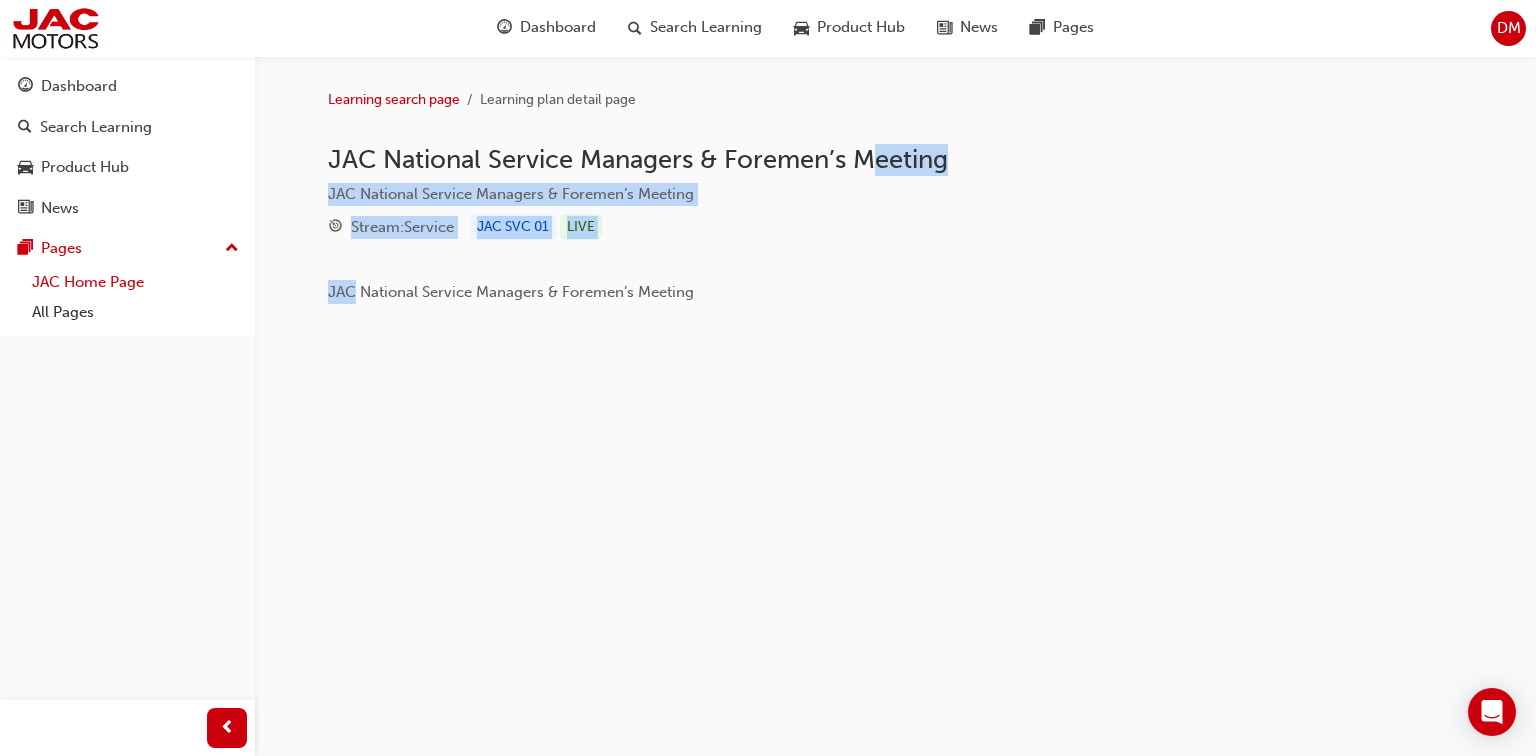 drag, startPoint x: 756, startPoint y: 174, endPoint x: 223, endPoint y: 274, distance: 542.29974 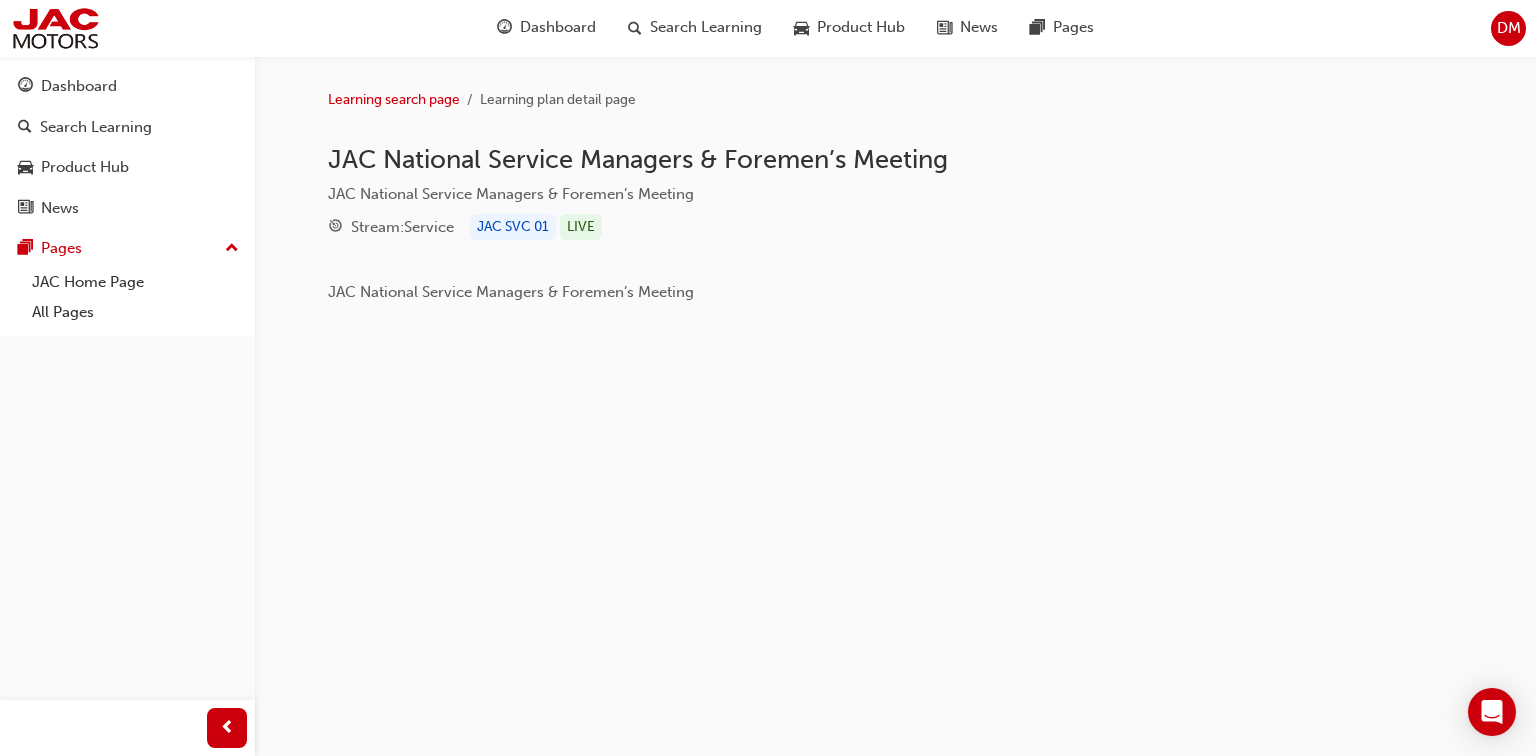 click on "JAC National Service Managers & Foremen’s Meeting" at bounding box center (657, 284) 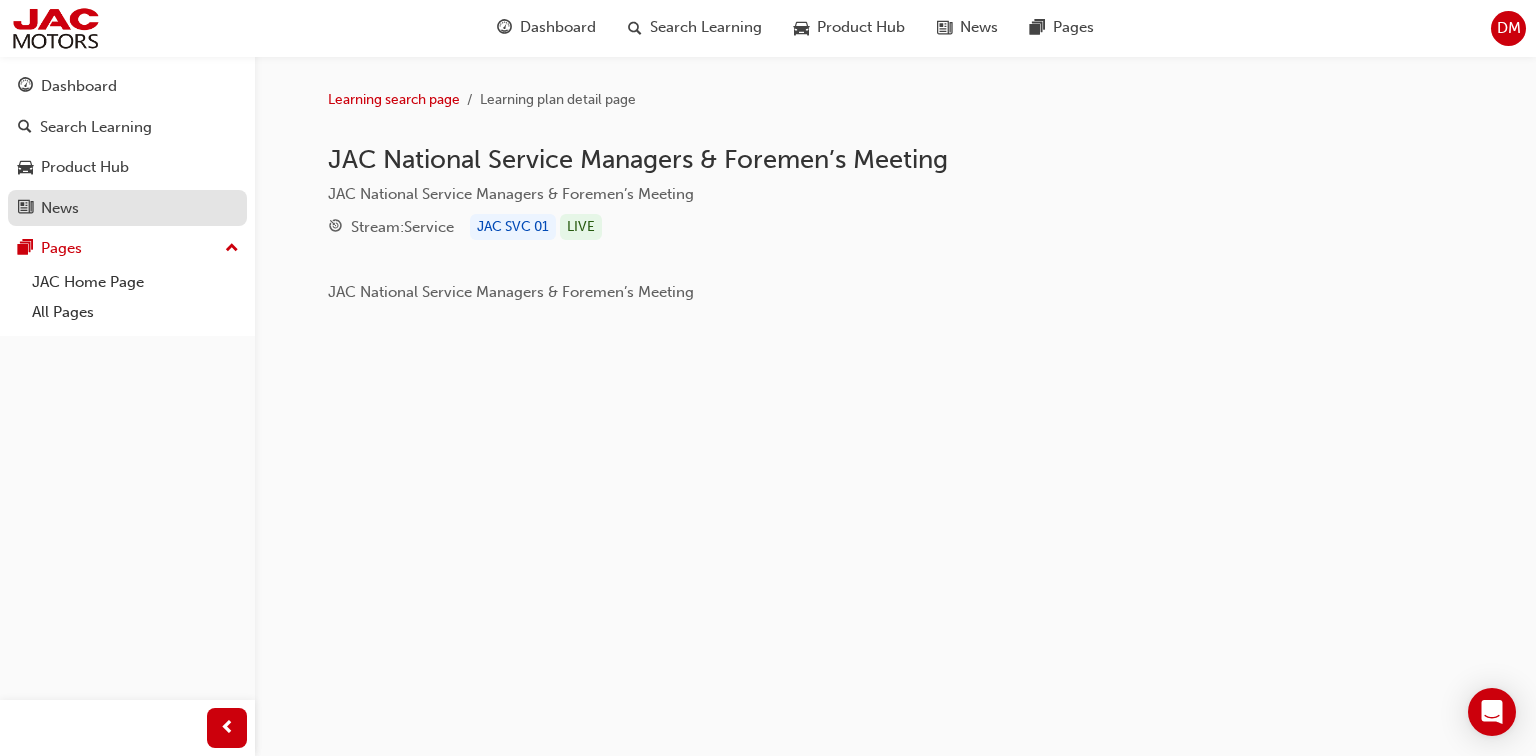 click on "News" at bounding box center (127, 208) 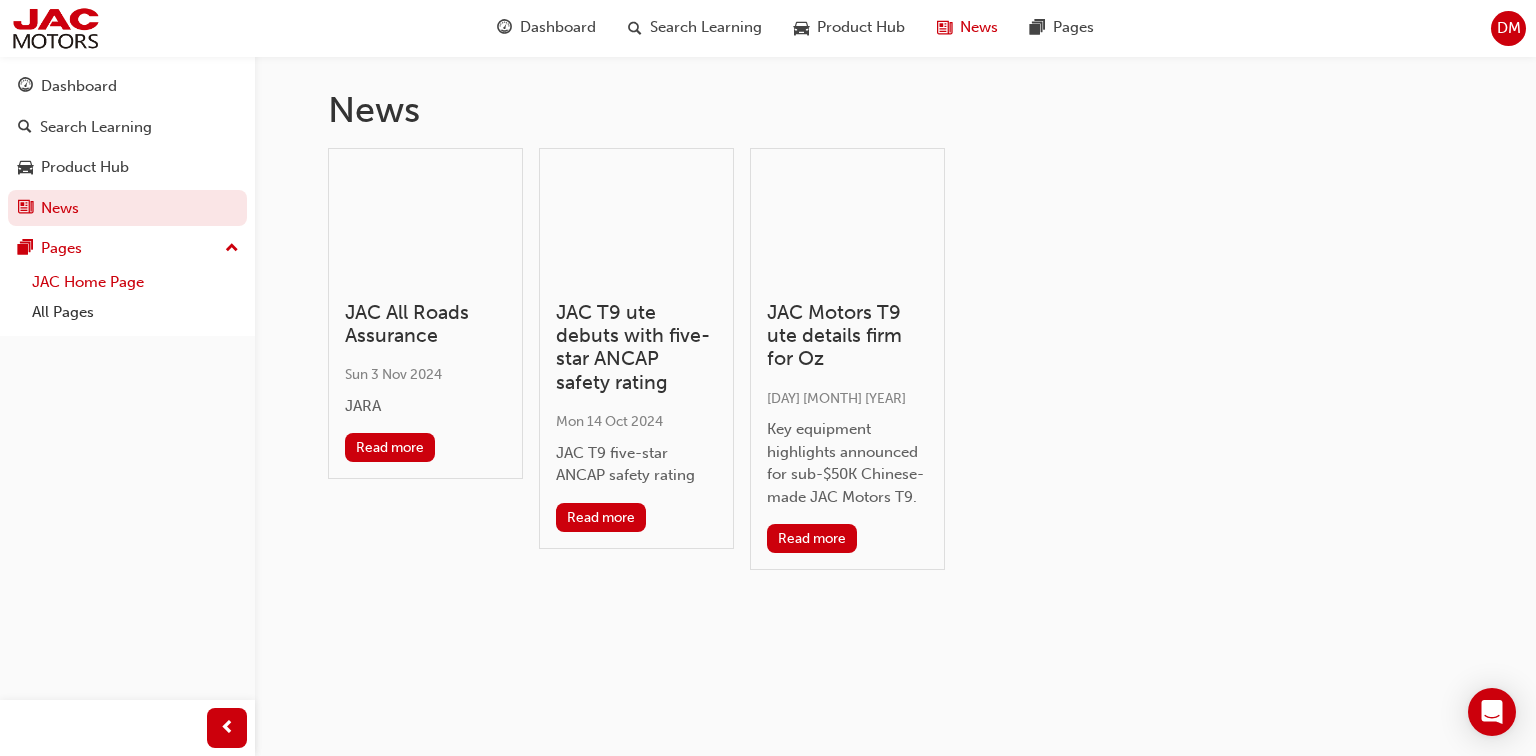 click on "JAC Home Page" at bounding box center [135, 282] 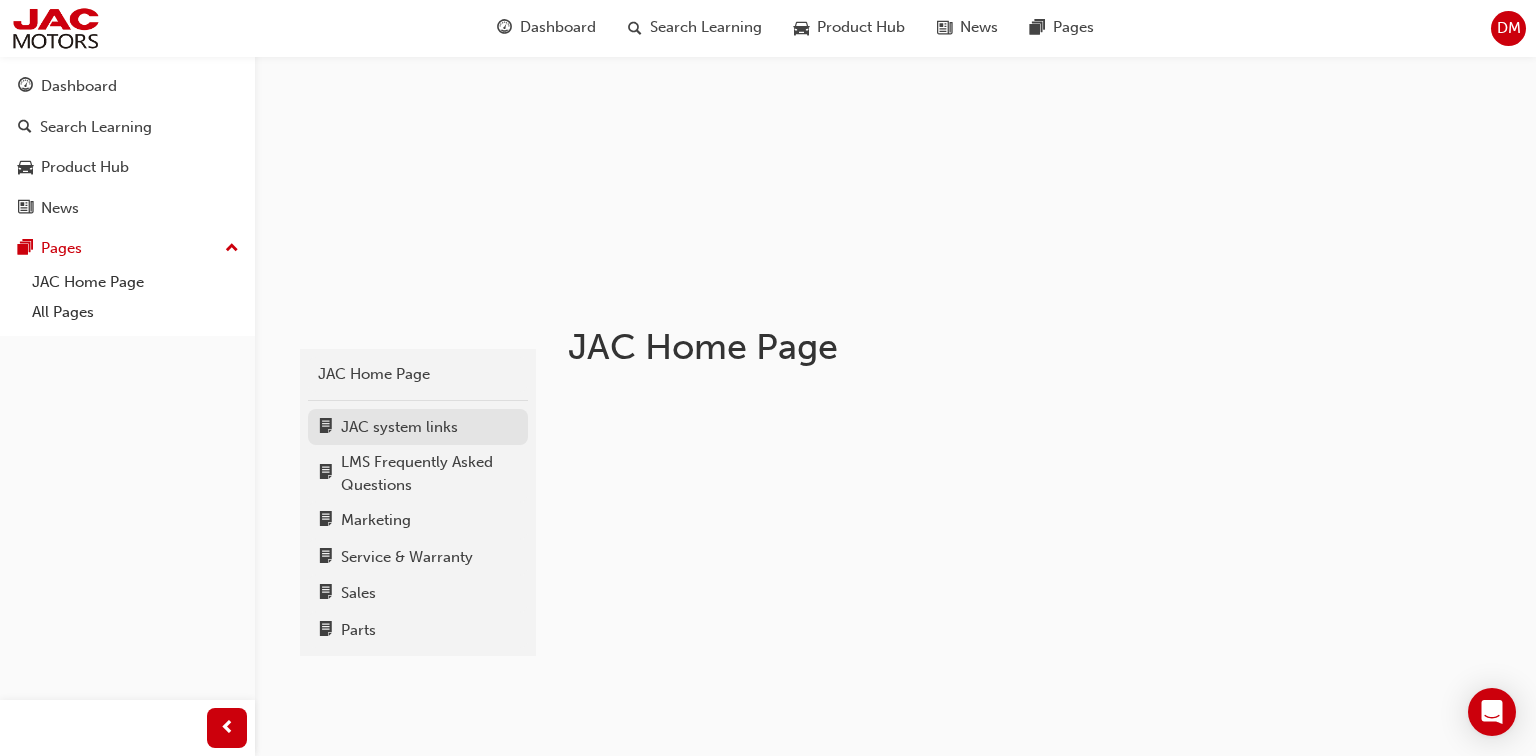 scroll, scrollTop: 240, scrollLeft: 0, axis: vertical 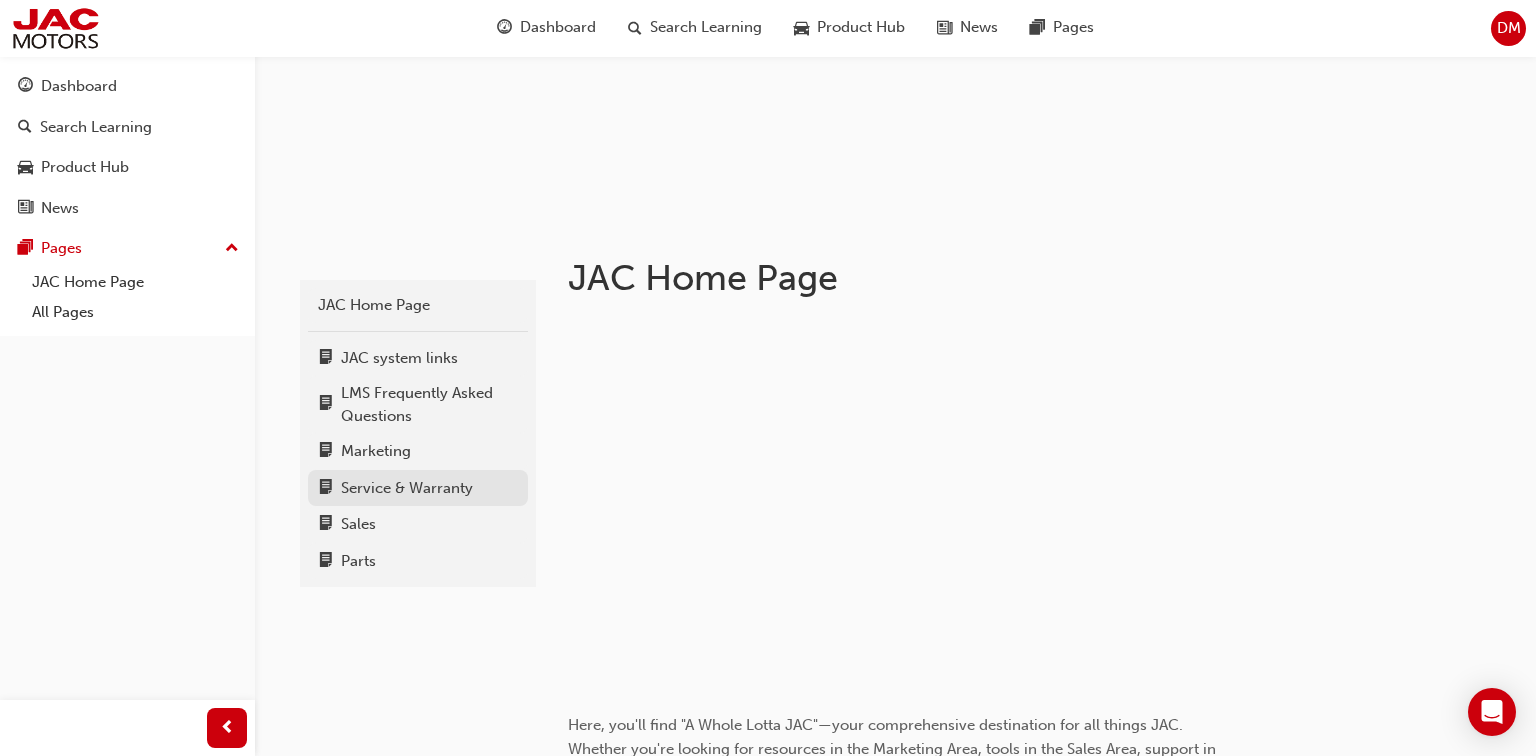 click on "Service & Warranty" at bounding box center (407, 488) 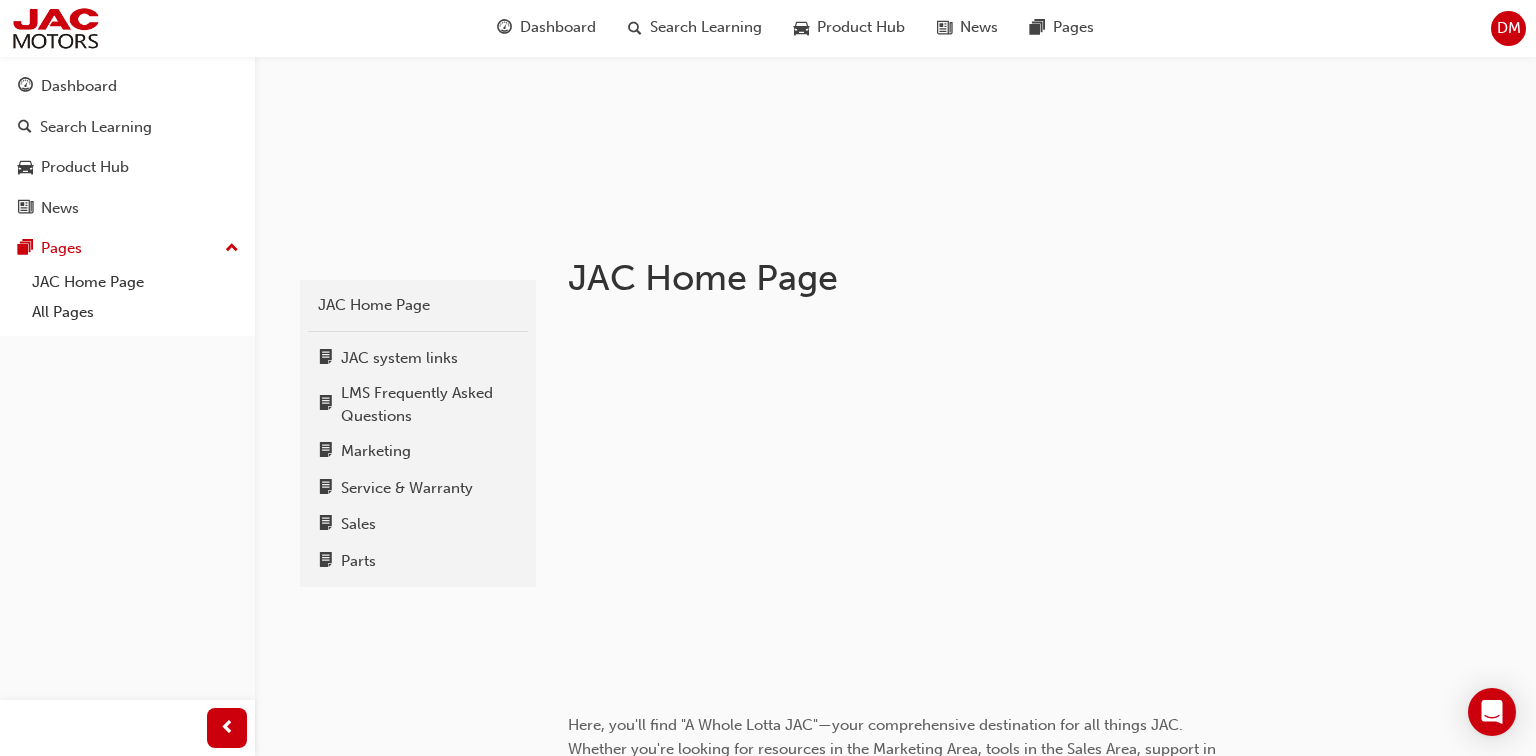 scroll, scrollTop: 0, scrollLeft: 0, axis: both 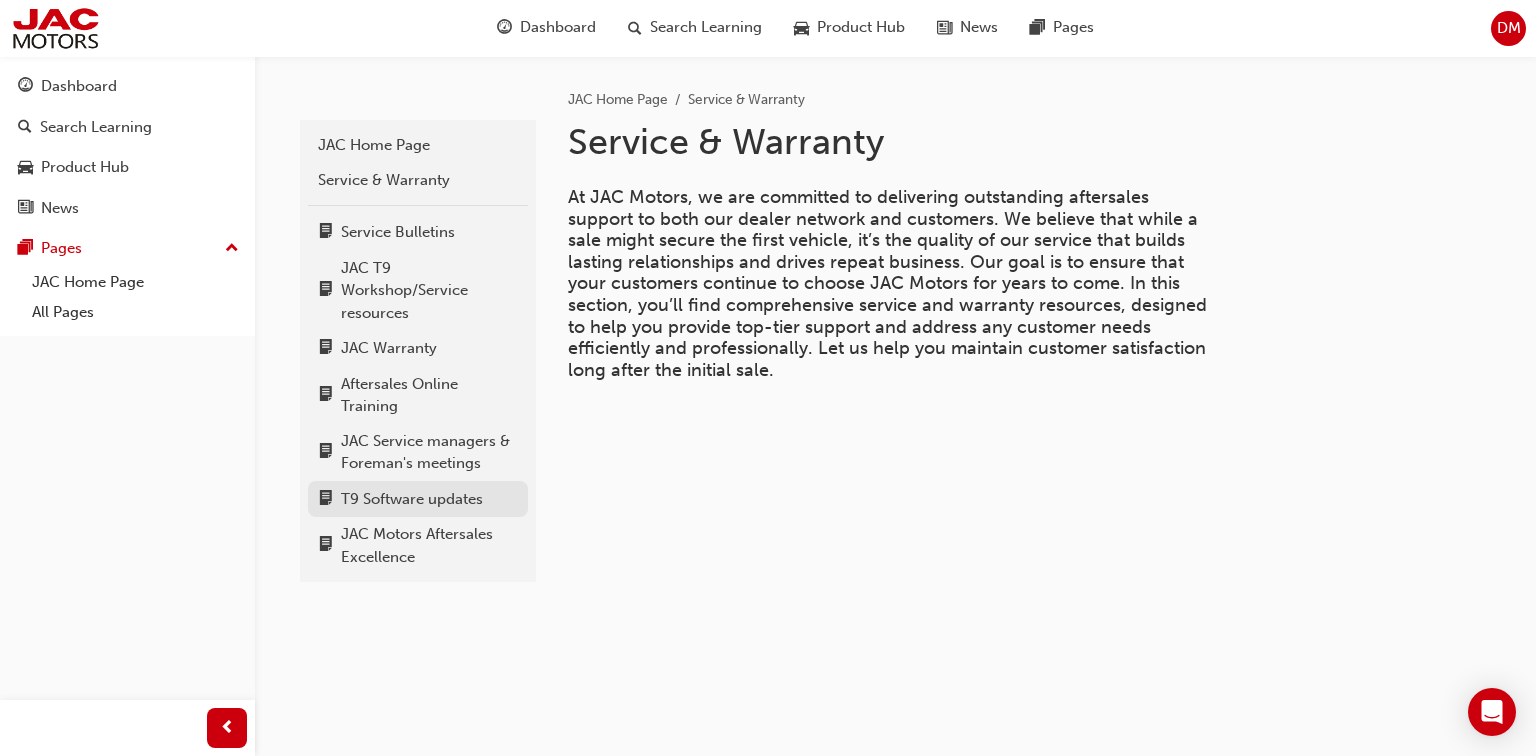 click on "T9 Software updates" at bounding box center [412, 499] 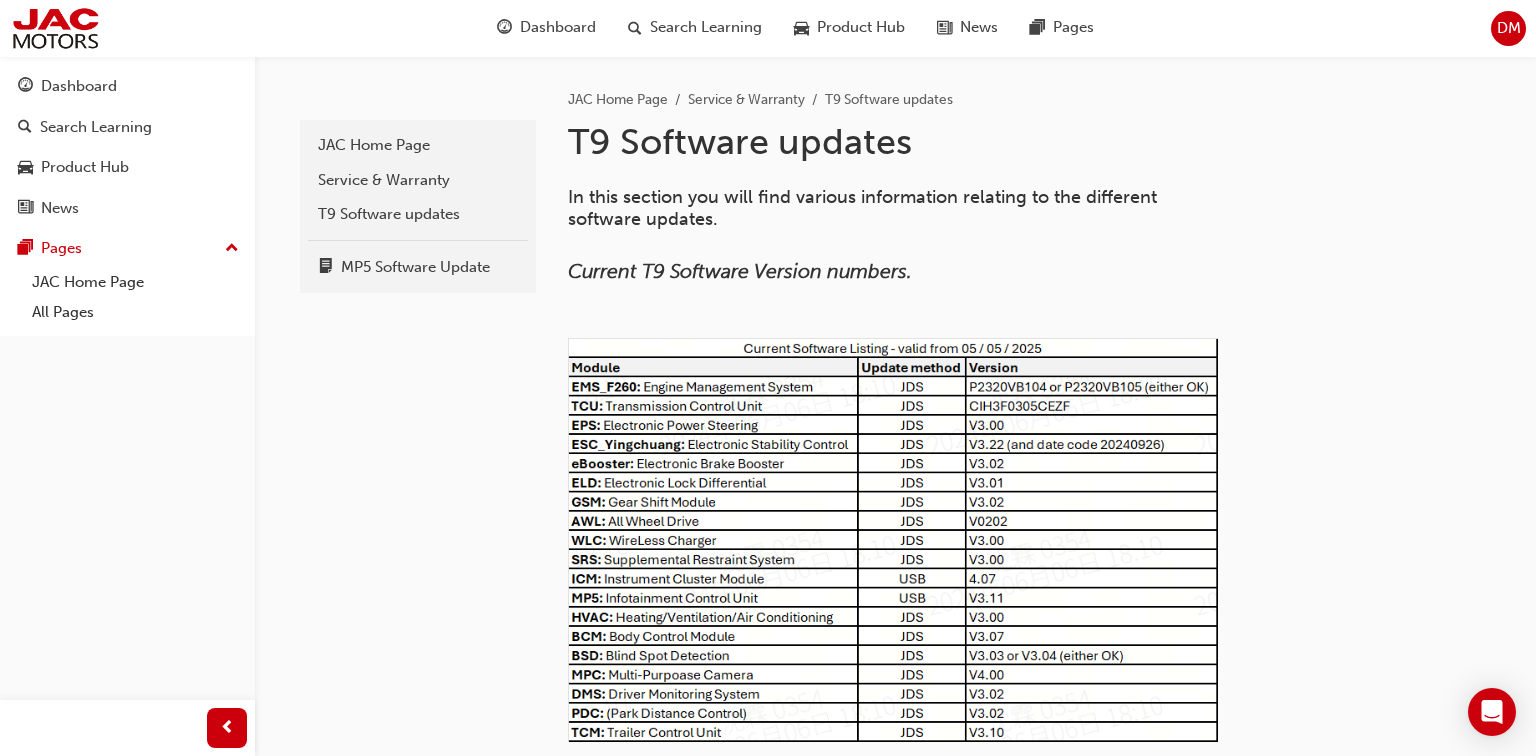scroll, scrollTop: 0, scrollLeft: 0, axis: both 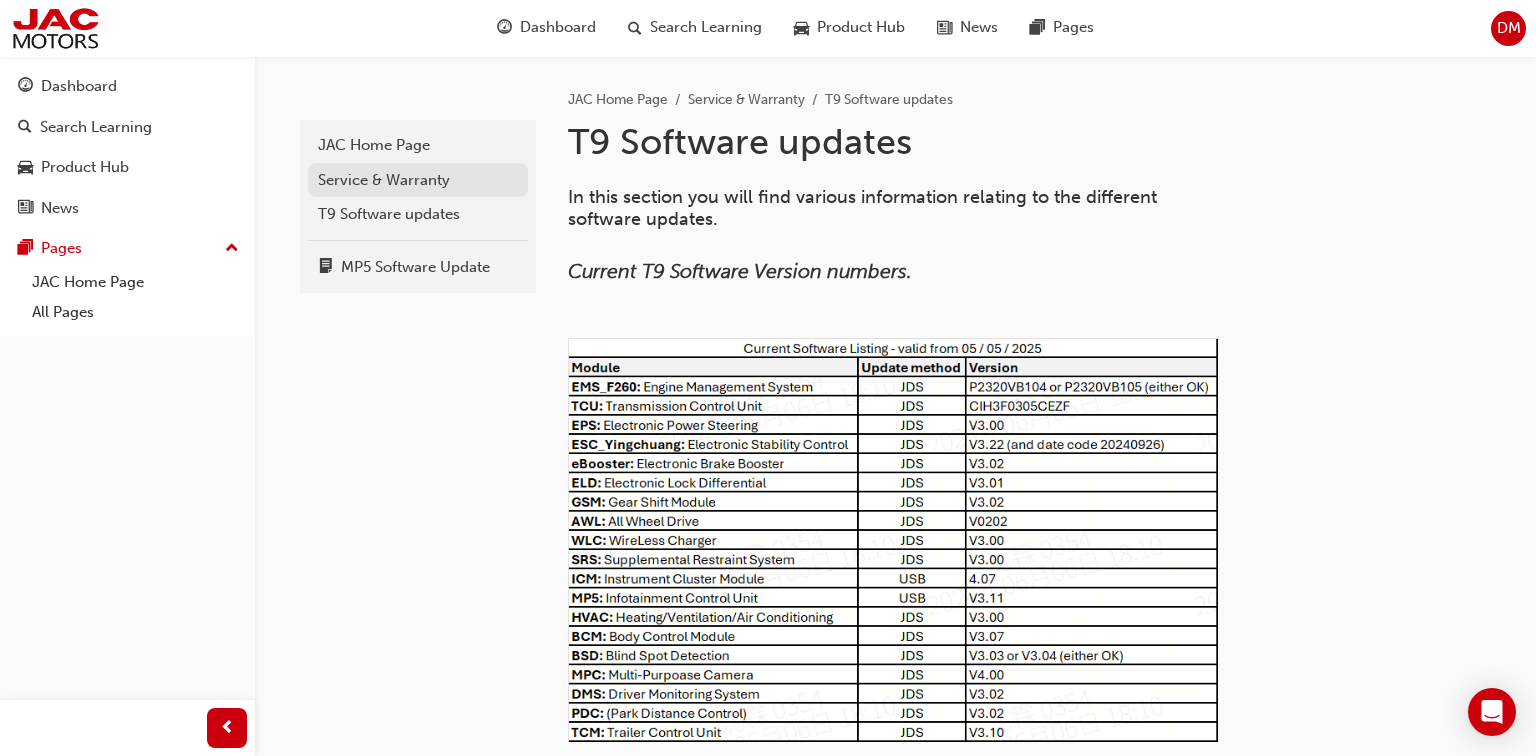 click on "Service & Warranty" at bounding box center [418, 180] 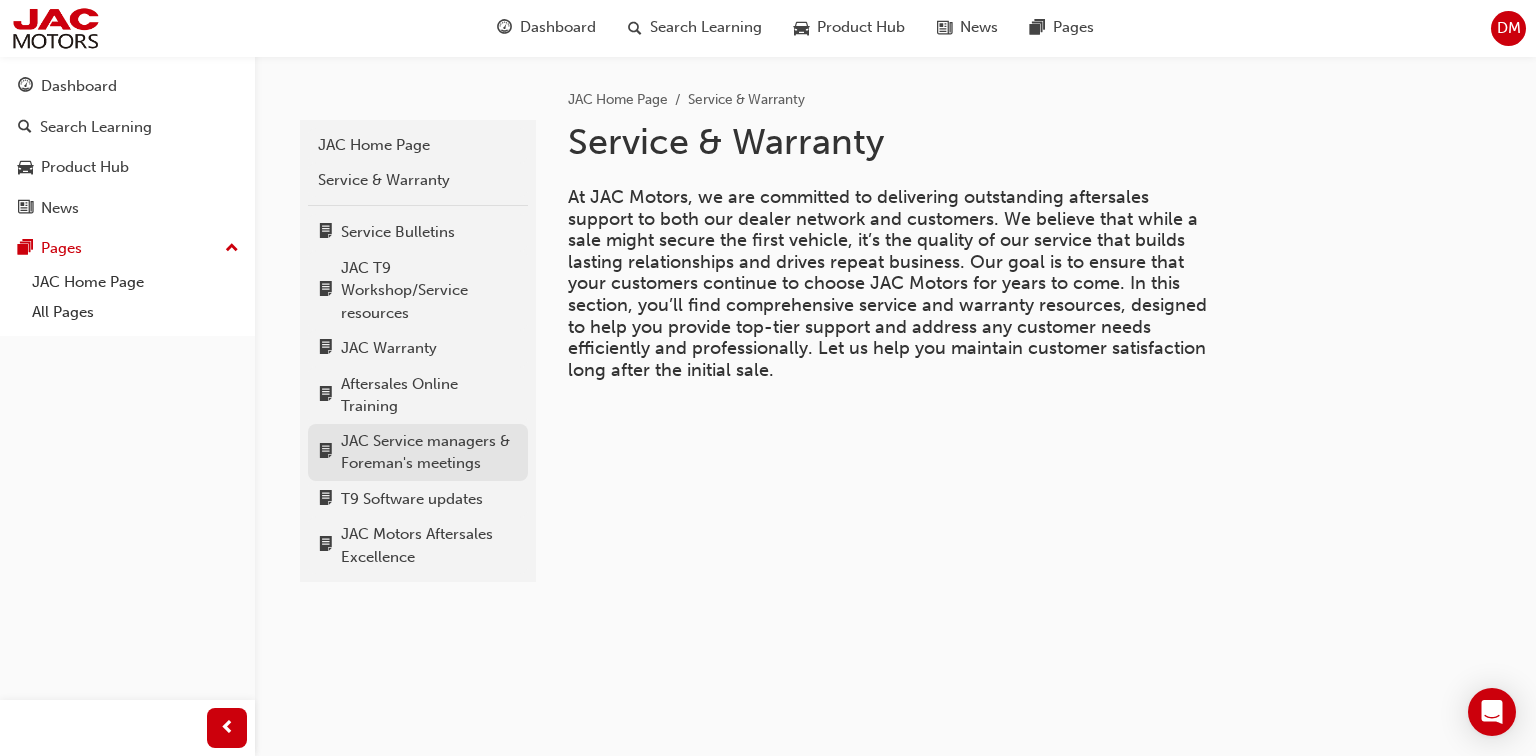 click on "JAC Service managers & Foreman's meetings" at bounding box center [429, 452] 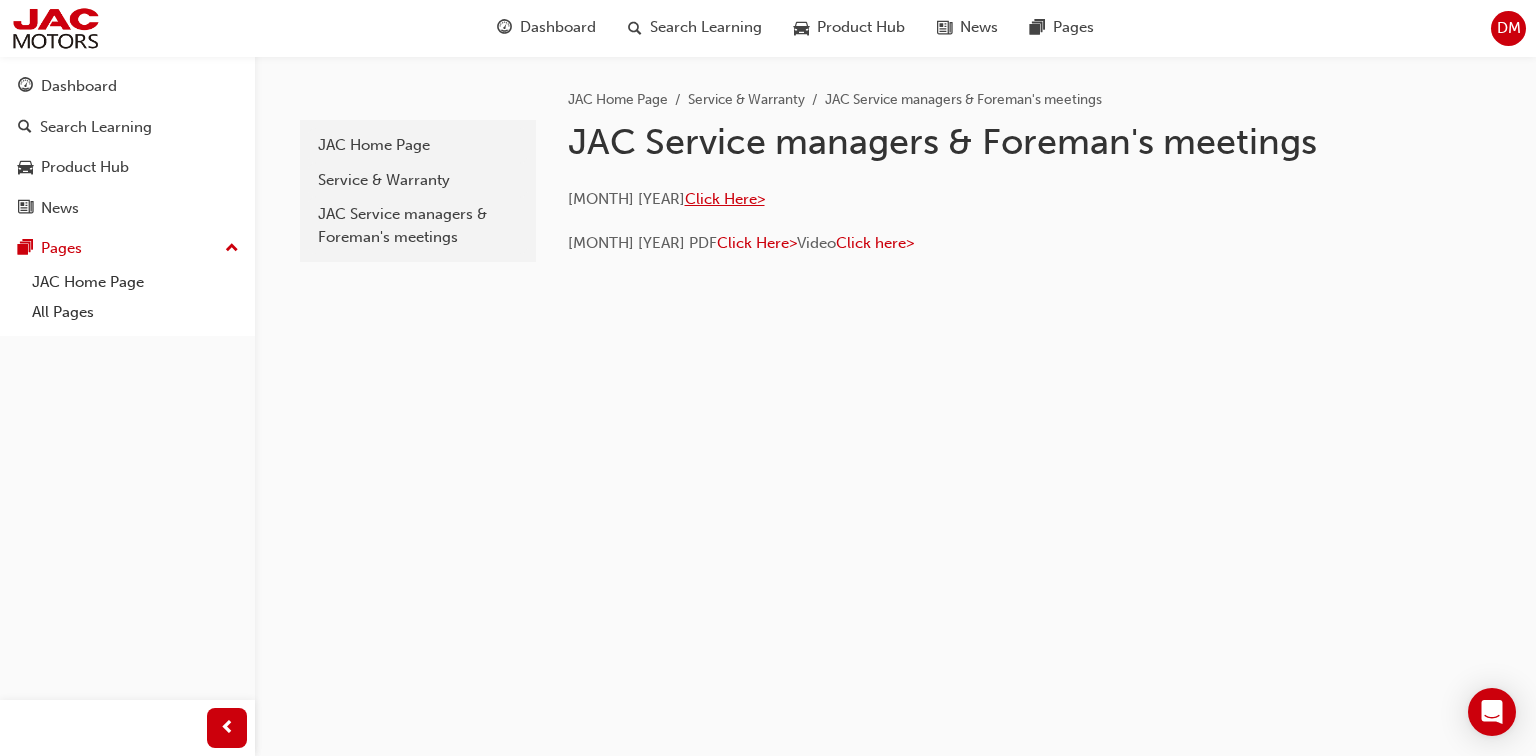 click on "Click Here>" at bounding box center (725, 199) 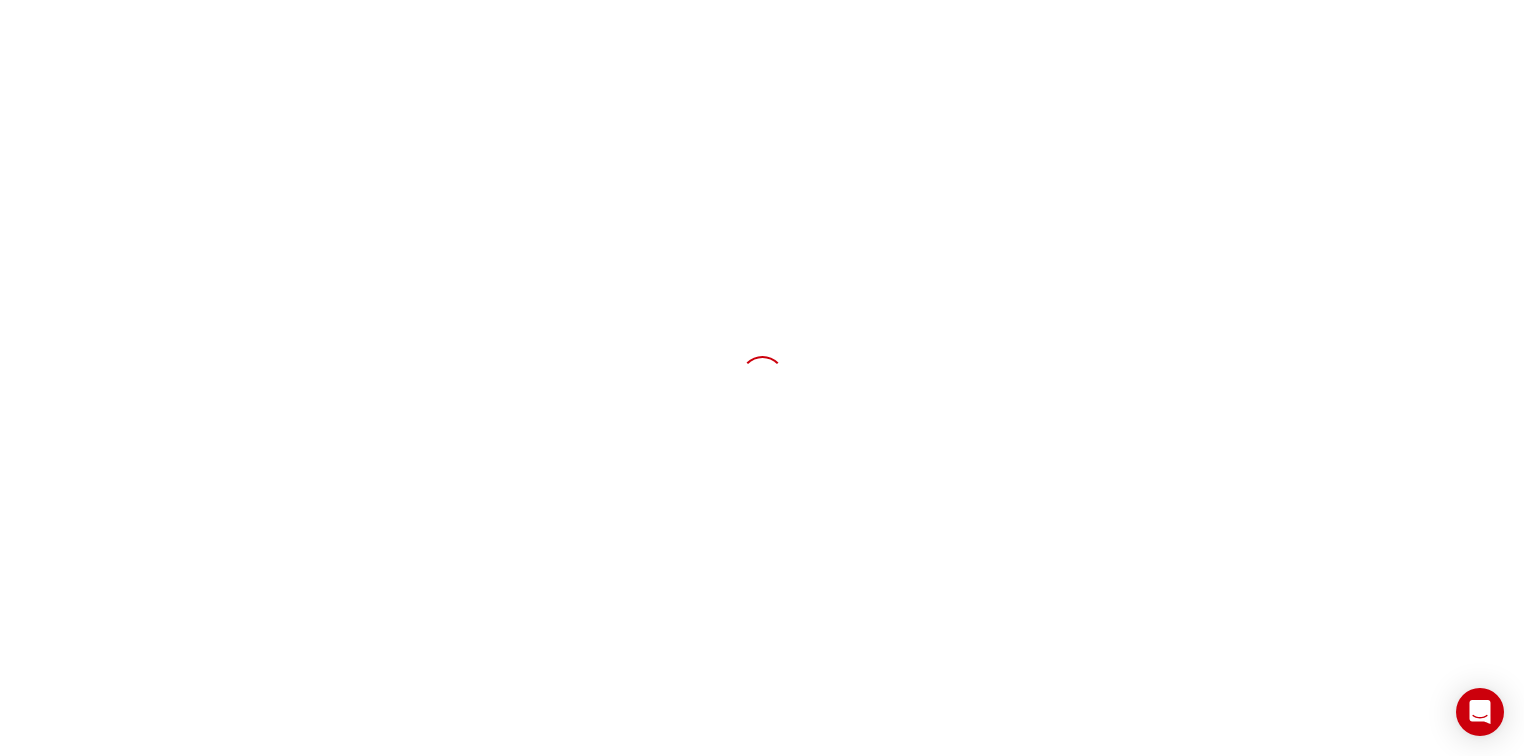 scroll, scrollTop: 0, scrollLeft: 0, axis: both 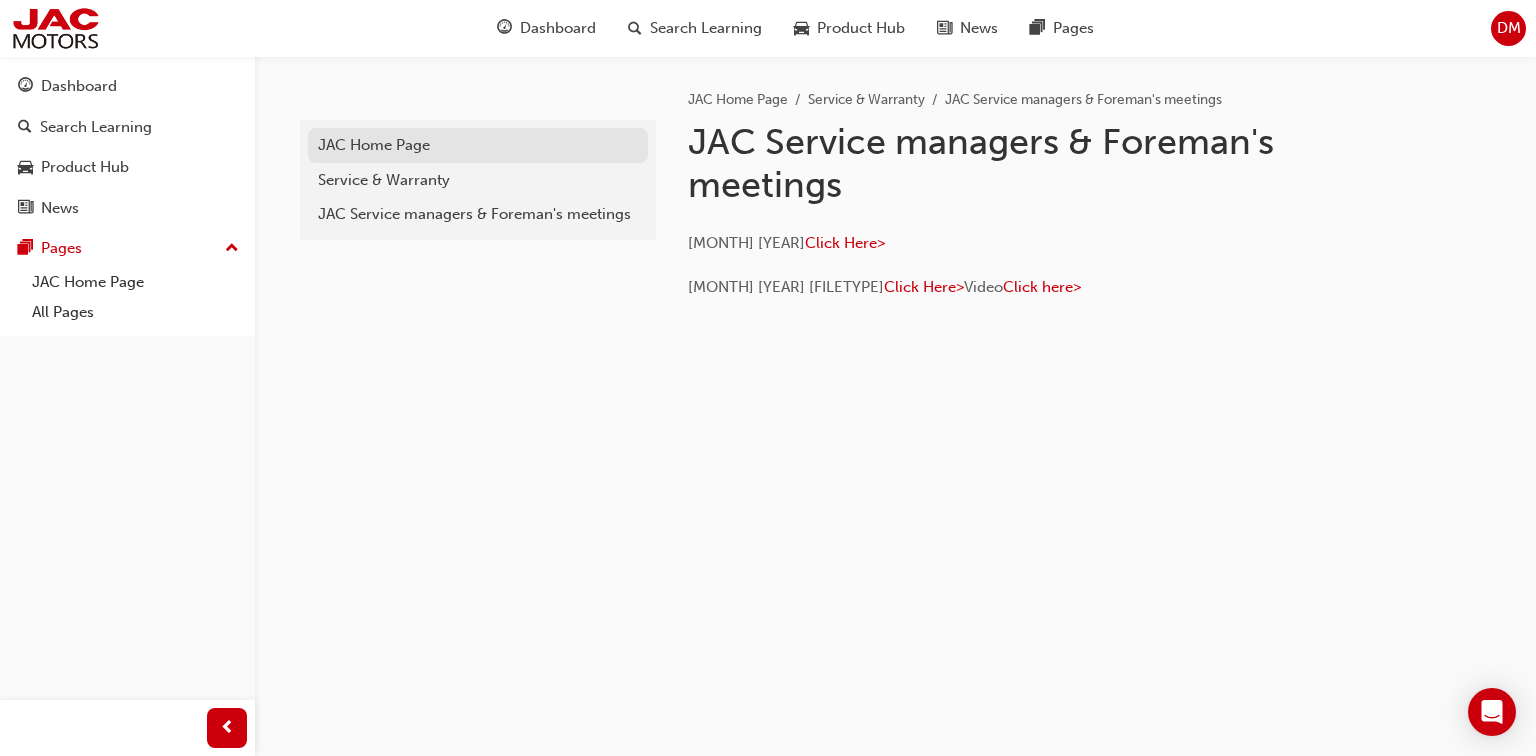 click on "JAC Home Page" at bounding box center (478, 145) 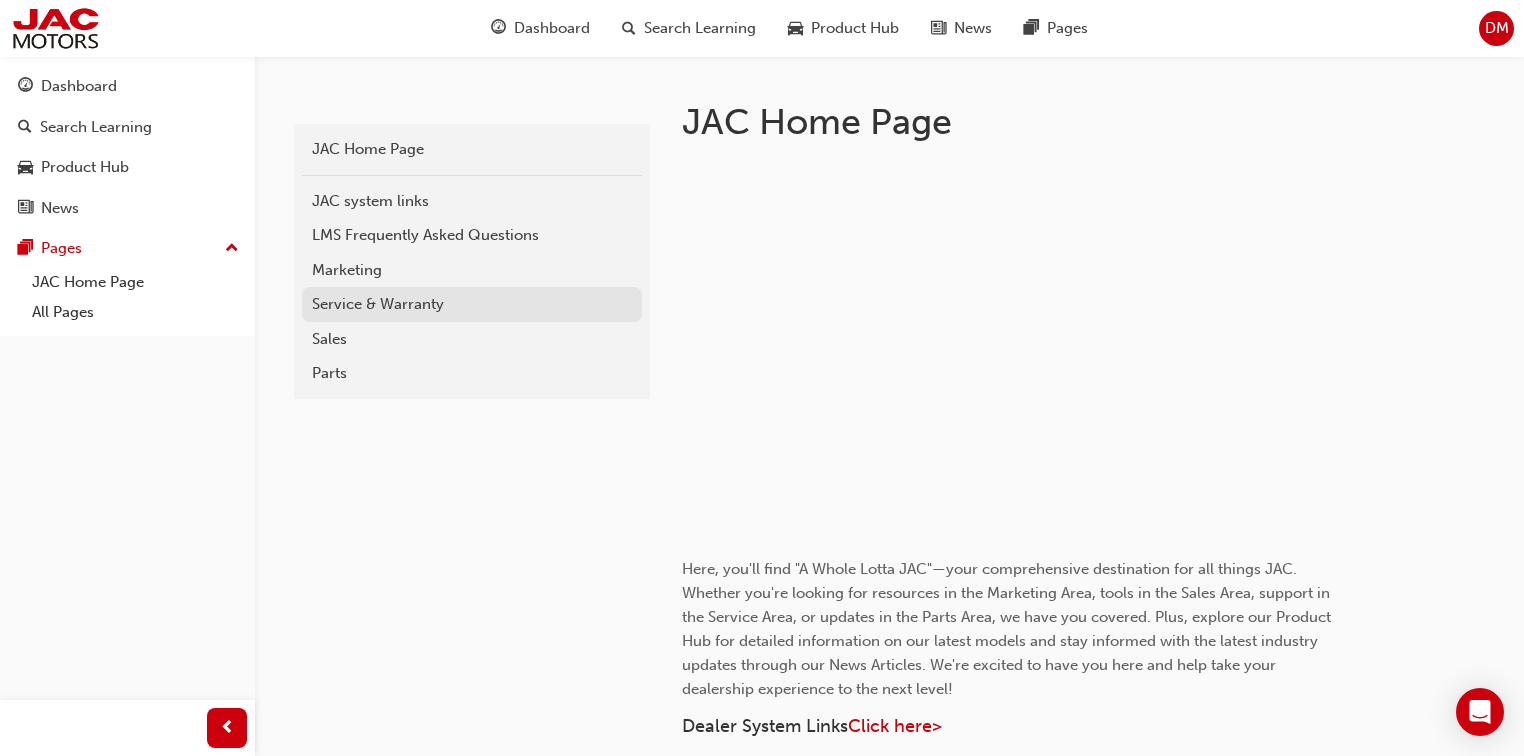 scroll, scrollTop: 400, scrollLeft: 0, axis: vertical 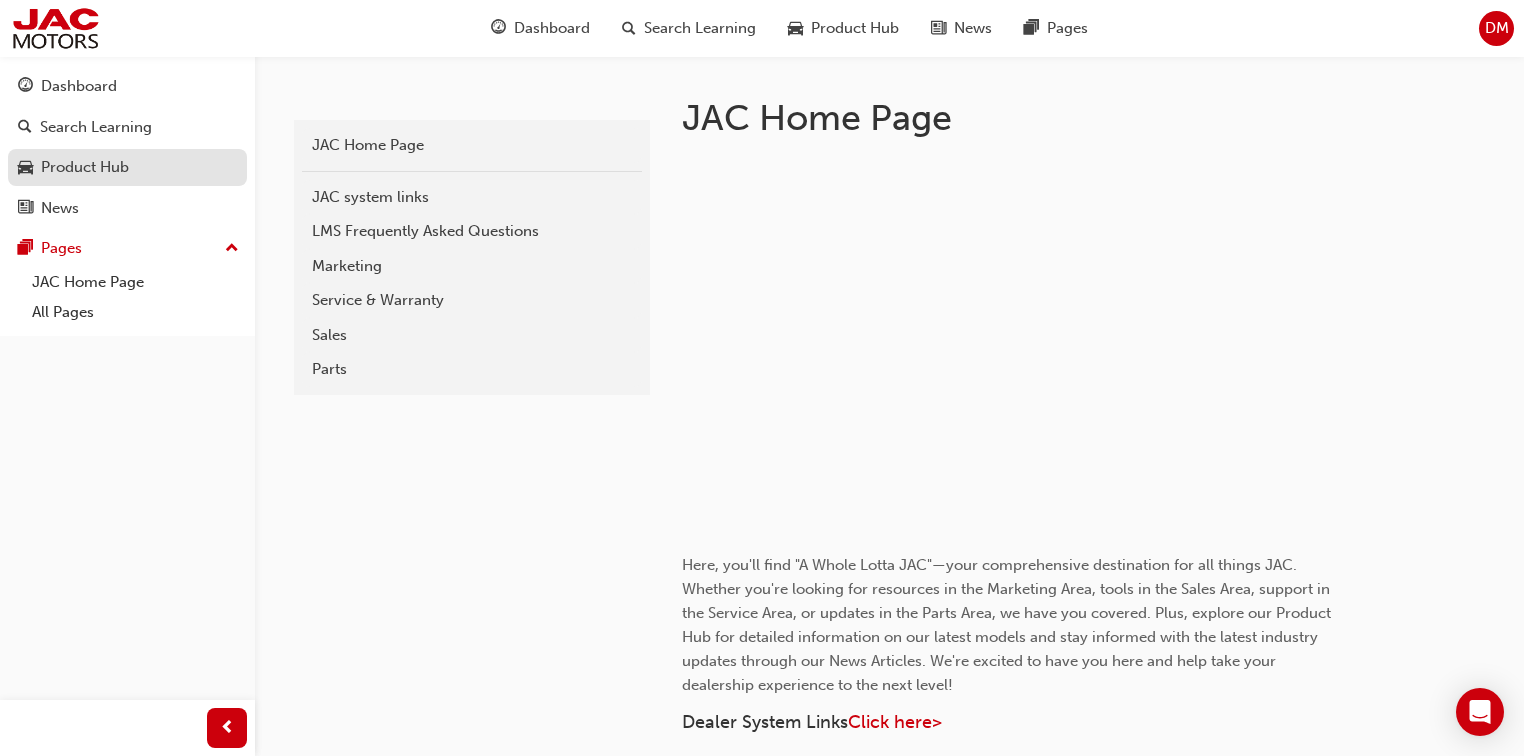 click on "Product Hub" at bounding box center [127, 167] 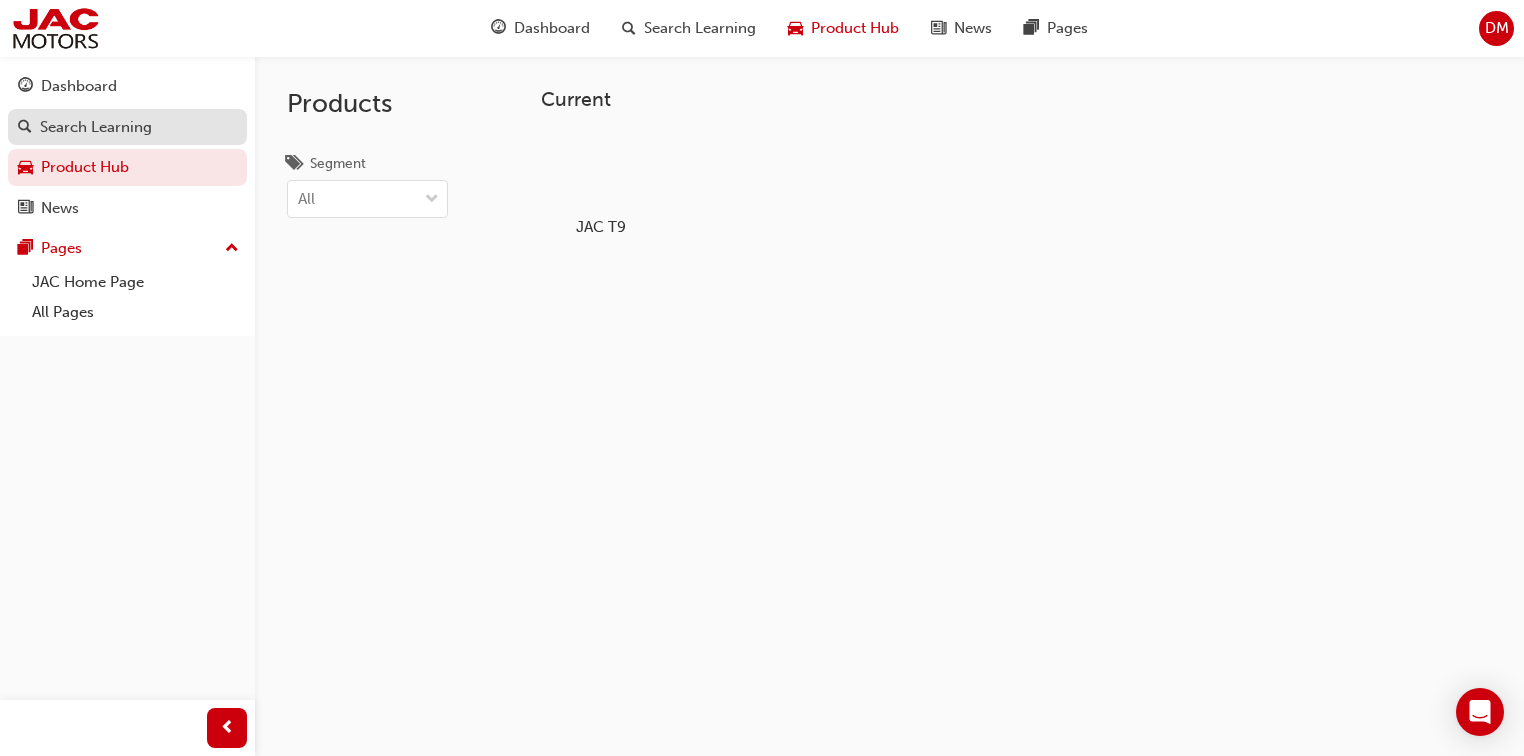 click on "Search Learning" at bounding box center [96, 127] 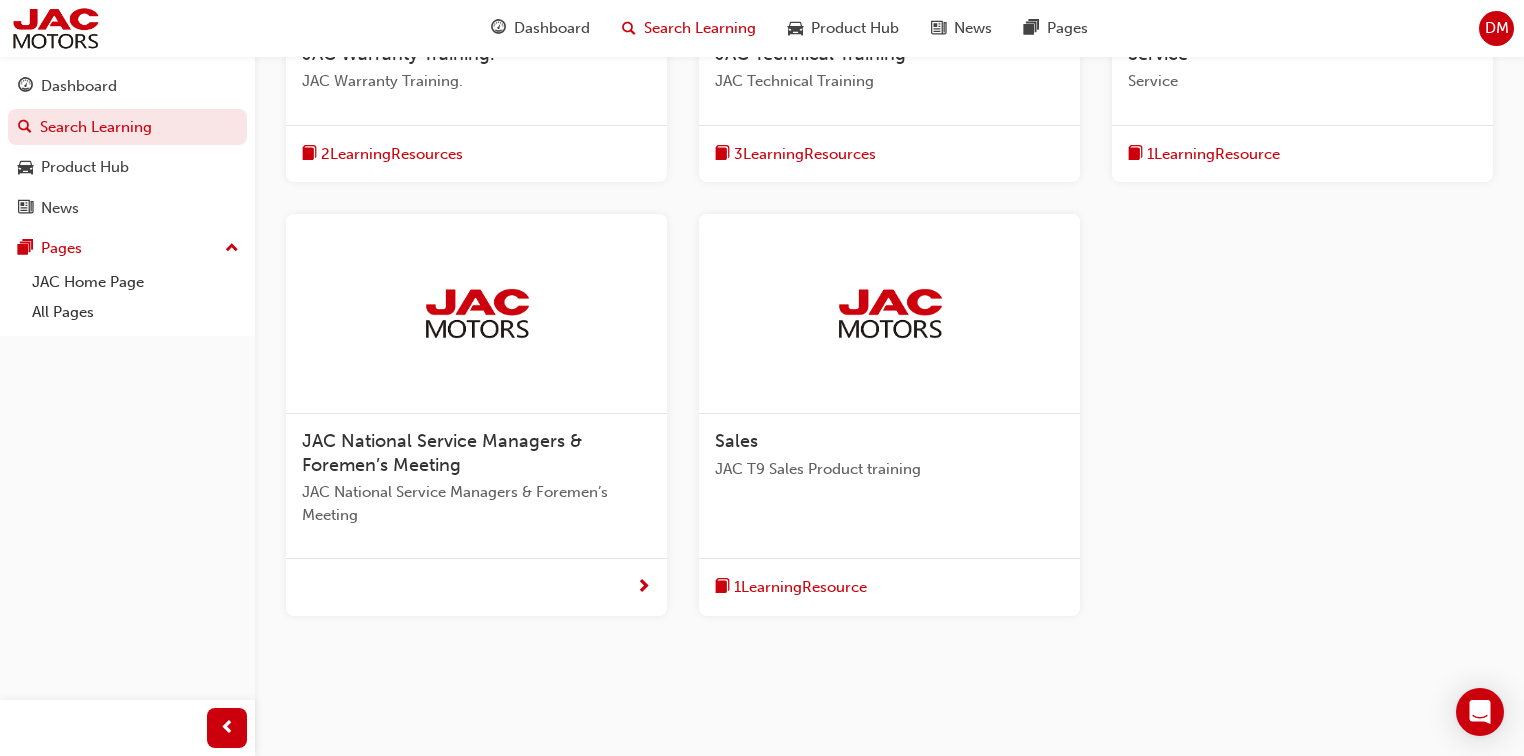 scroll, scrollTop: 640, scrollLeft: 0, axis: vertical 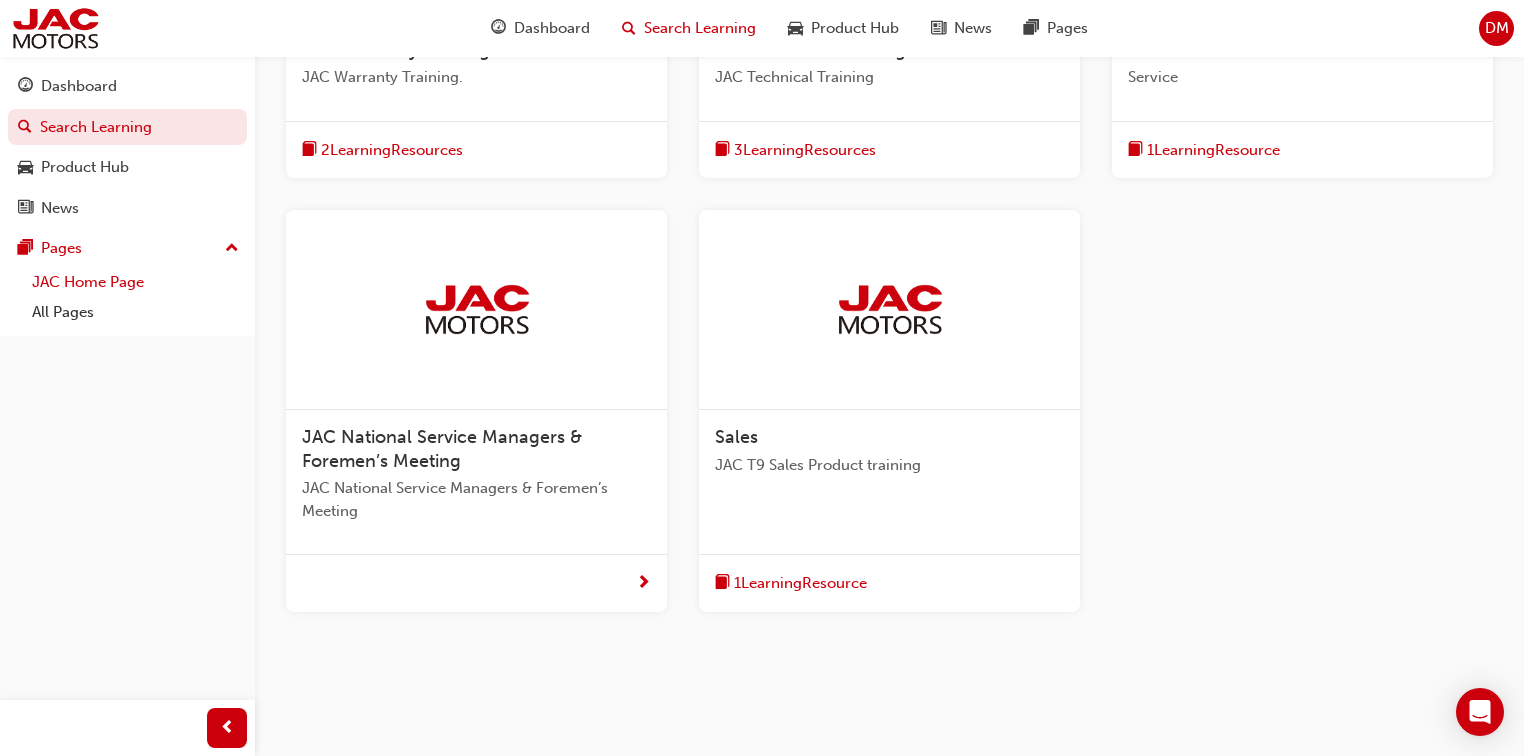 click on "JAC Home Page" at bounding box center (135, 282) 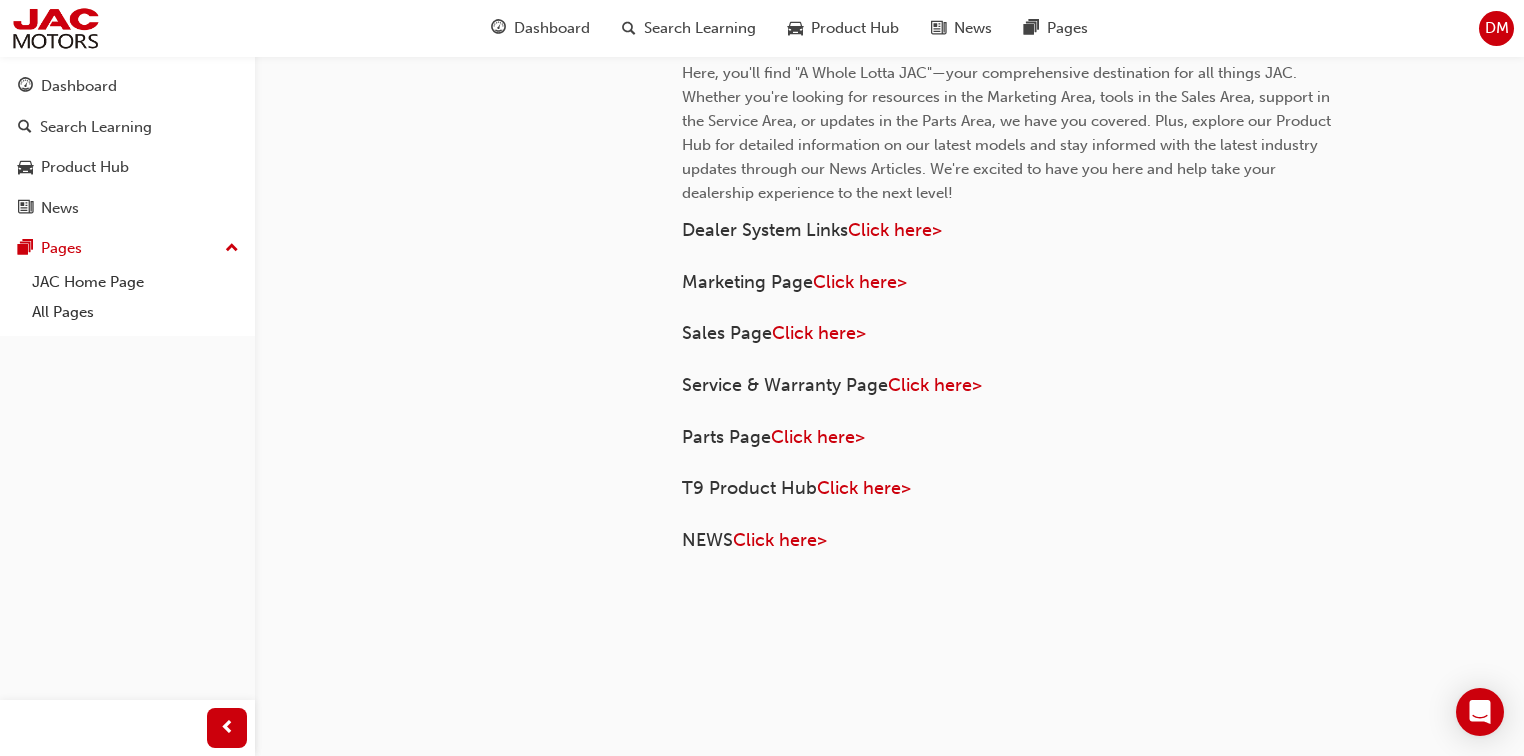 scroll, scrollTop: 895, scrollLeft: 0, axis: vertical 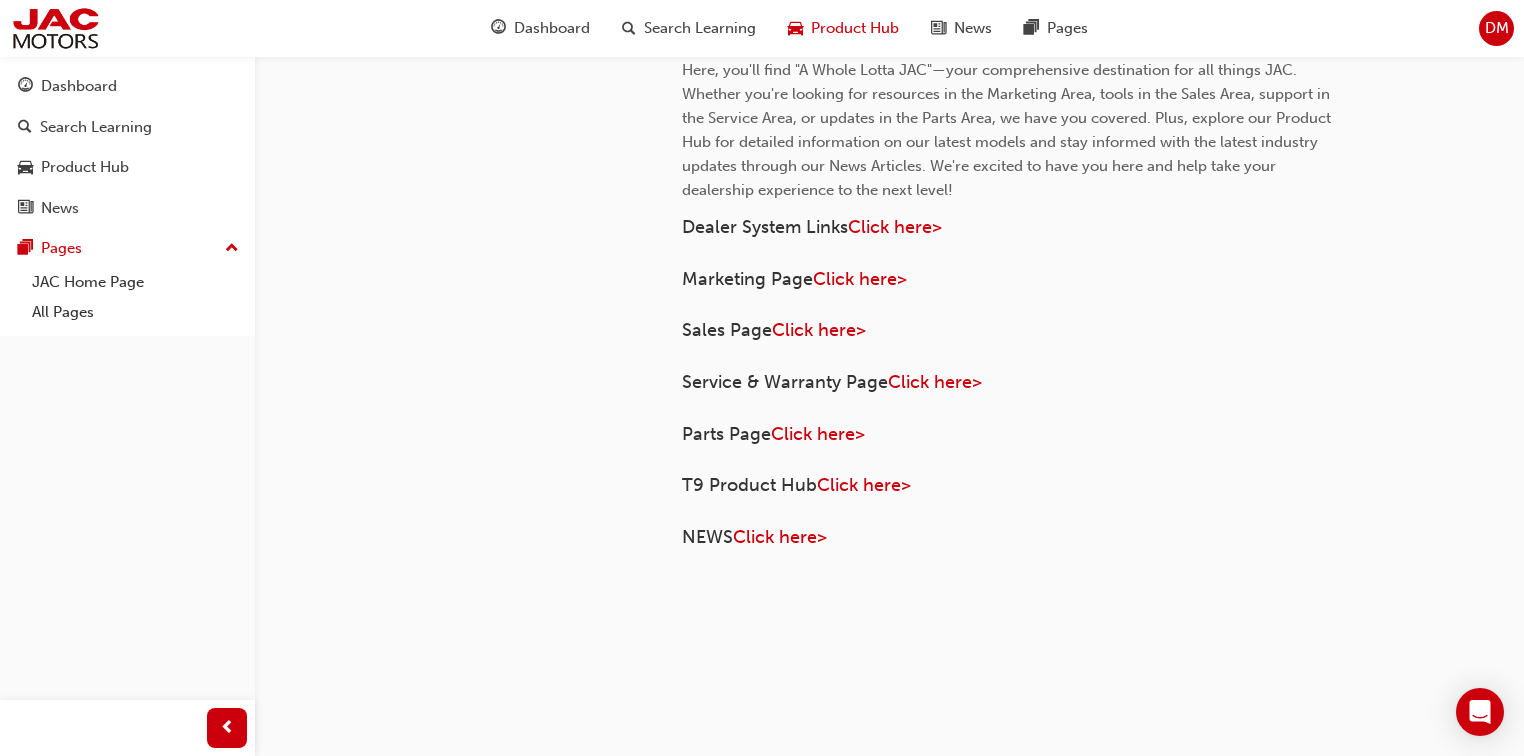 click on "Product Hub" at bounding box center (843, 28) 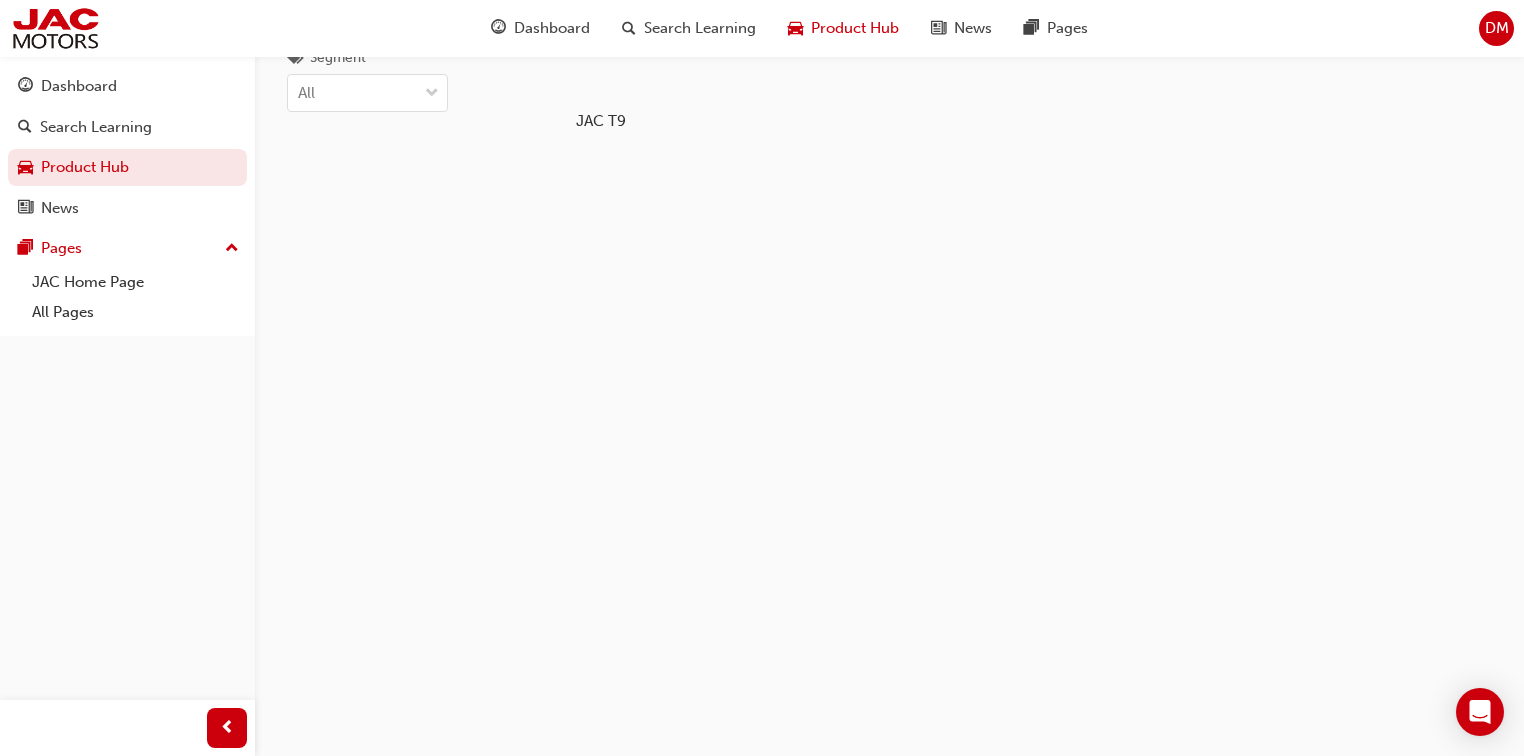 scroll, scrollTop: 106, scrollLeft: 0, axis: vertical 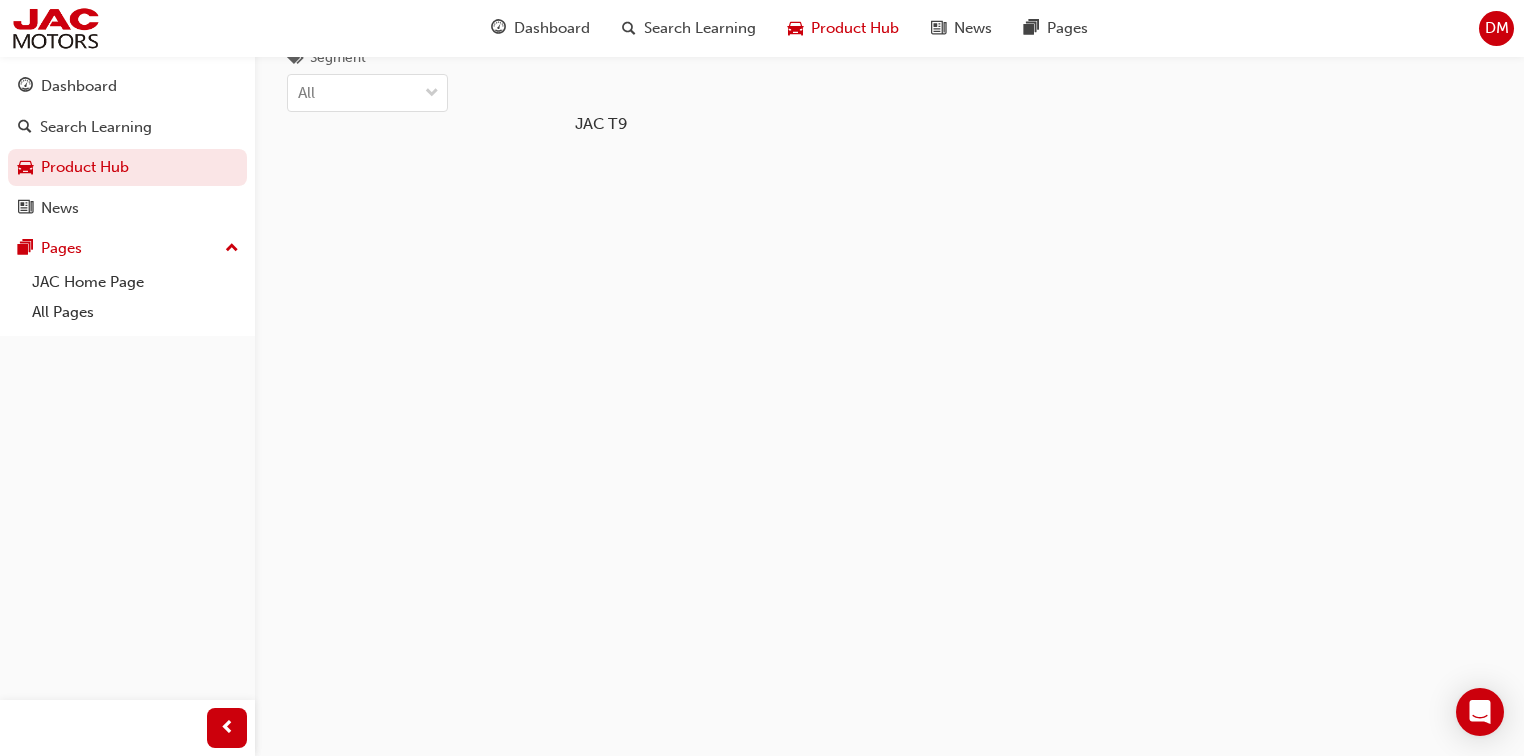 click on "JAC T9" at bounding box center [600, 123] 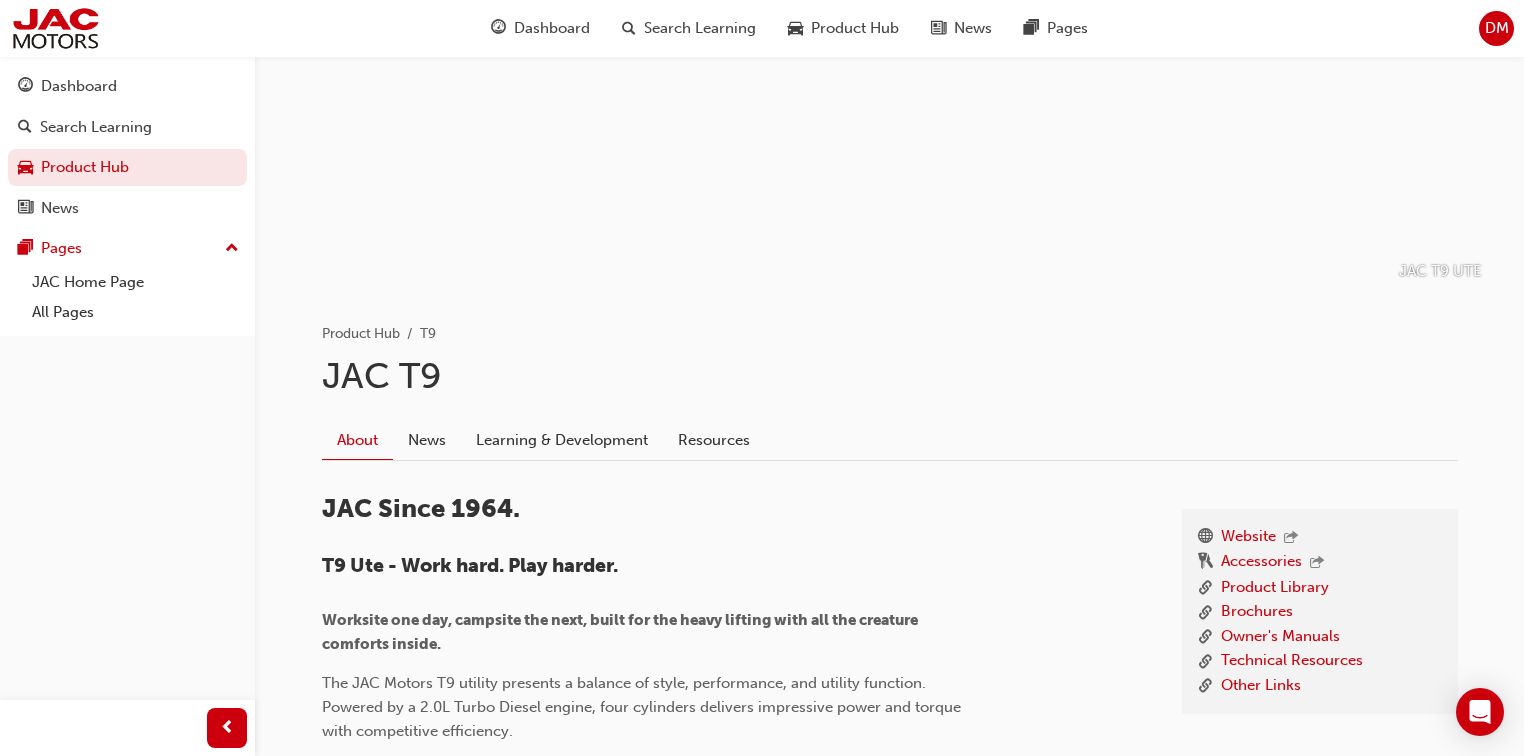scroll, scrollTop: 320, scrollLeft: 0, axis: vertical 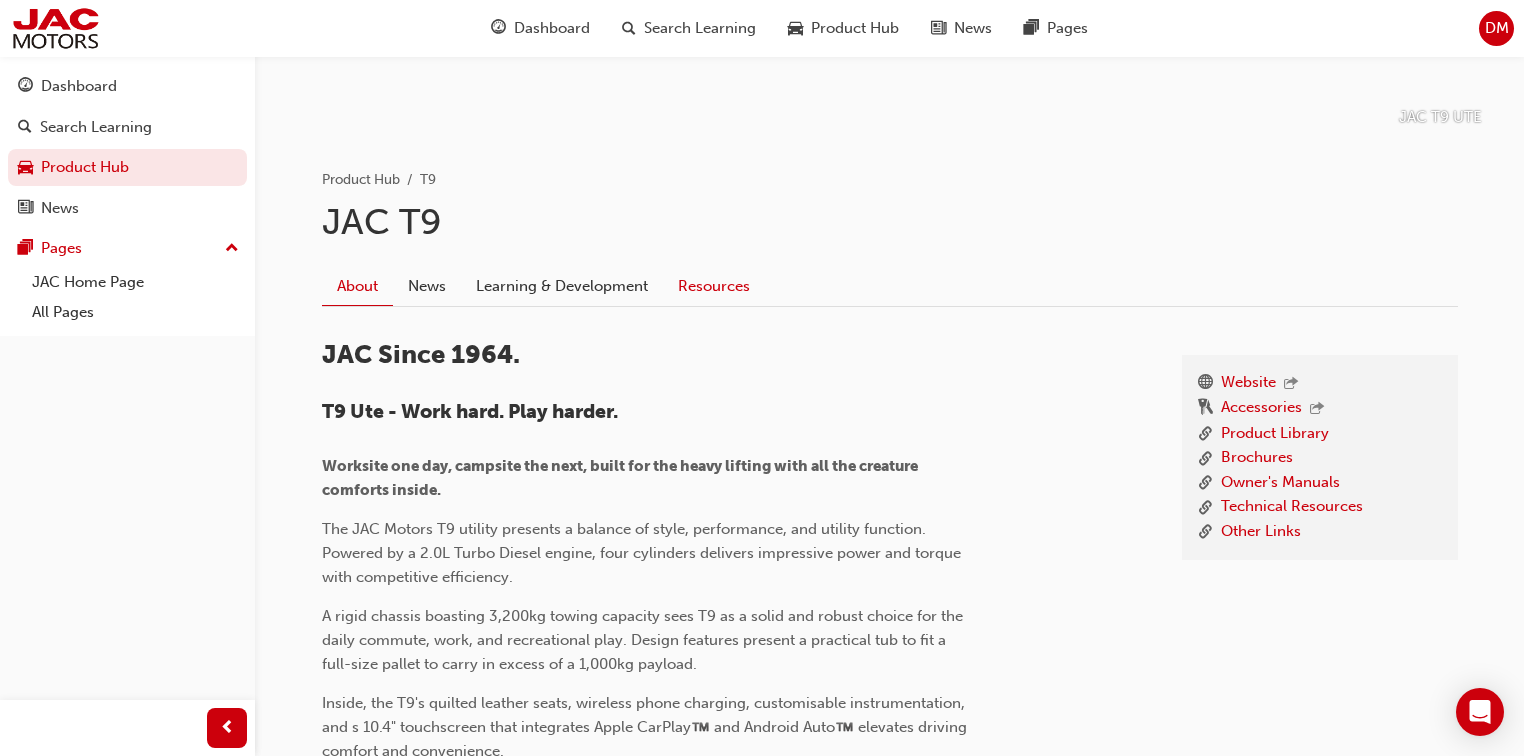 click on "Resources" at bounding box center [714, 286] 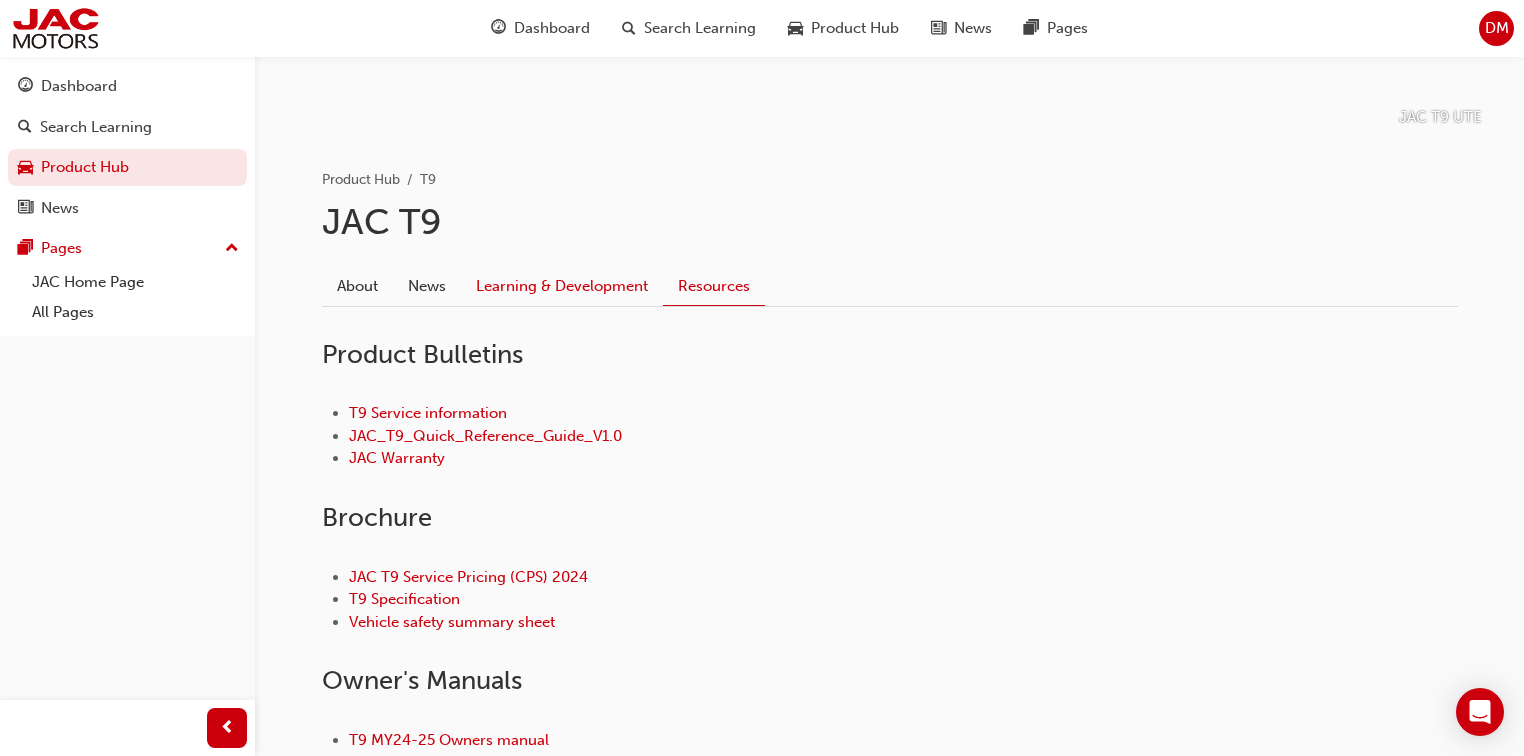 click on "Learning & Development" at bounding box center [562, 286] 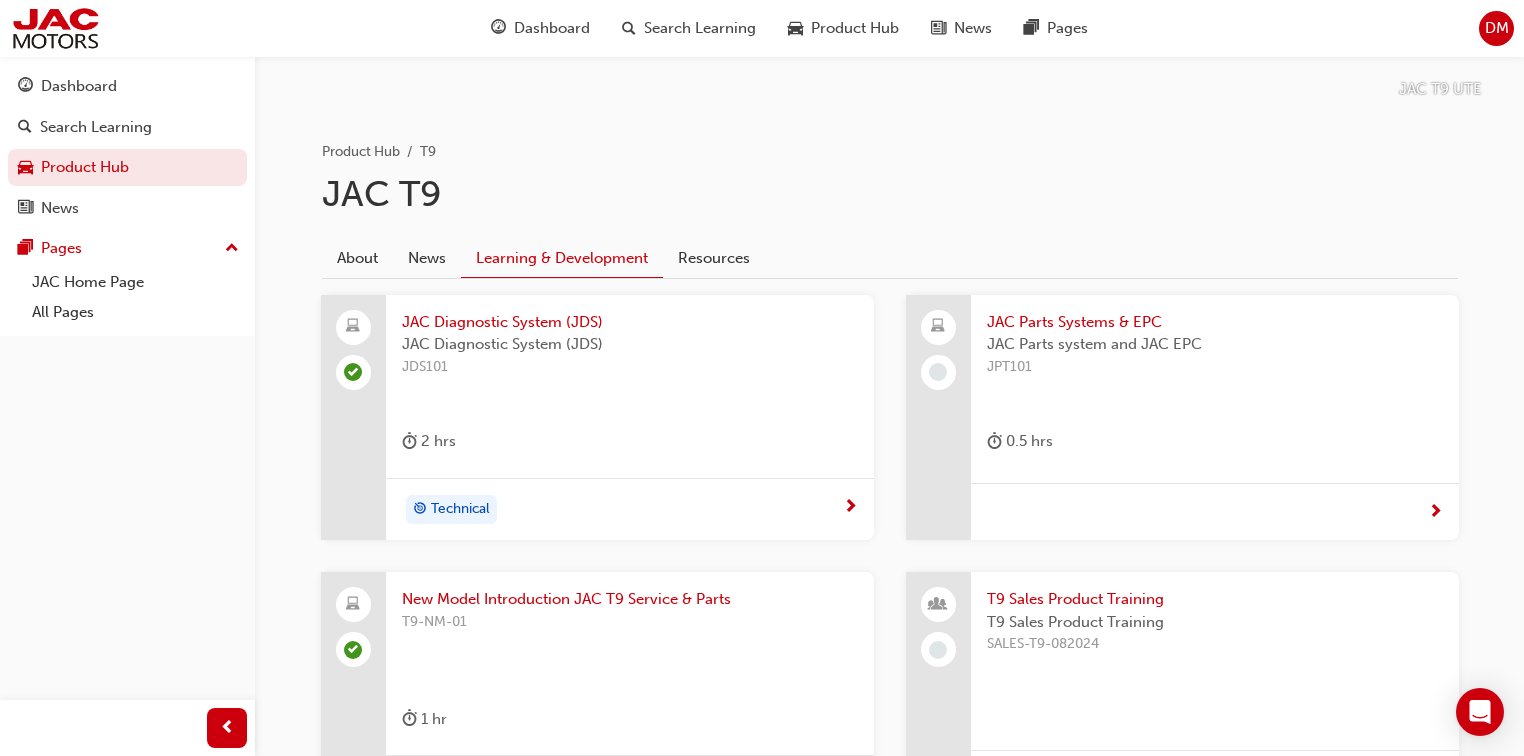 scroll, scrollTop: 348, scrollLeft: 0, axis: vertical 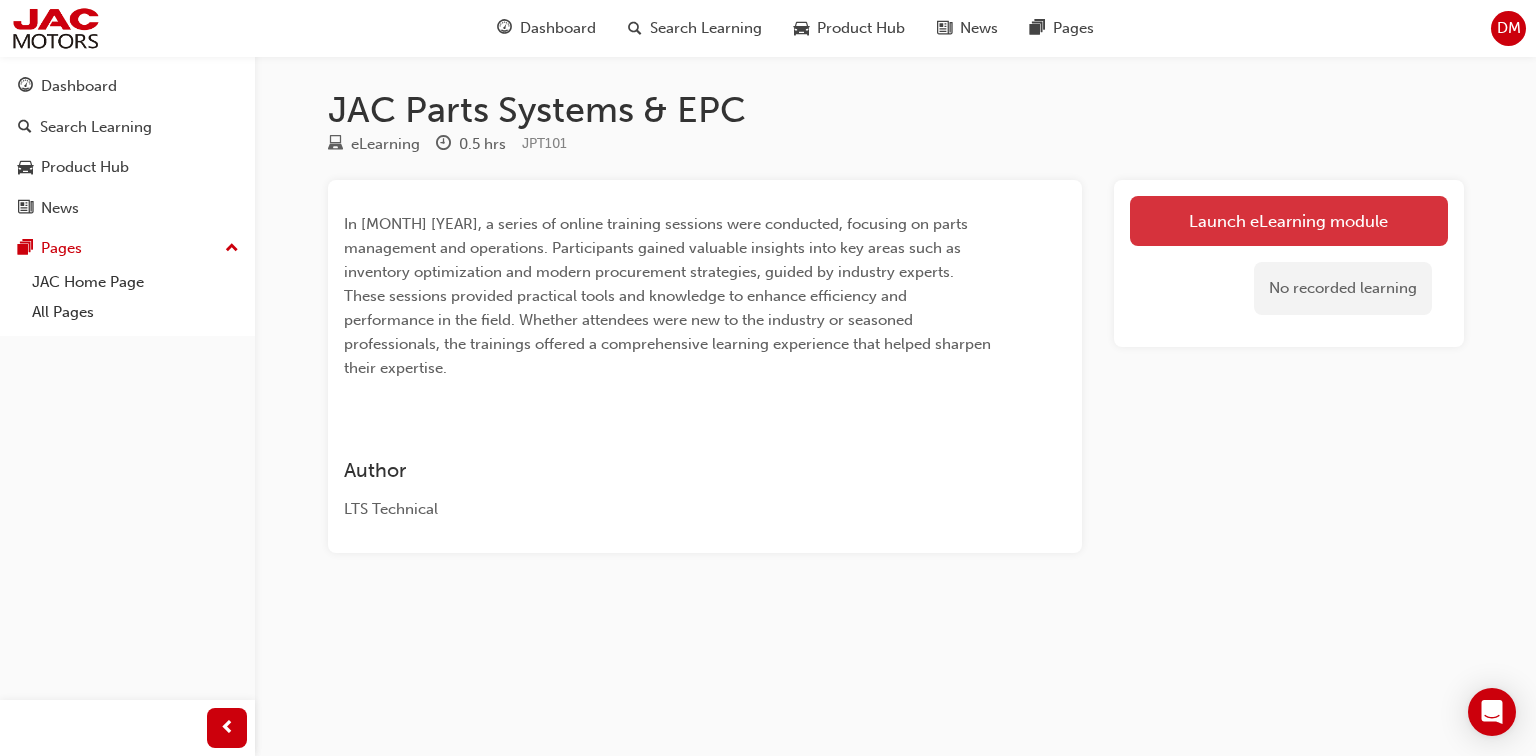 click on "Launch eLearning module" at bounding box center [1289, 221] 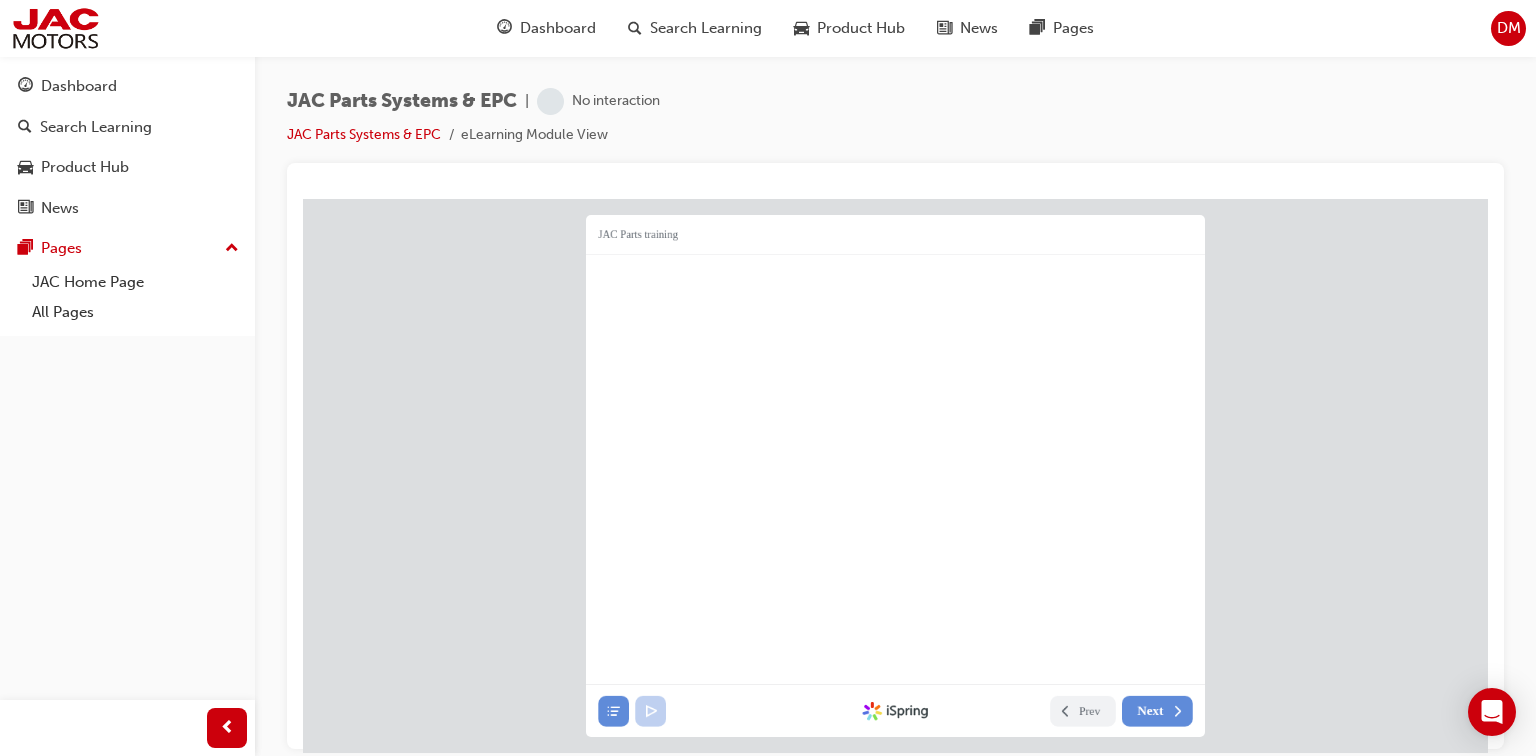 scroll, scrollTop: 0, scrollLeft: 0, axis: both 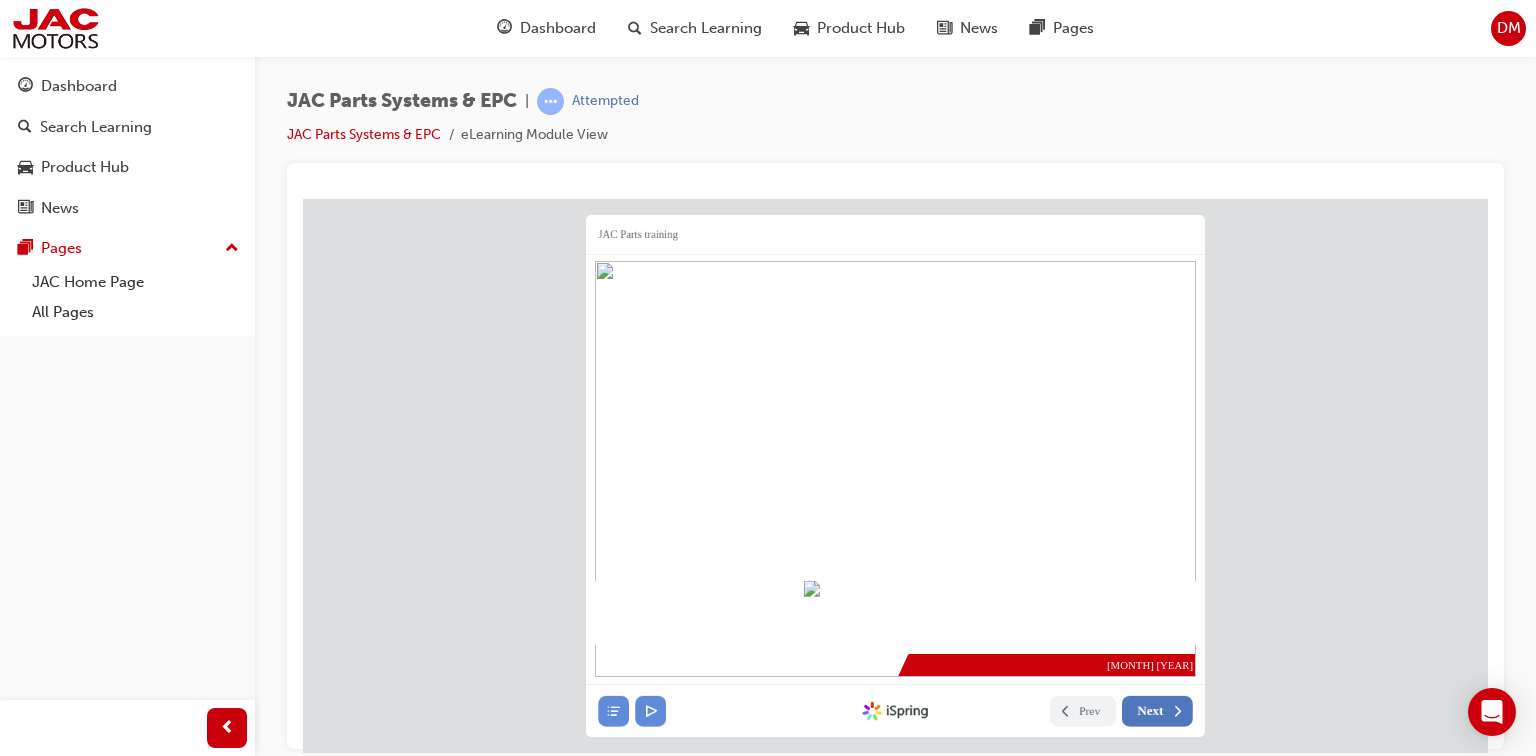 click on "Next" at bounding box center (1150, 710) 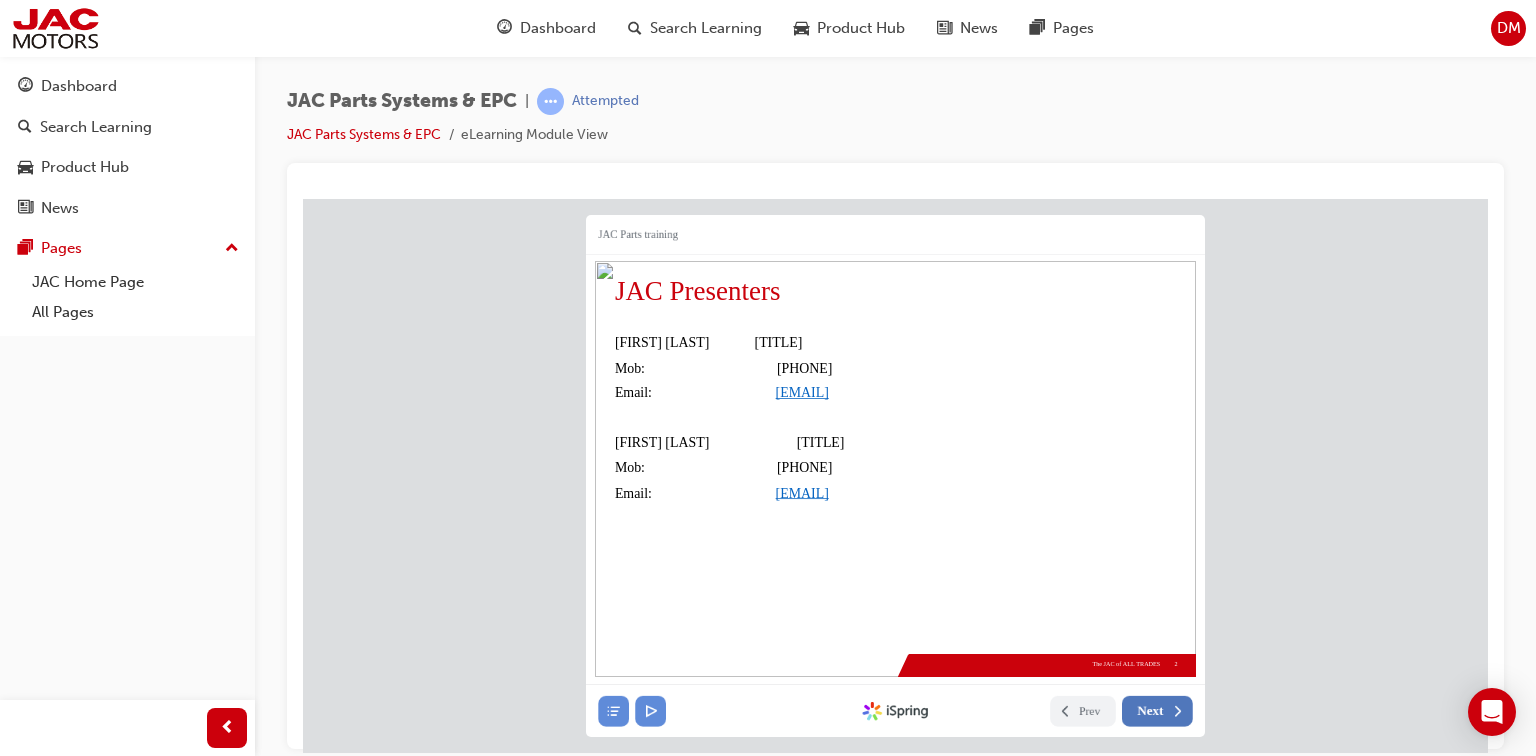 click on "Next" at bounding box center (1150, 710) 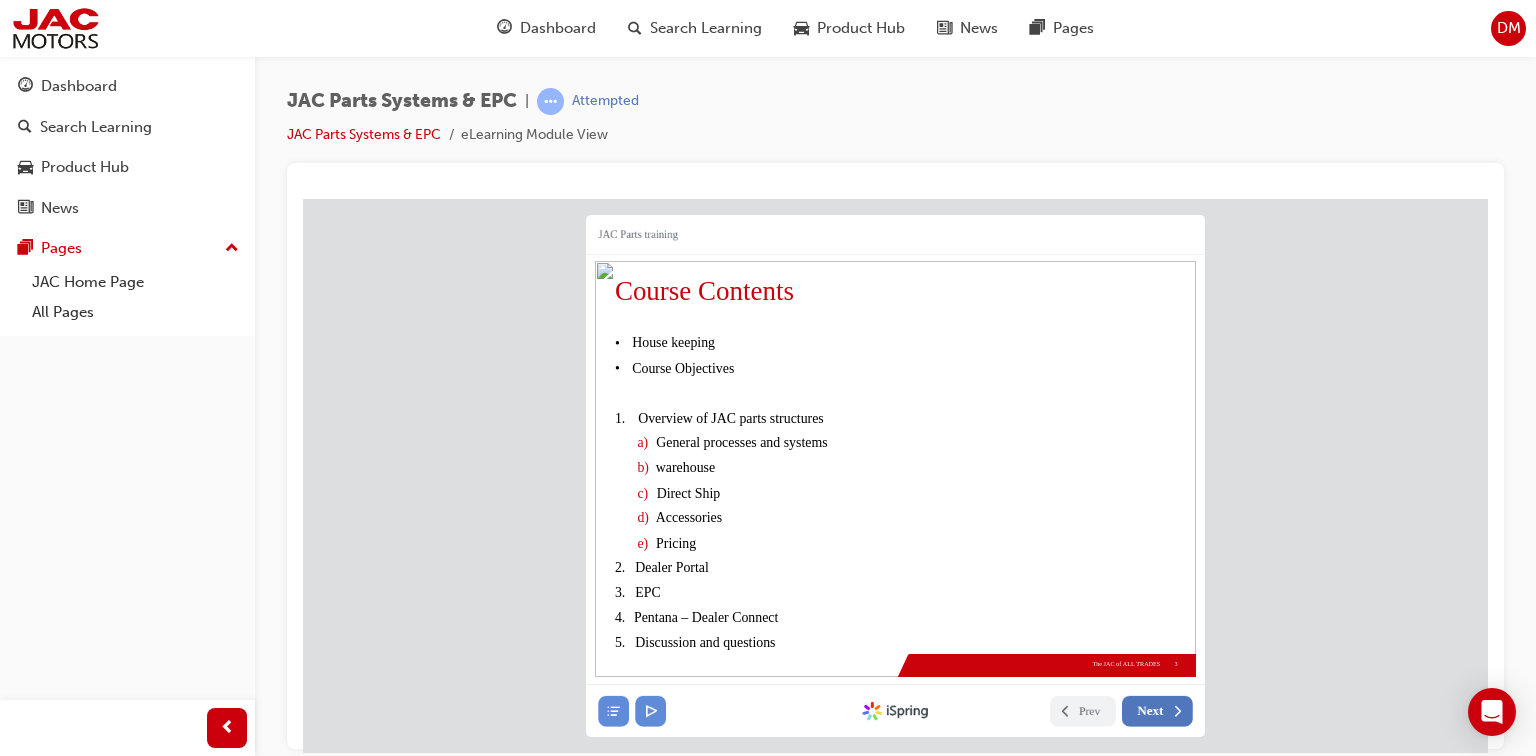 click on "Next" at bounding box center (1150, 710) 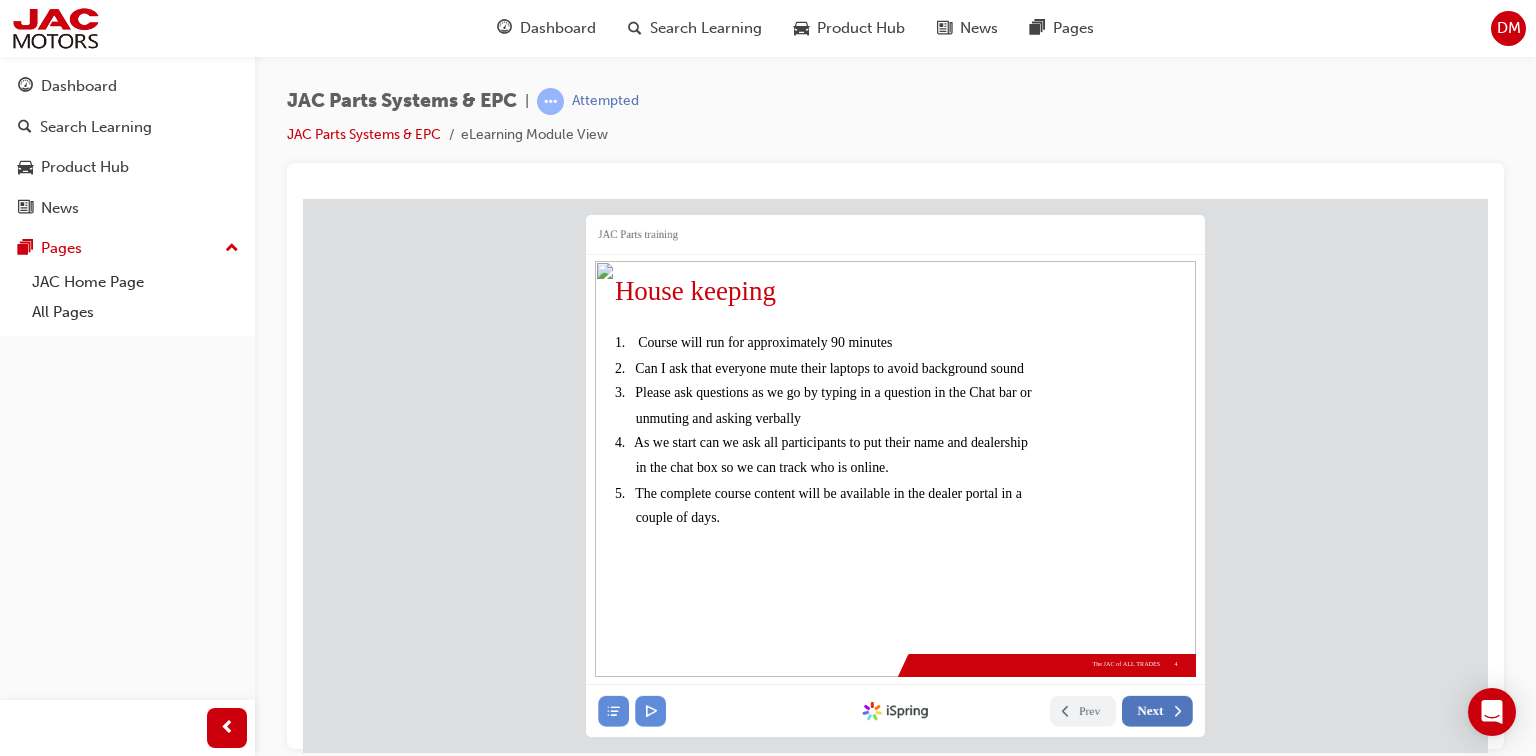 click on "Next" at bounding box center (1150, 710) 